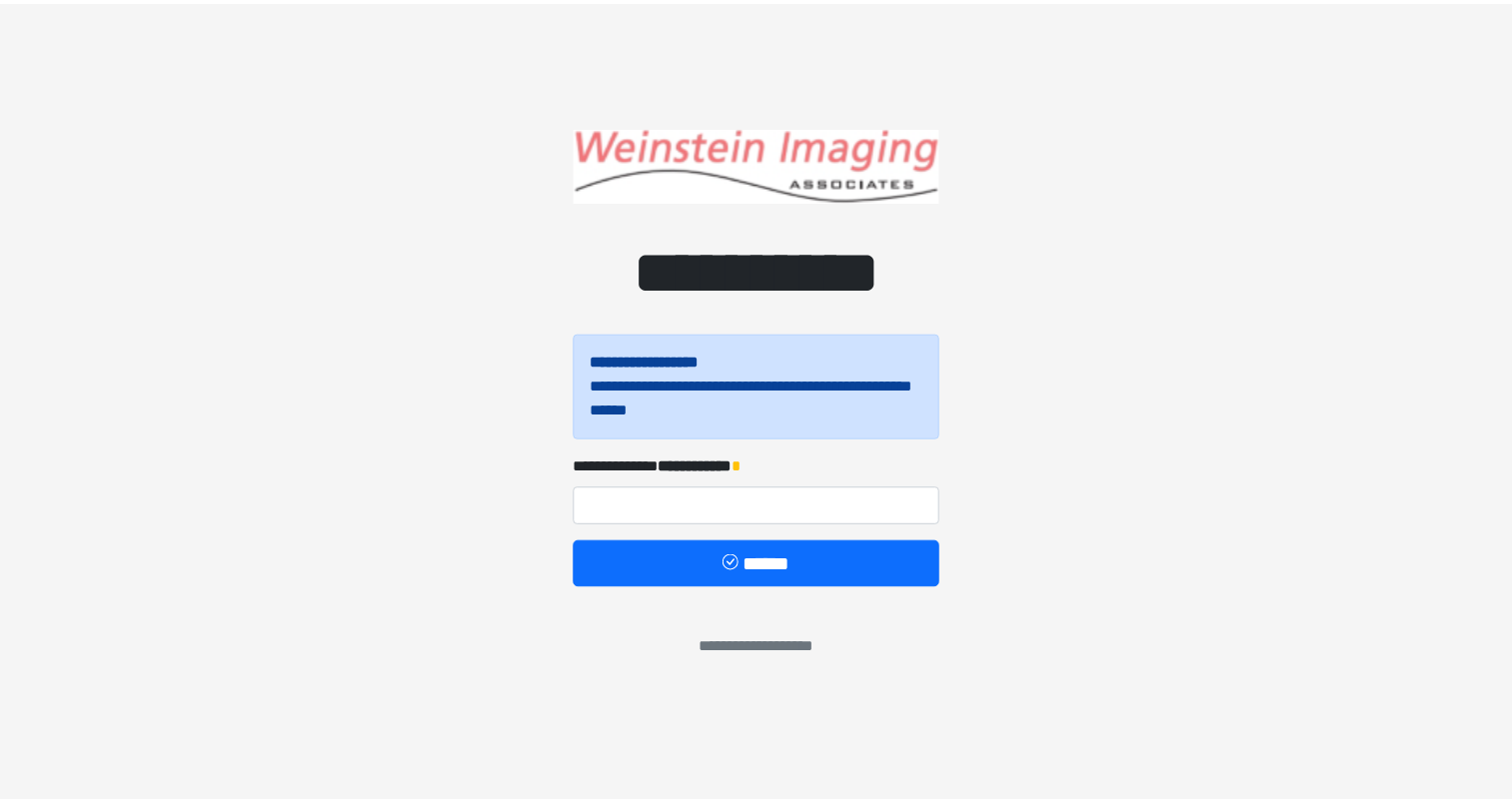 scroll, scrollTop: 0, scrollLeft: 0, axis: both 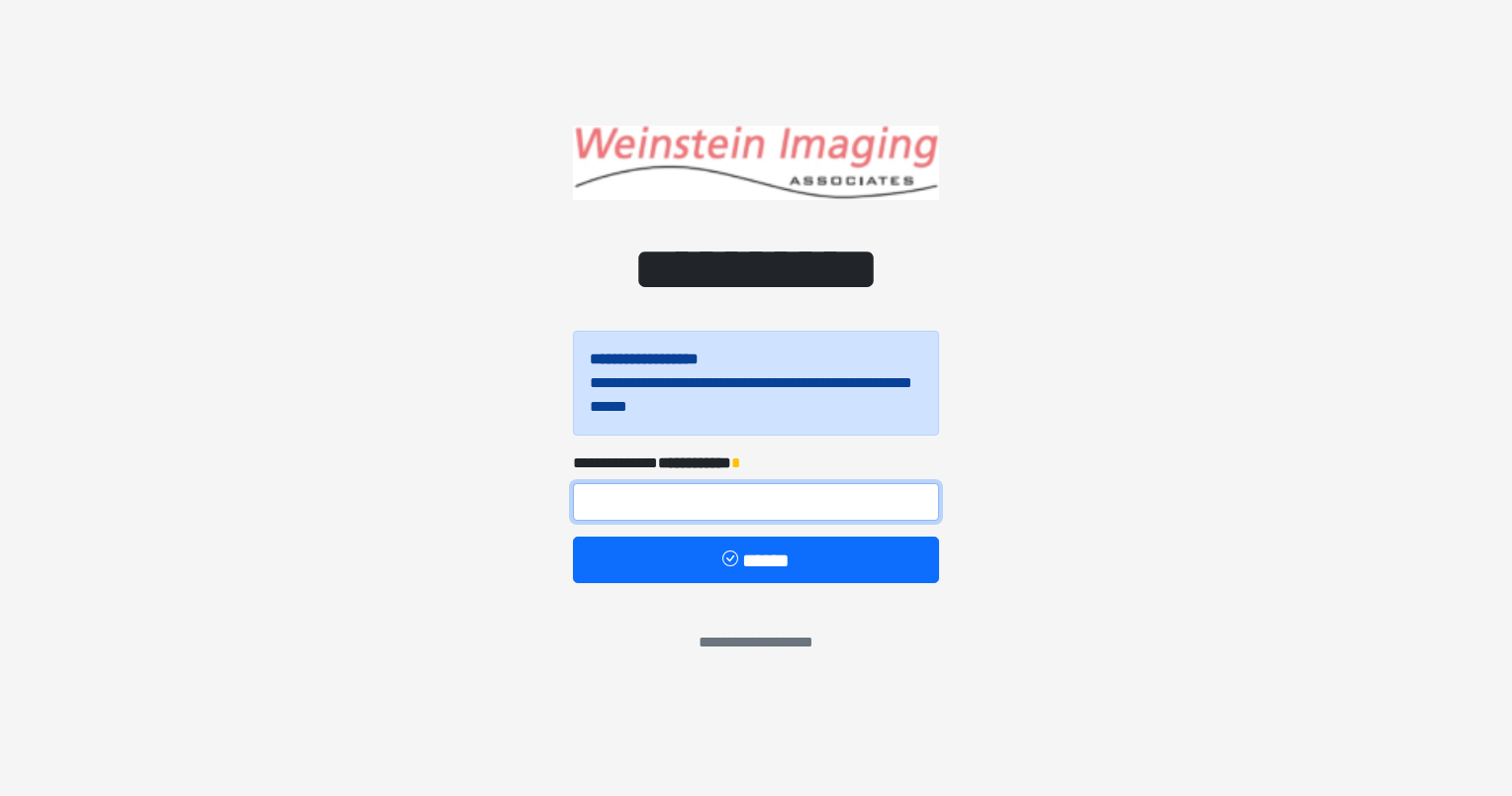 click at bounding box center [756, 502] 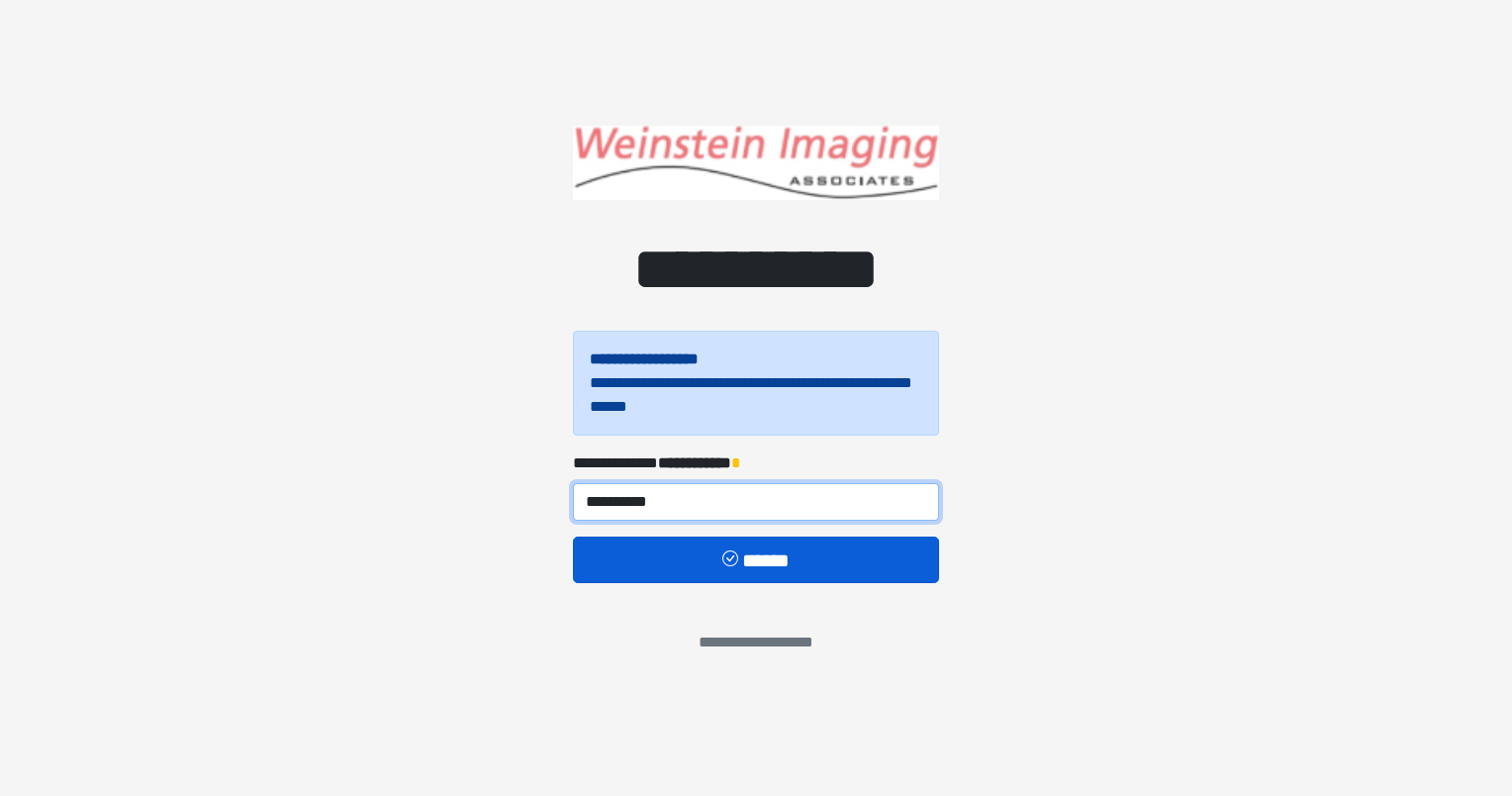 type on "**********" 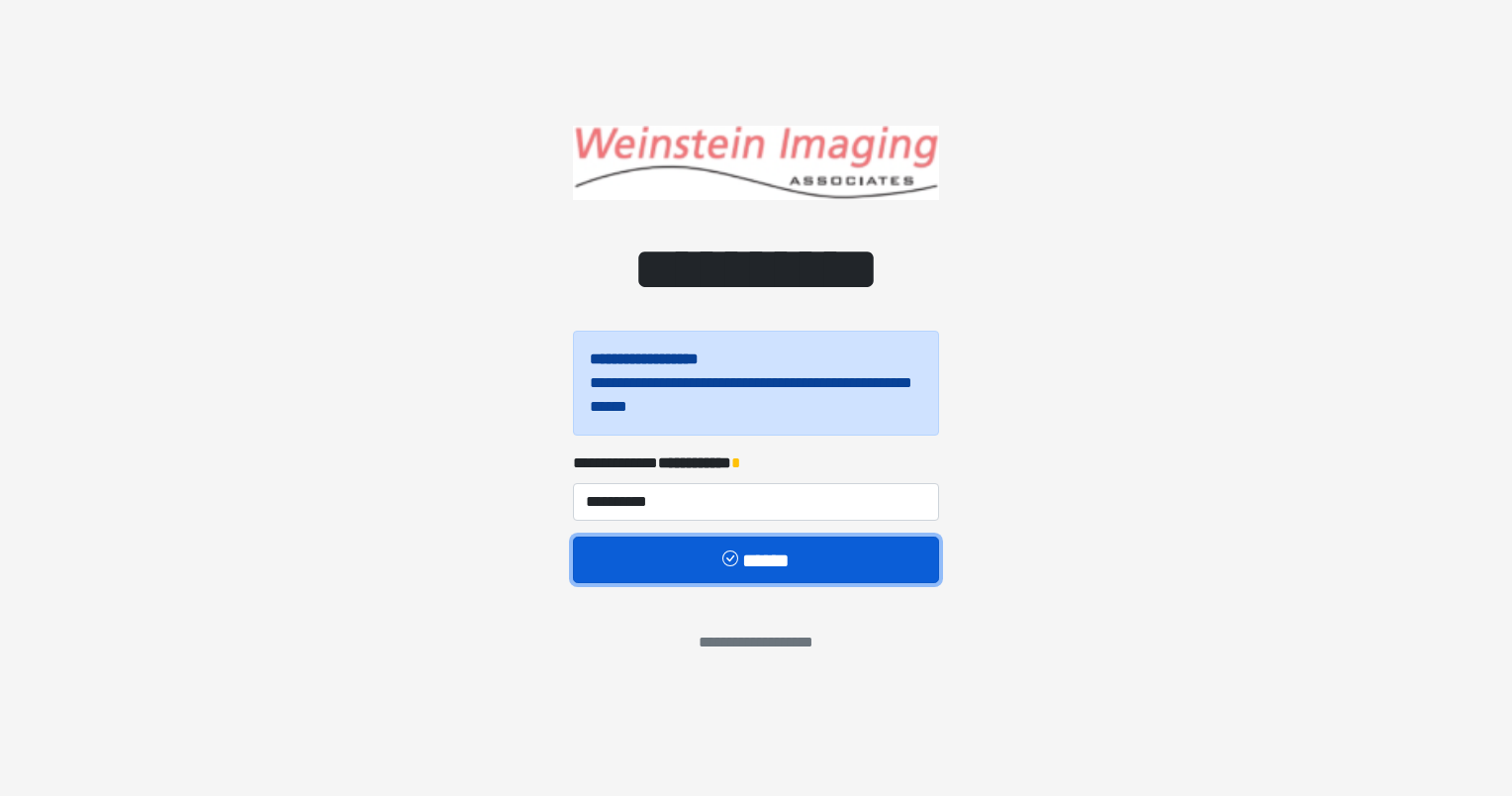 click on "******" at bounding box center [756, 560] 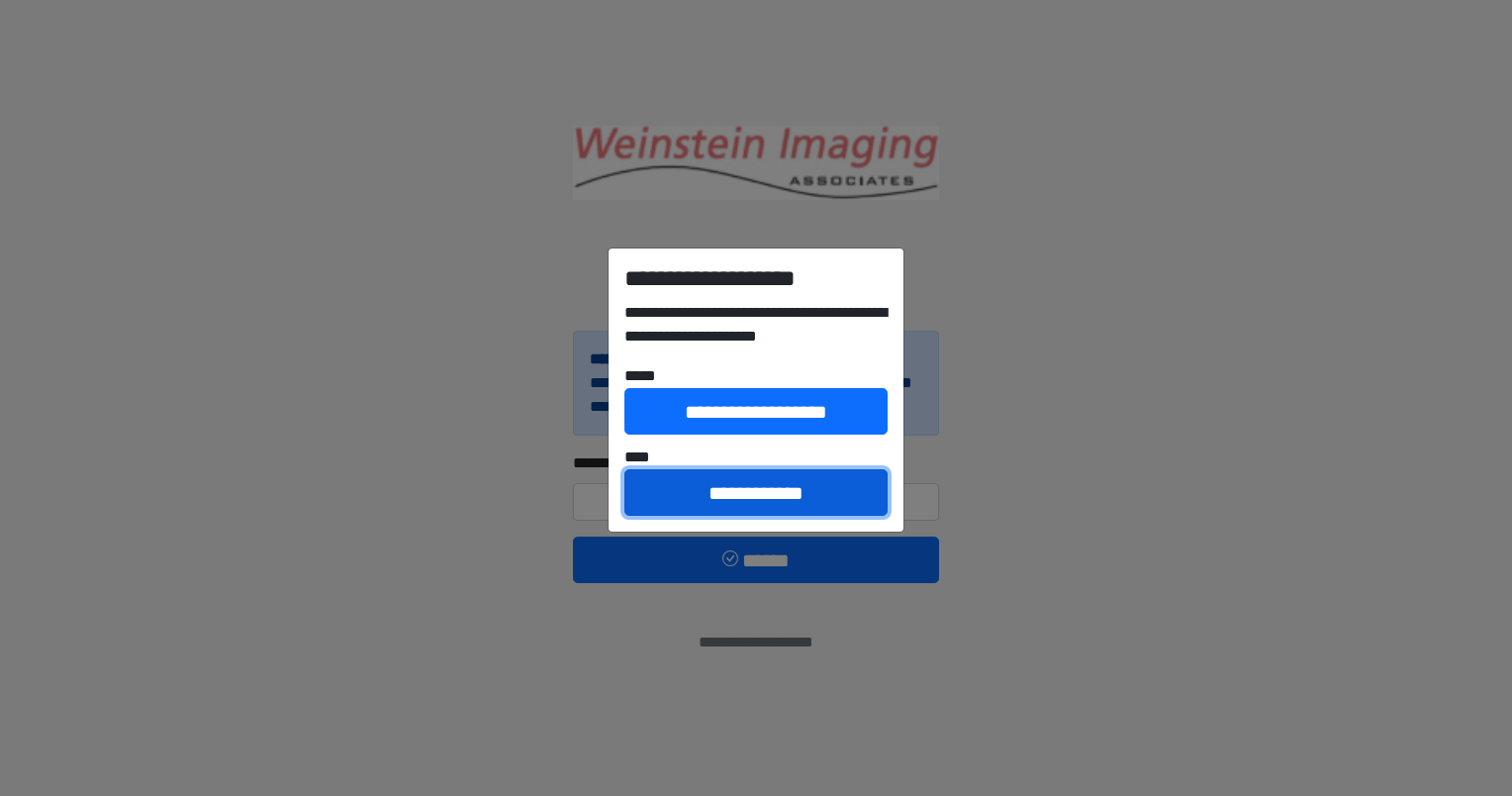 click on "**********" at bounding box center (756, 493) 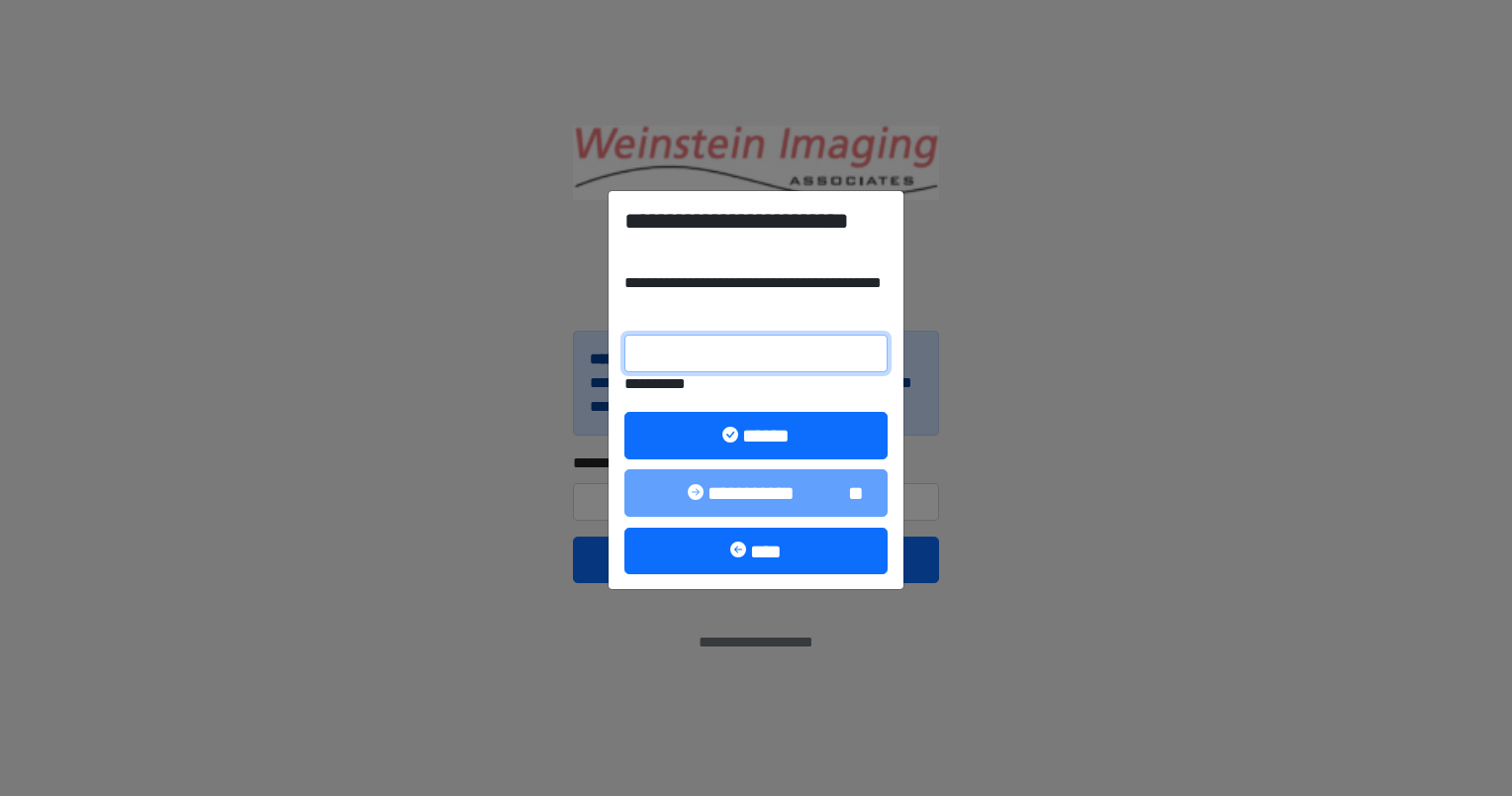 click on "**********" at bounding box center (756, 353) 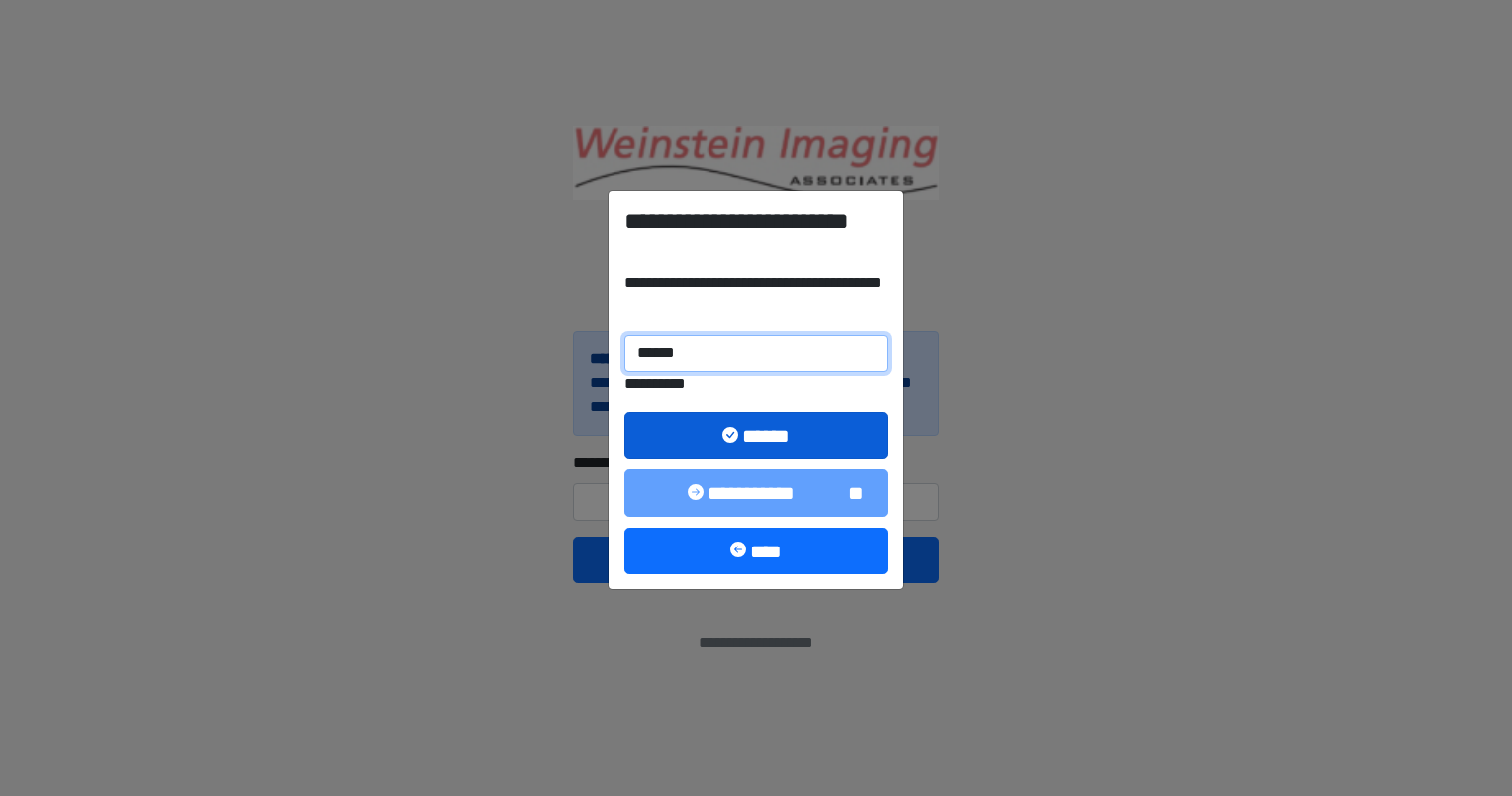 type on "******" 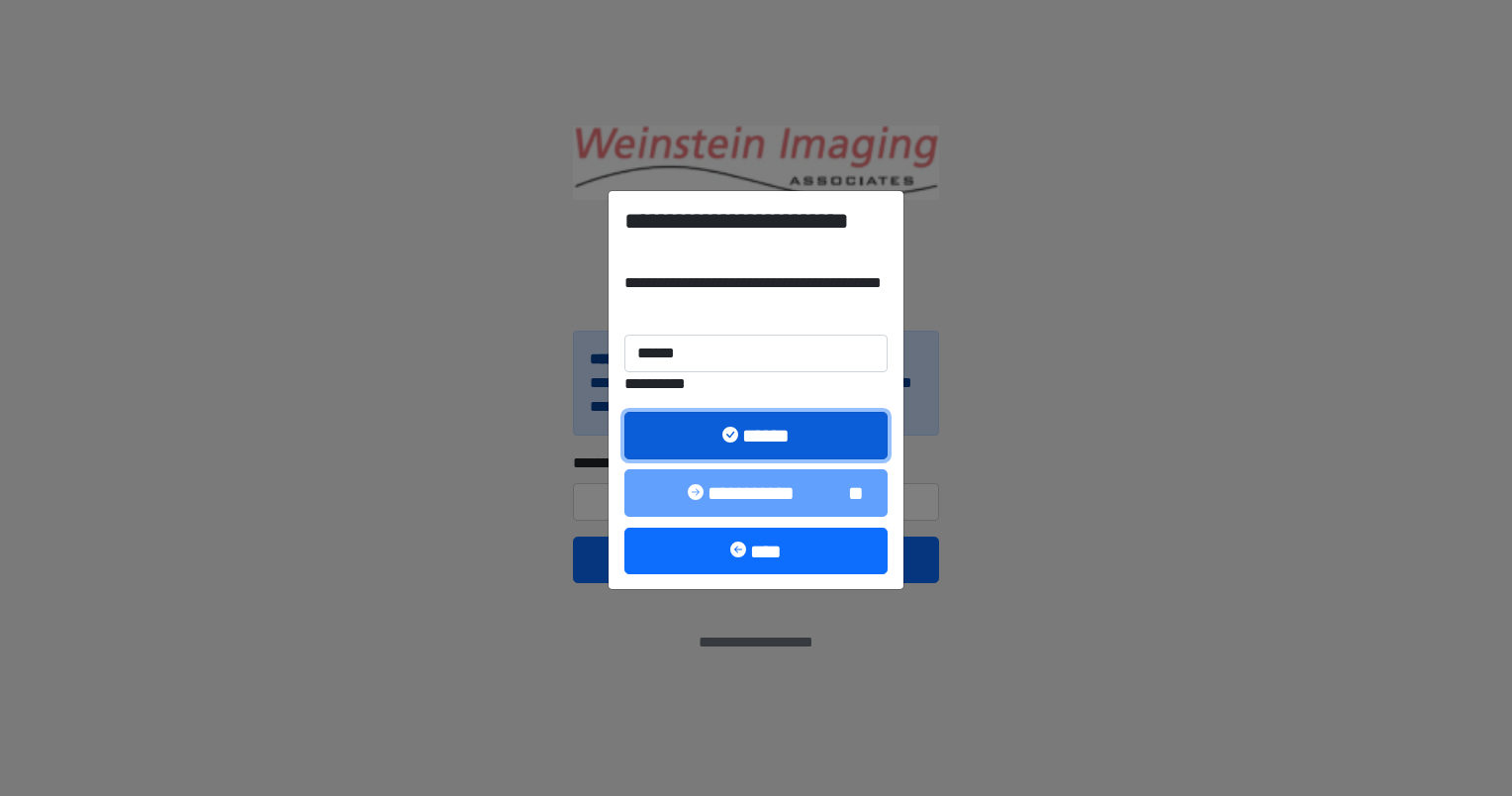 click on "******" at bounding box center [756, 436] 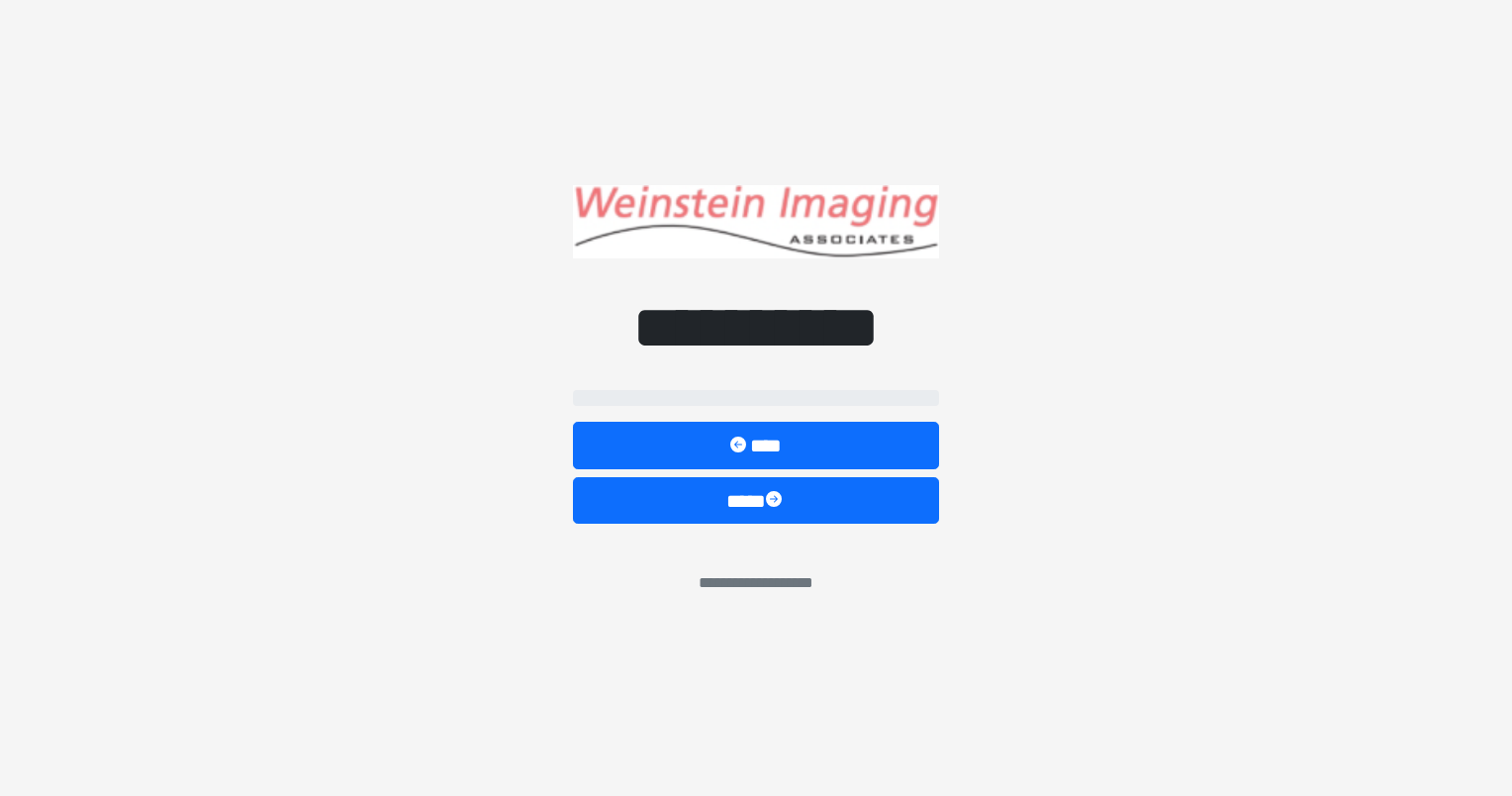 select on "*****" 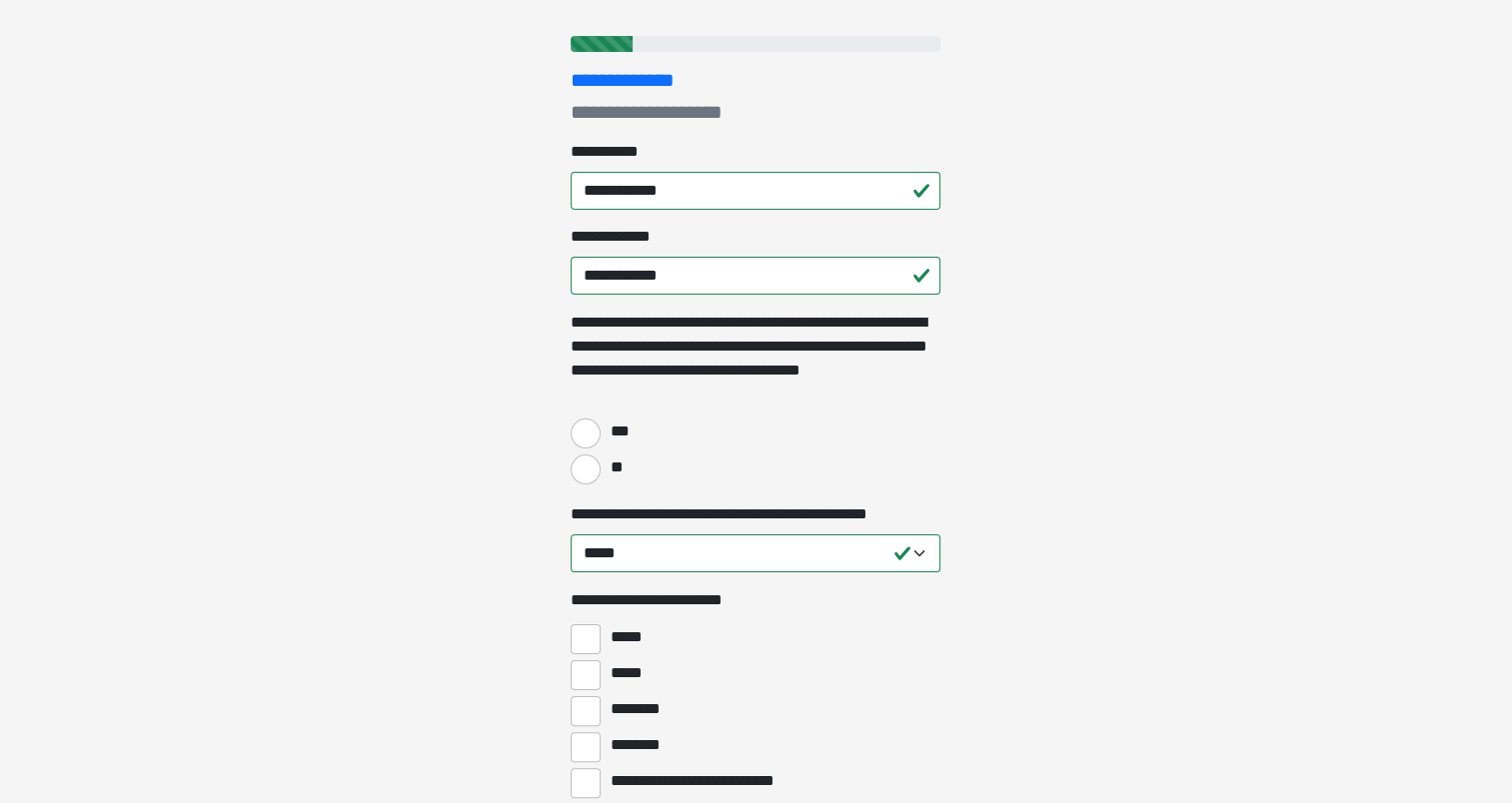 scroll, scrollTop: 229, scrollLeft: 0, axis: vertical 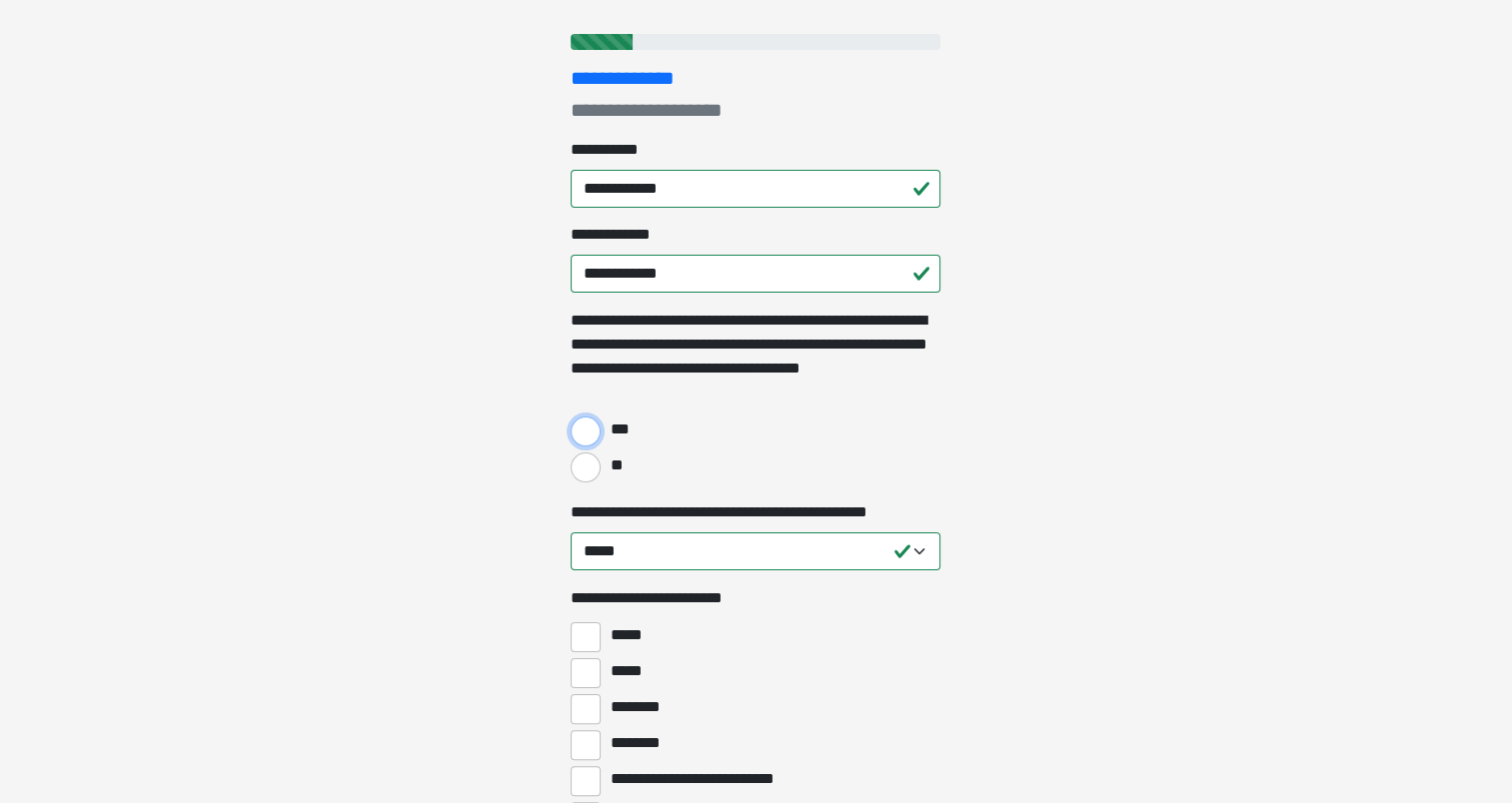 click on "***" at bounding box center [586, 431] 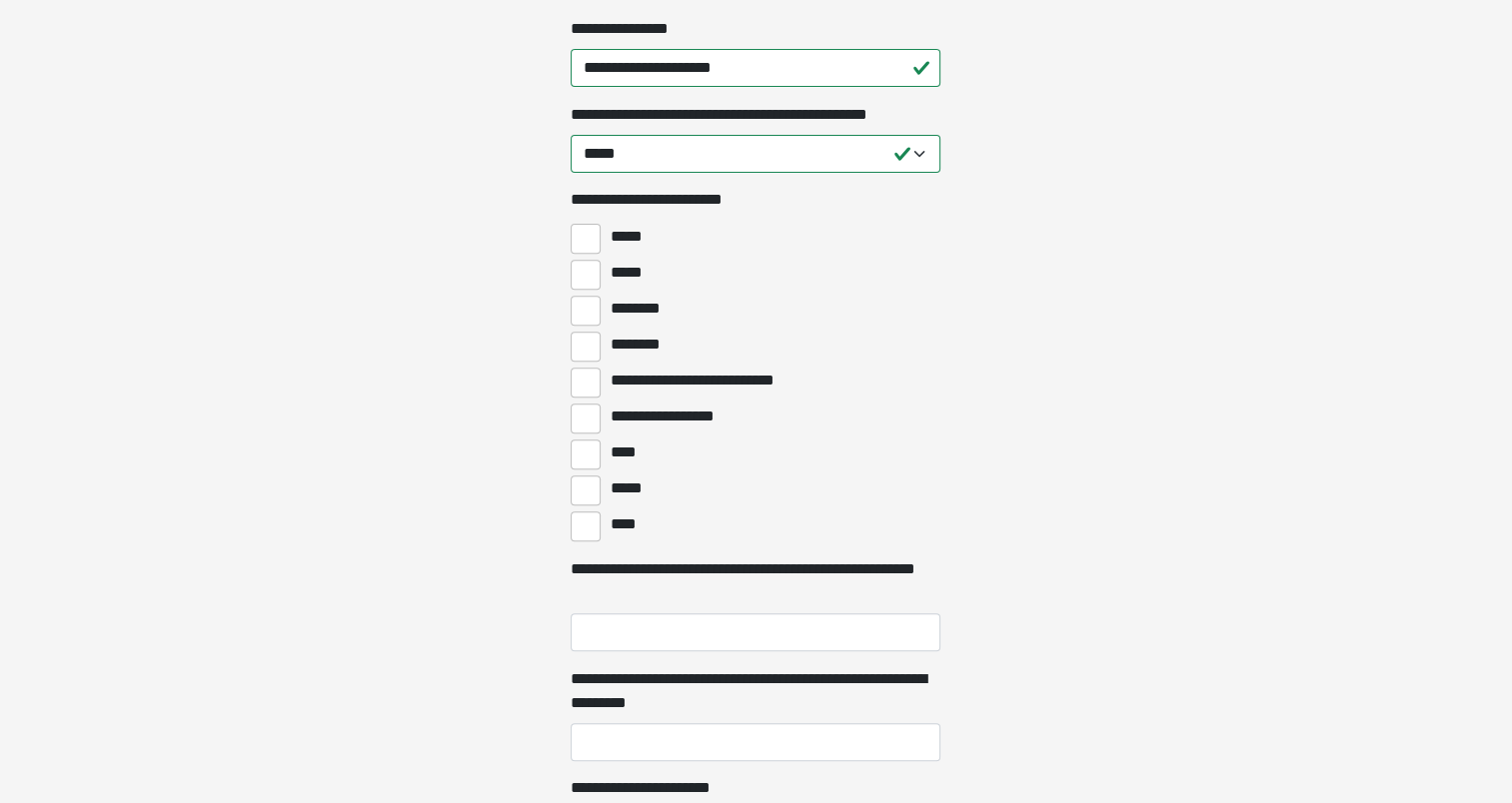 scroll, scrollTop: 717, scrollLeft: 0, axis: vertical 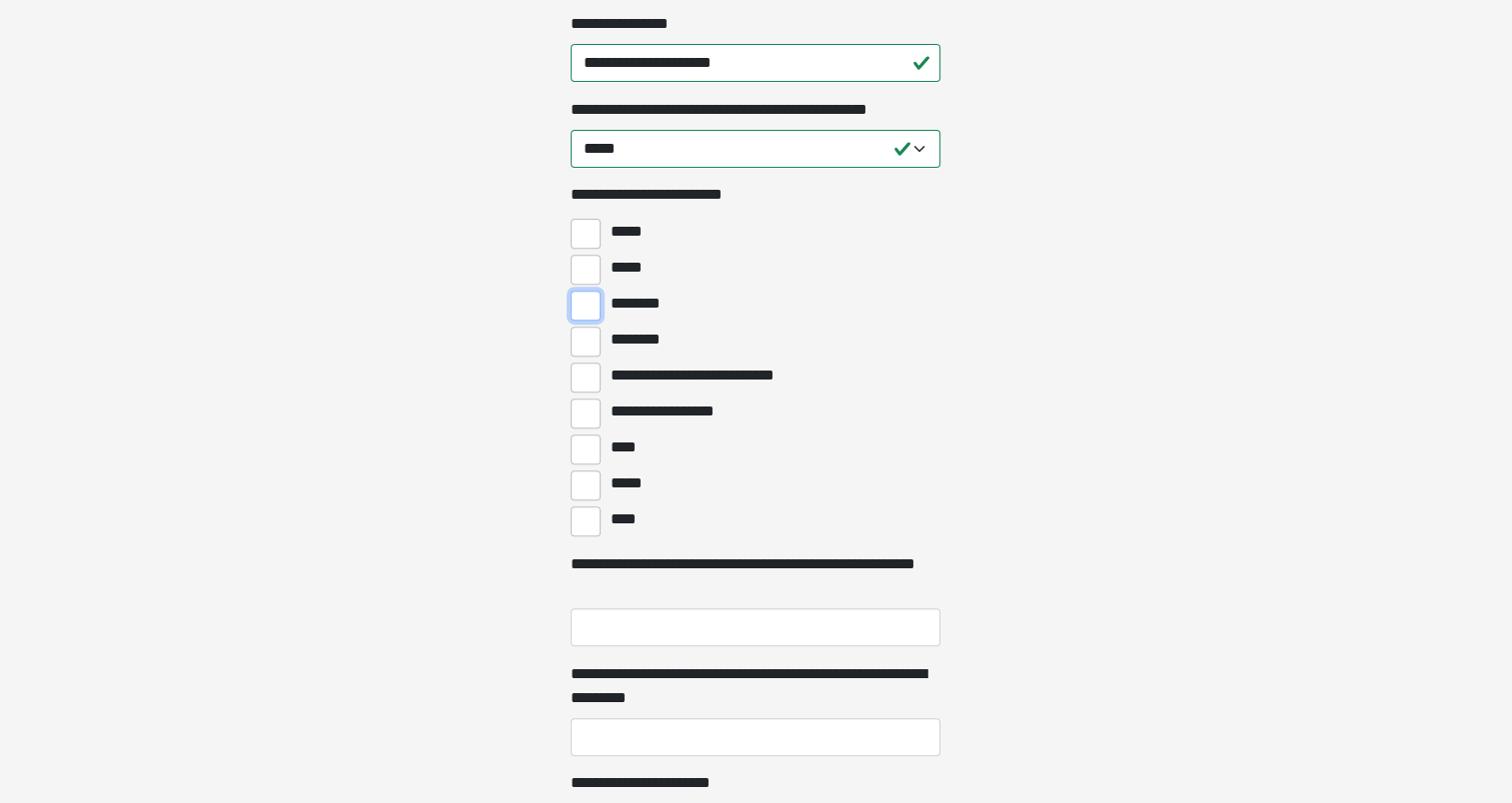 click on "********" at bounding box center (586, 306) 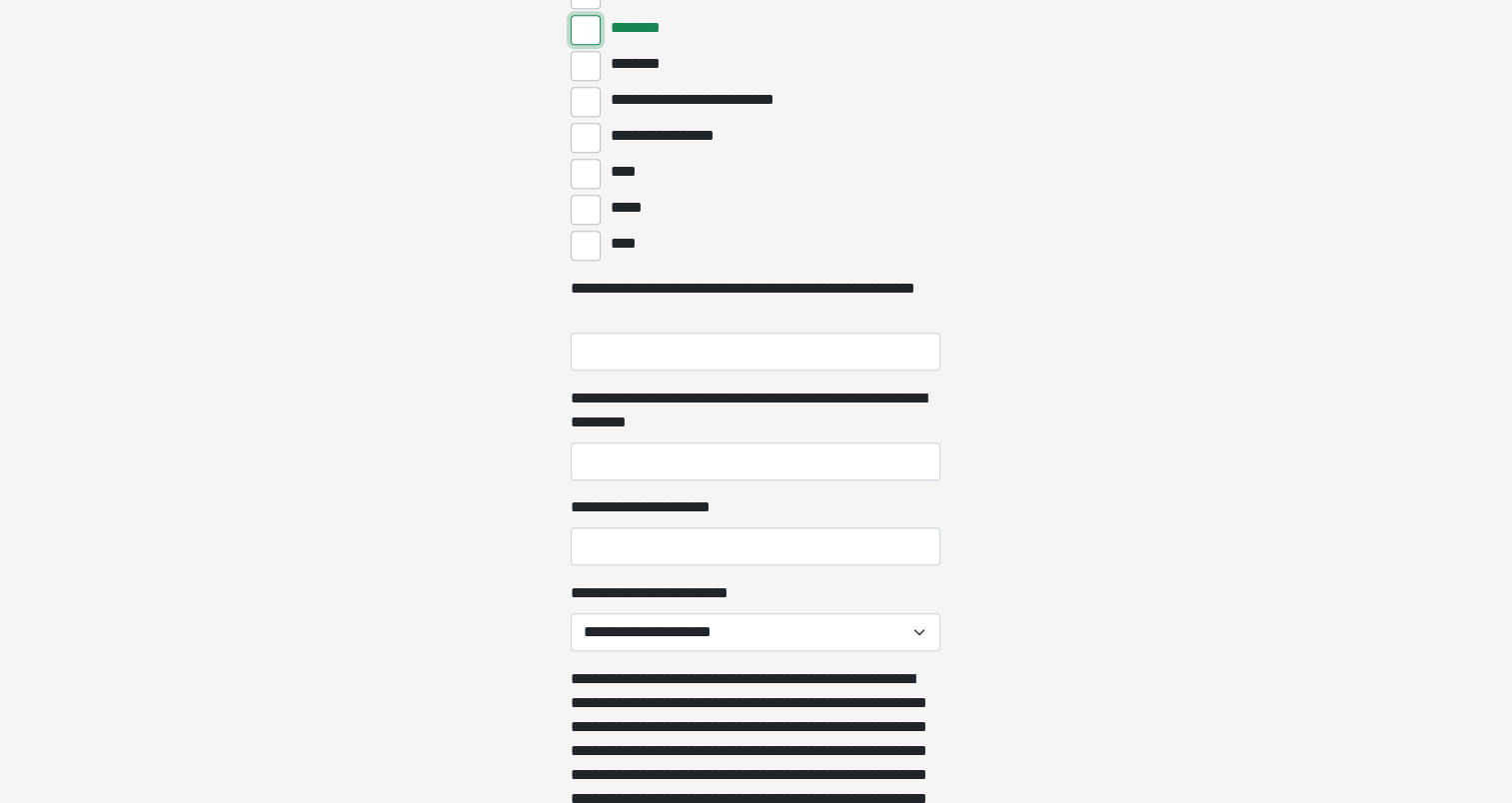scroll, scrollTop: 995, scrollLeft: 0, axis: vertical 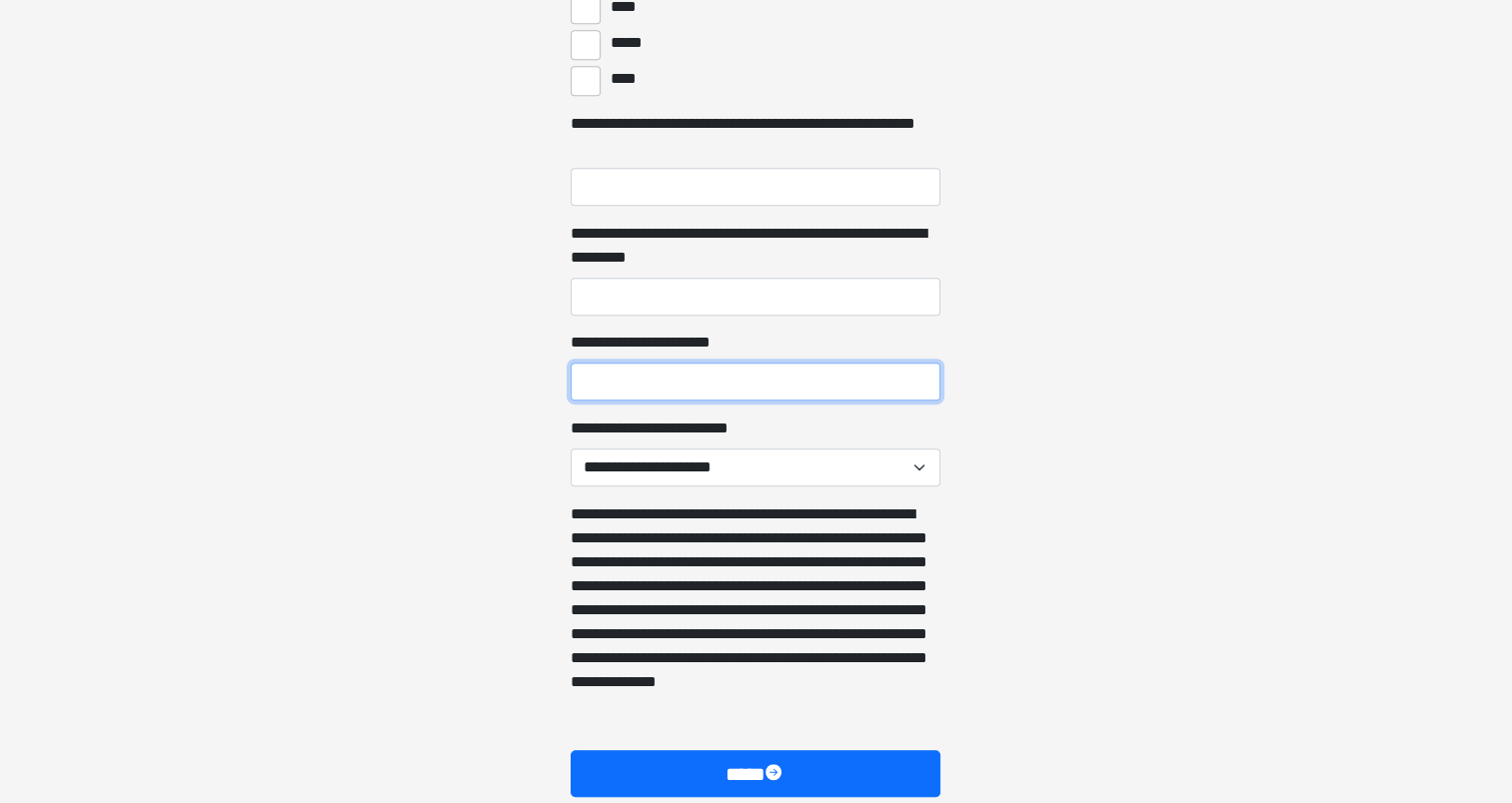 click on "**********" at bounding box center (756, 382) 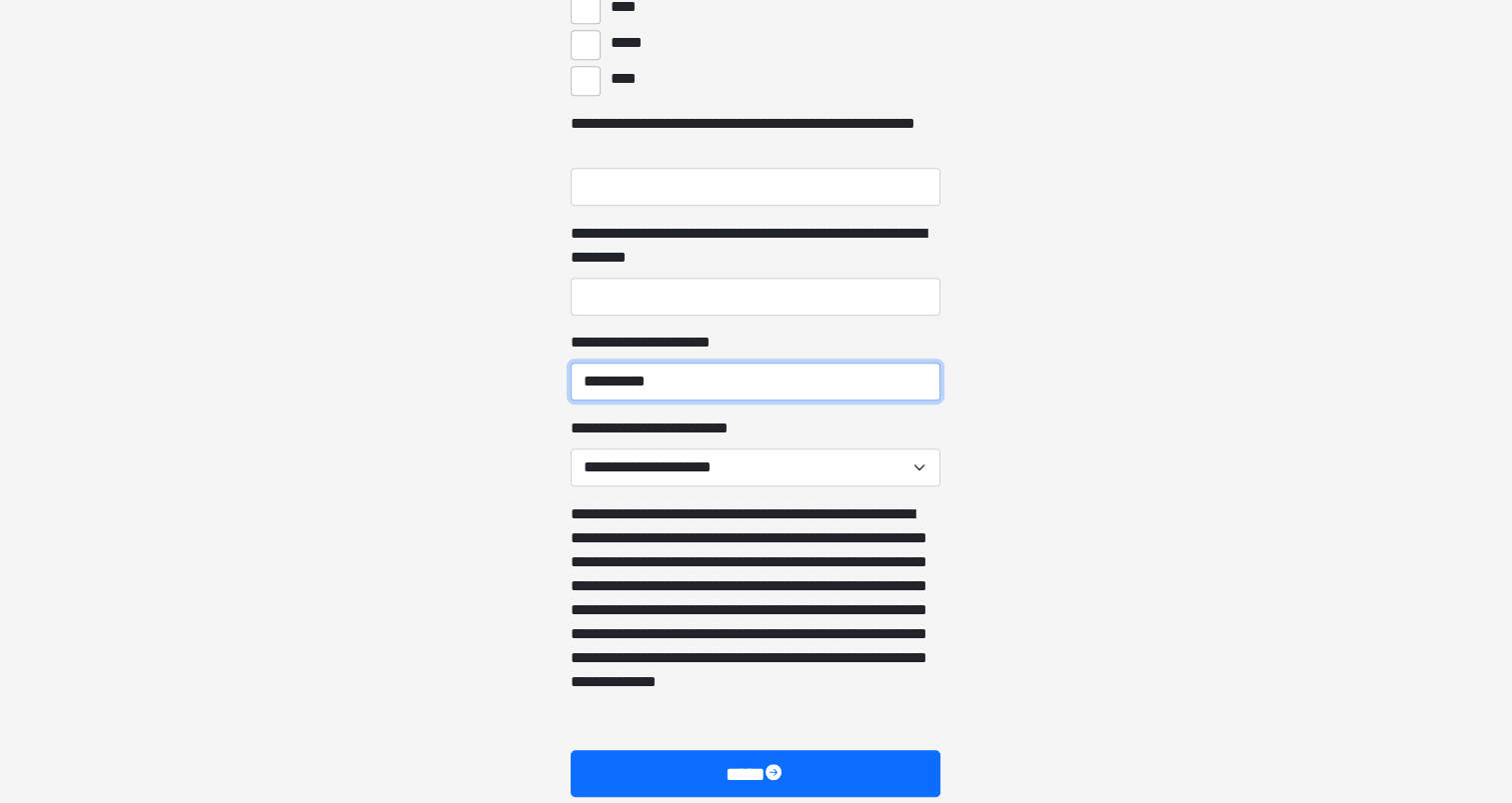type on "**********" 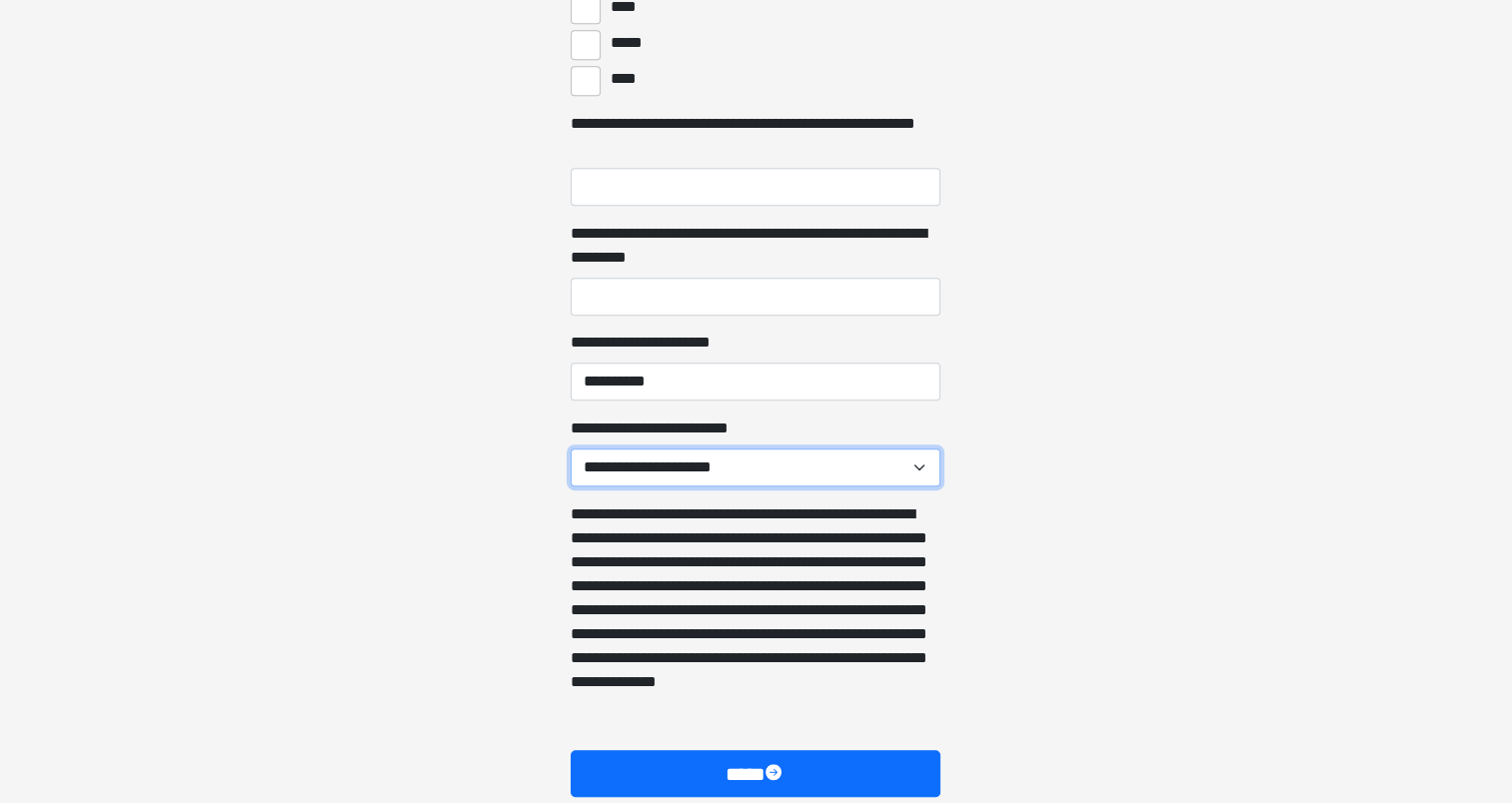 click on "**********" at bounding box center (756, 467) 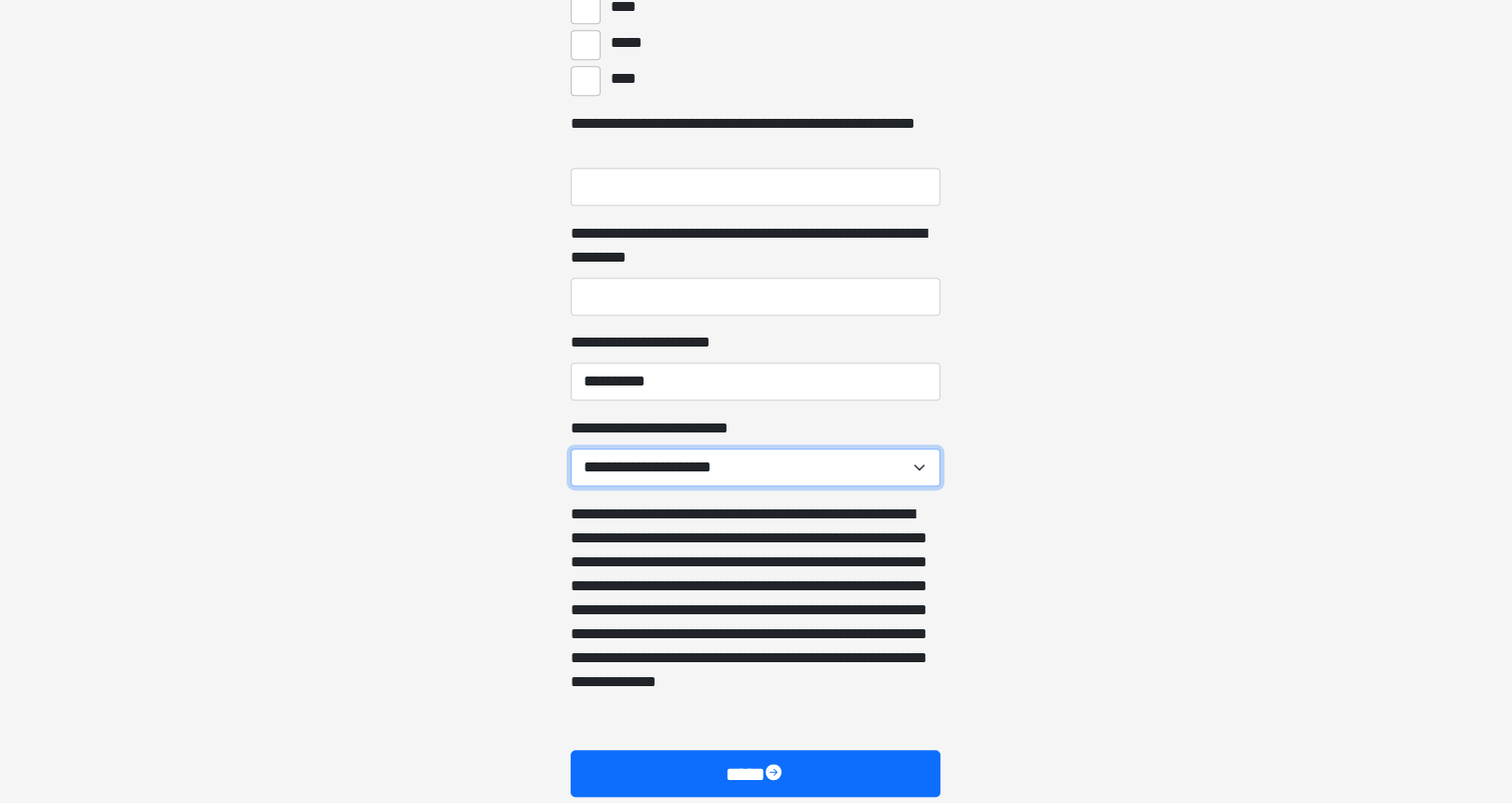 select on "*****" 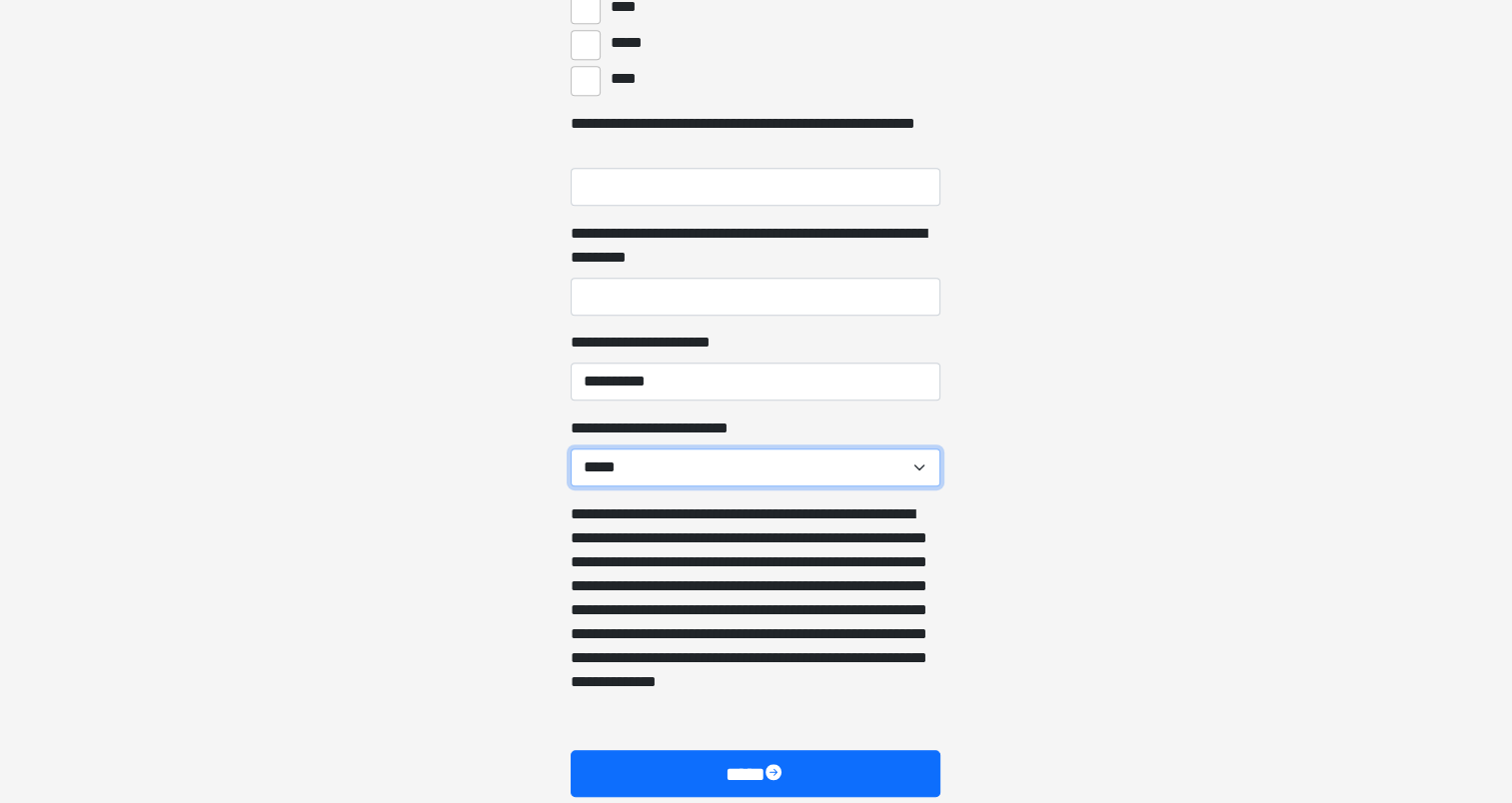 click on "**********" at bounding box center [756, 467] 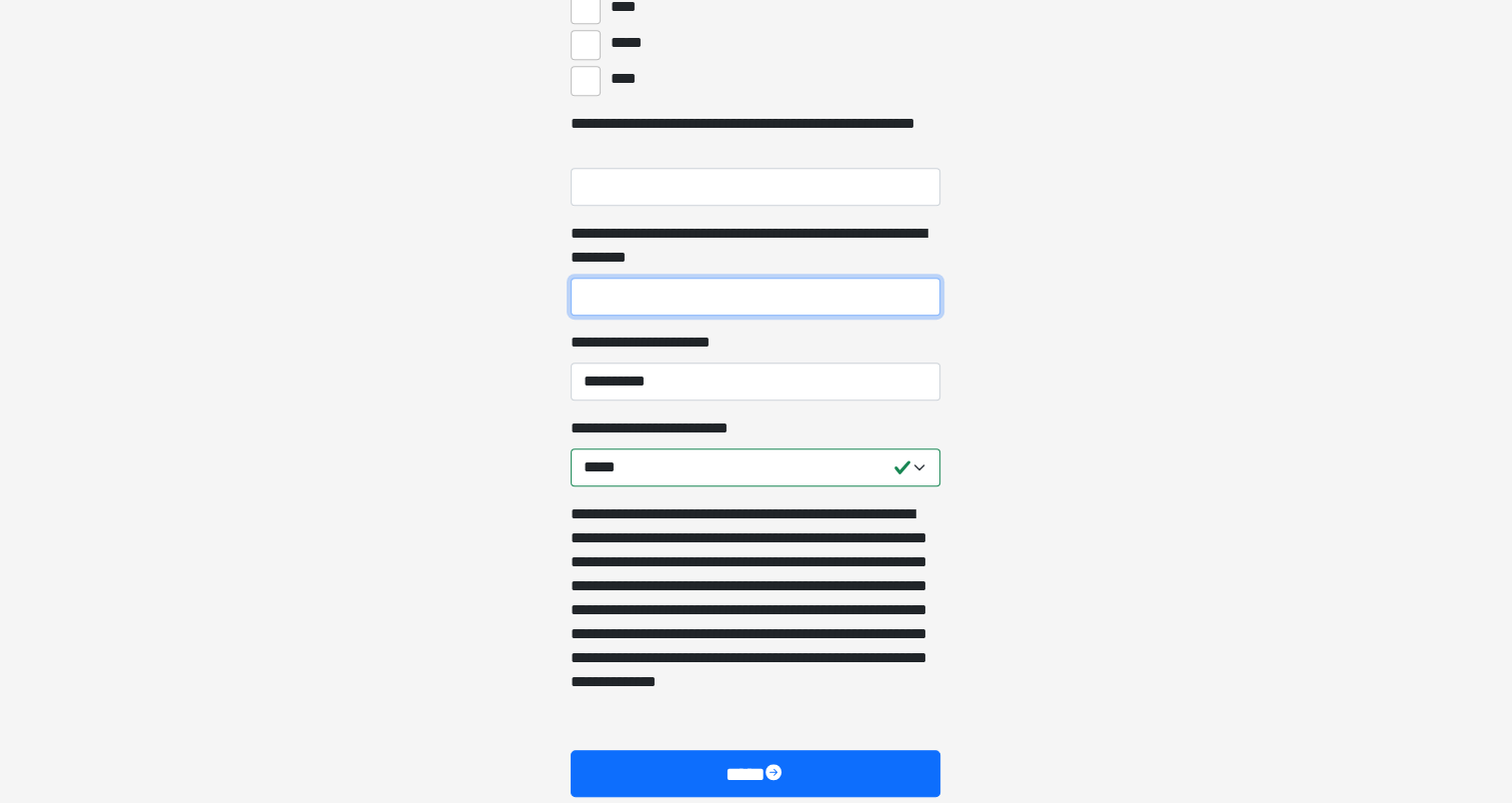 click on "**********" at bounding box center [756, 297] 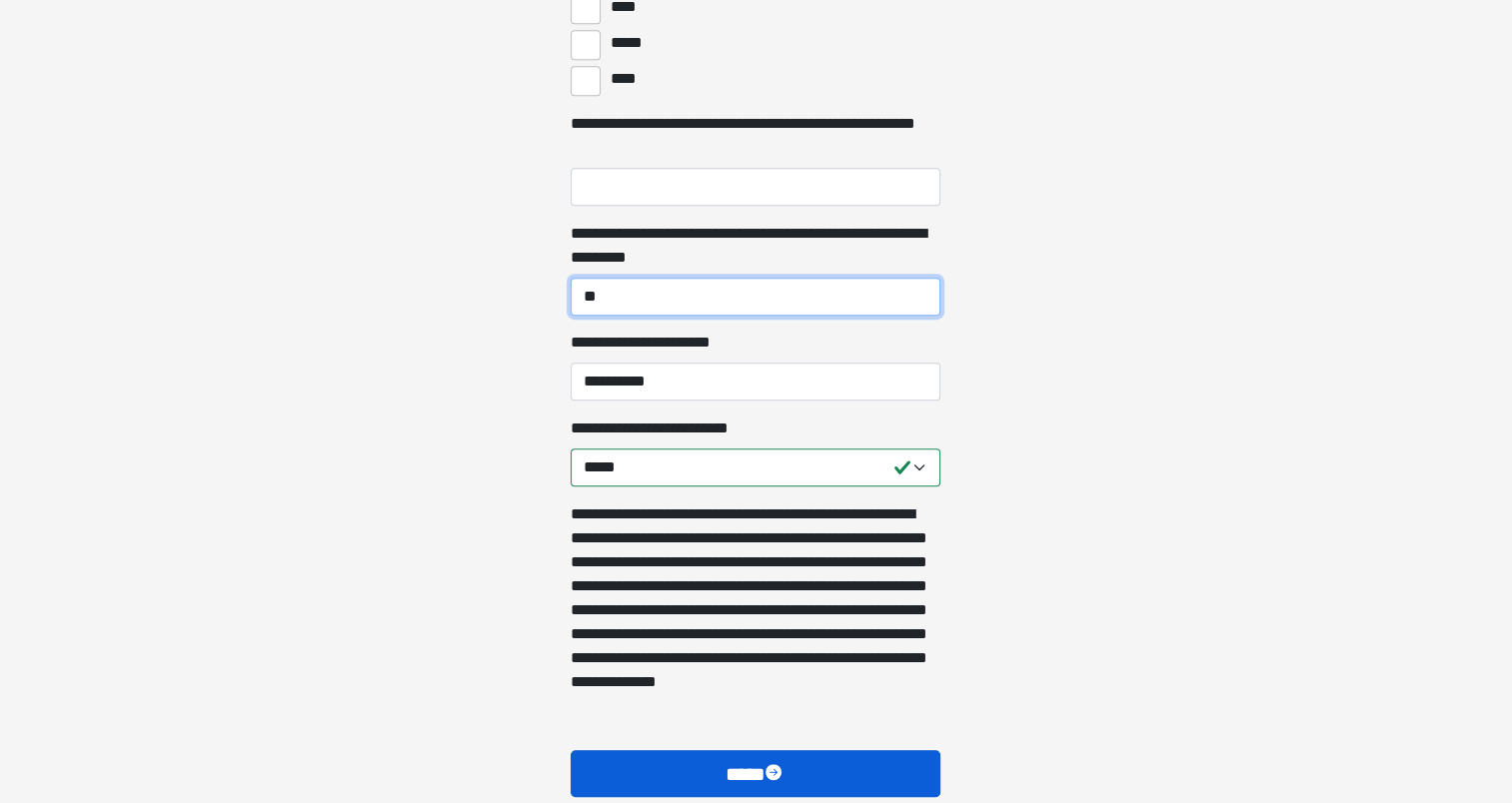type on "**" 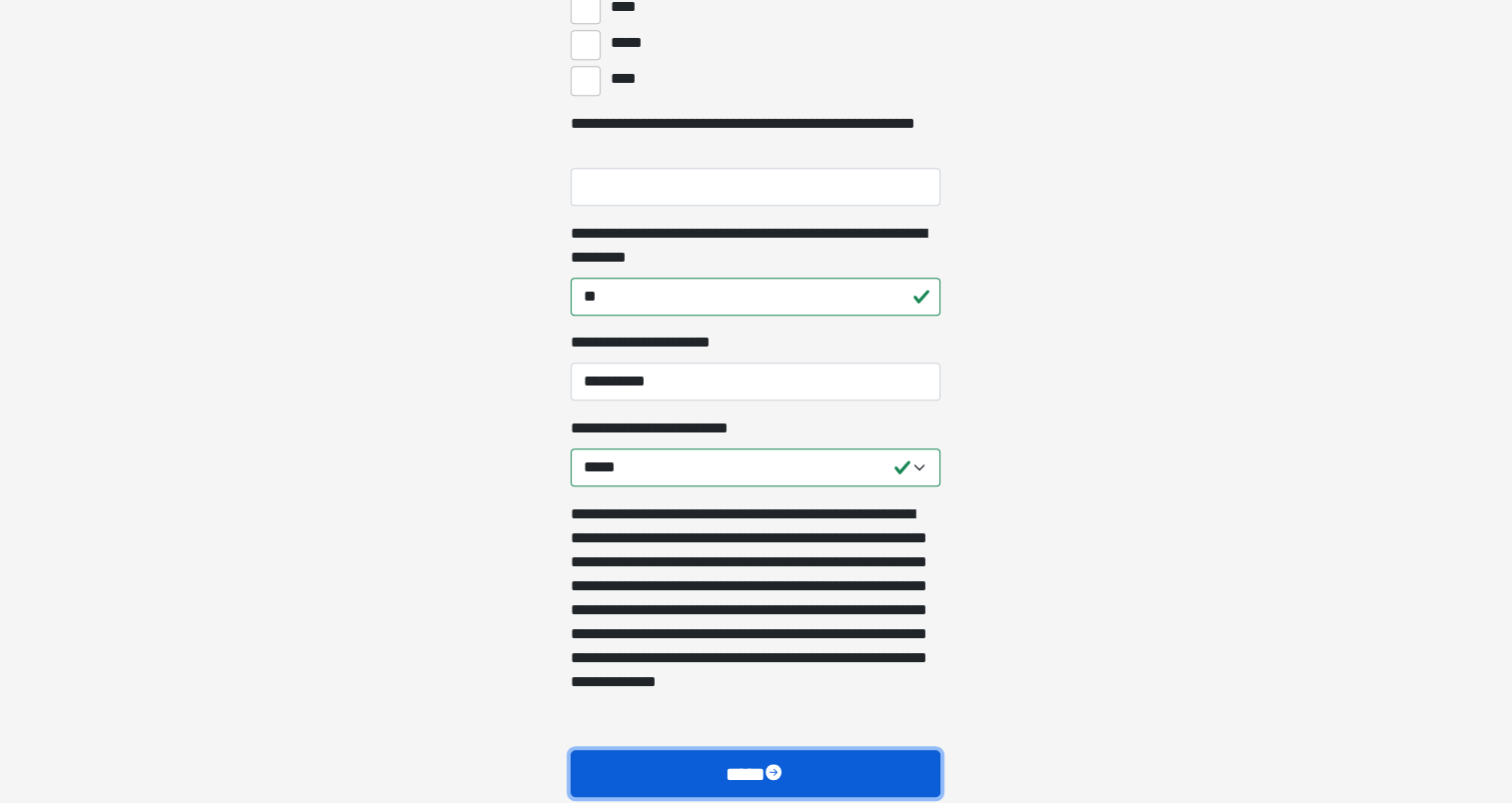 click on "****" at bounding box center [756, 774] 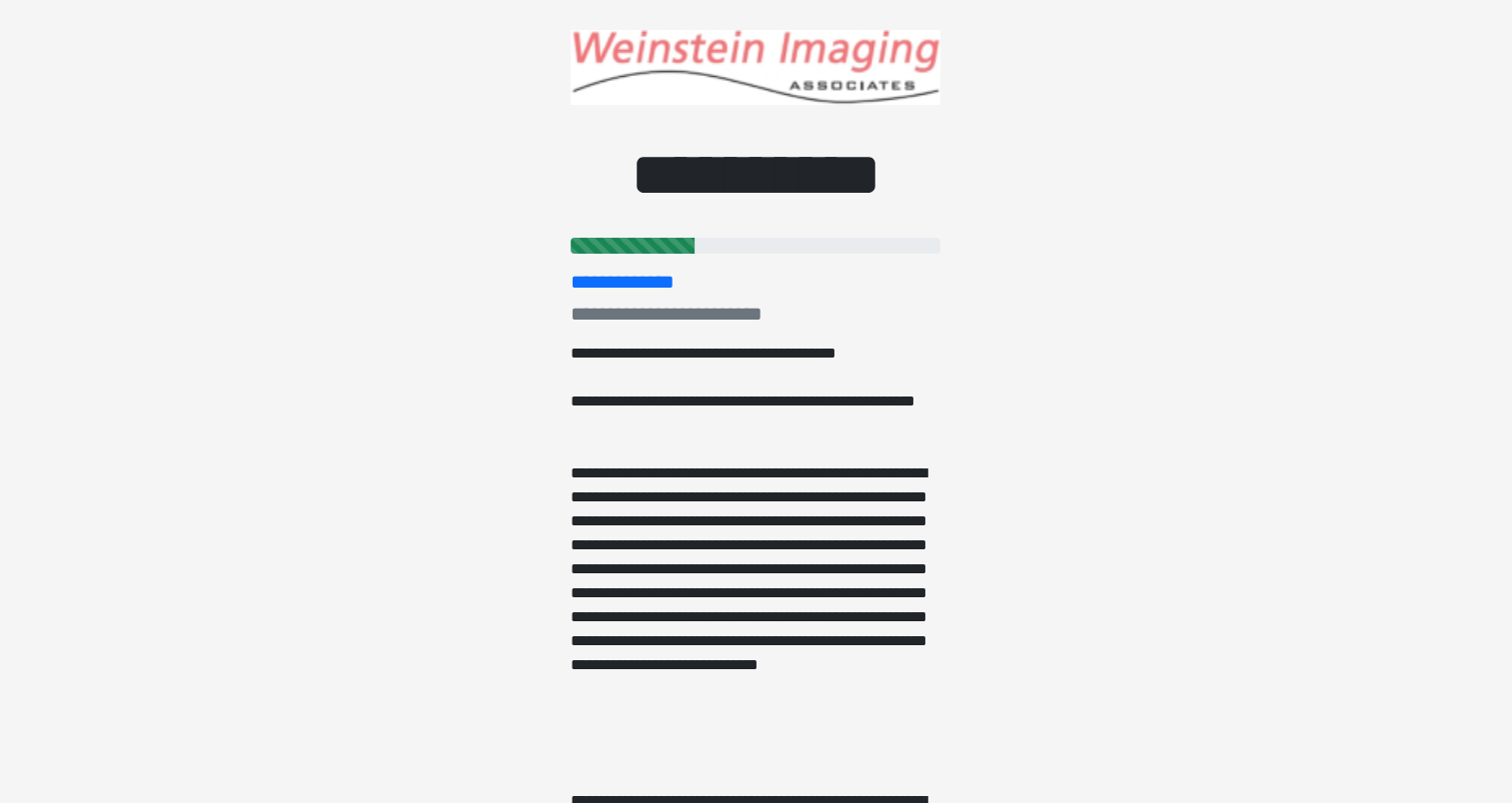 scroll, scrollTop: 0, scrollLeft: 0, axis: both 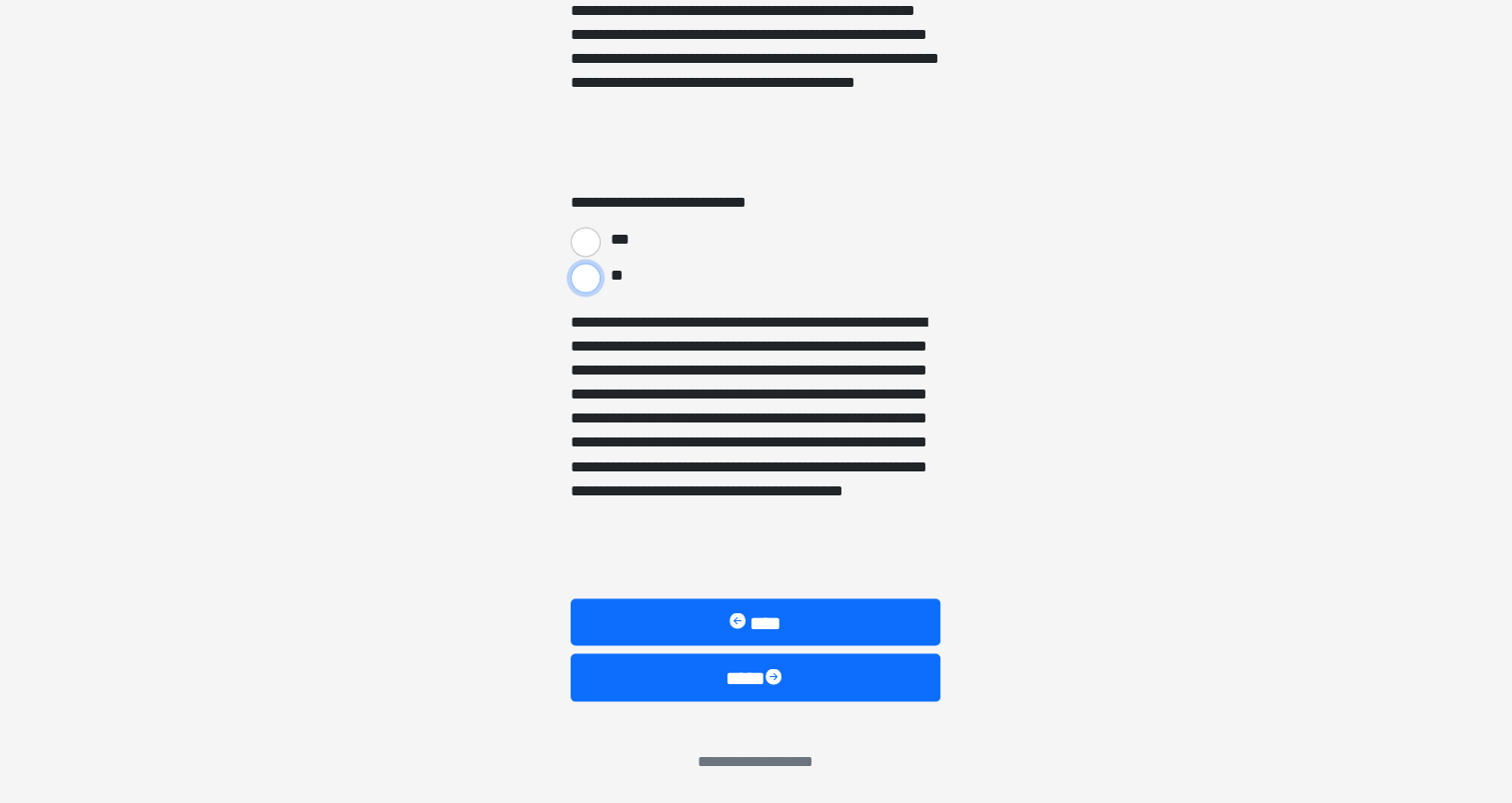 click on "**" at bounding box center (586, 278) 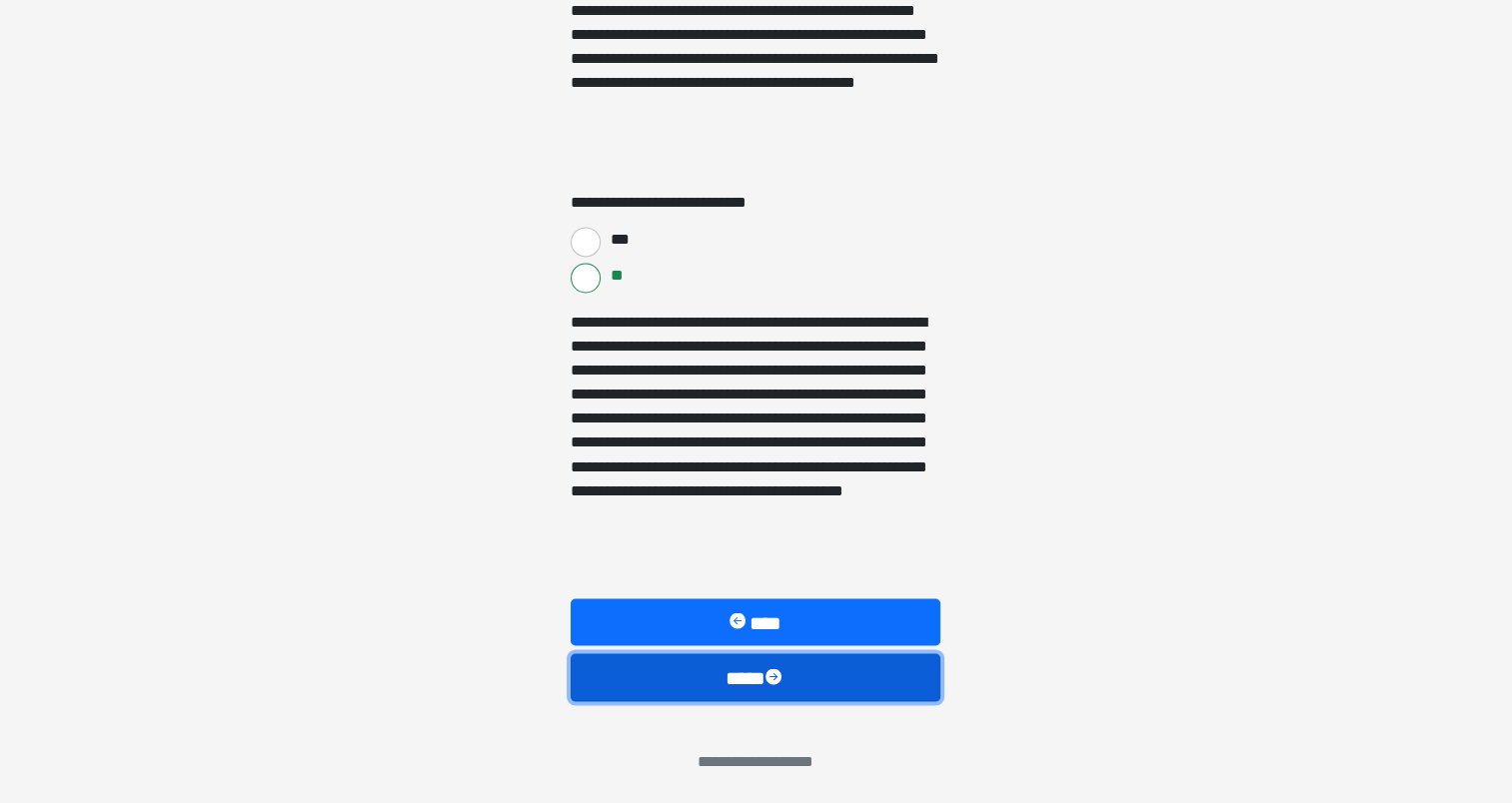 click on "****" at bounding box center (756, 677) 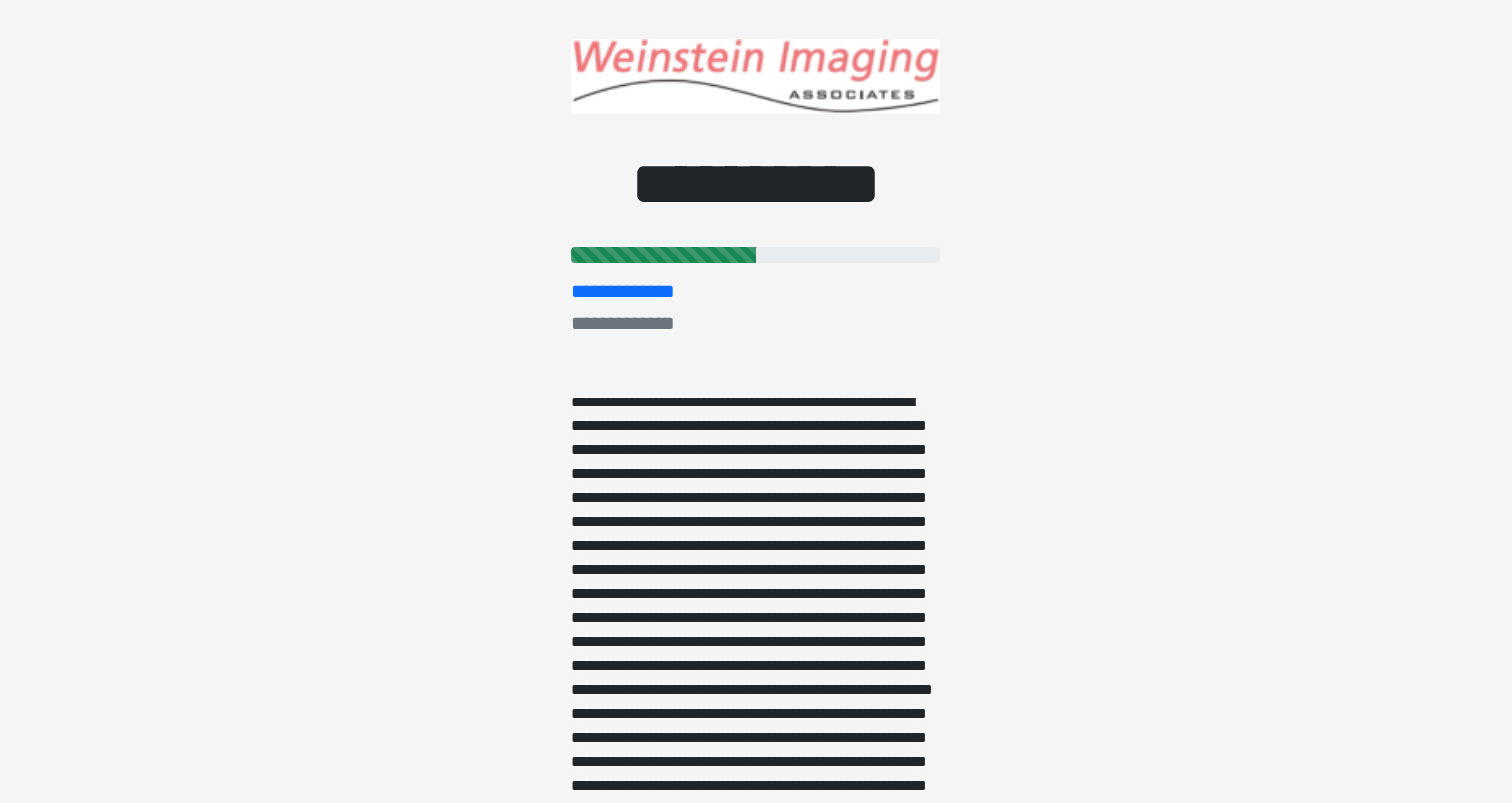 scroll, scrollTop: 0, scrollLeft: 0, axis: both 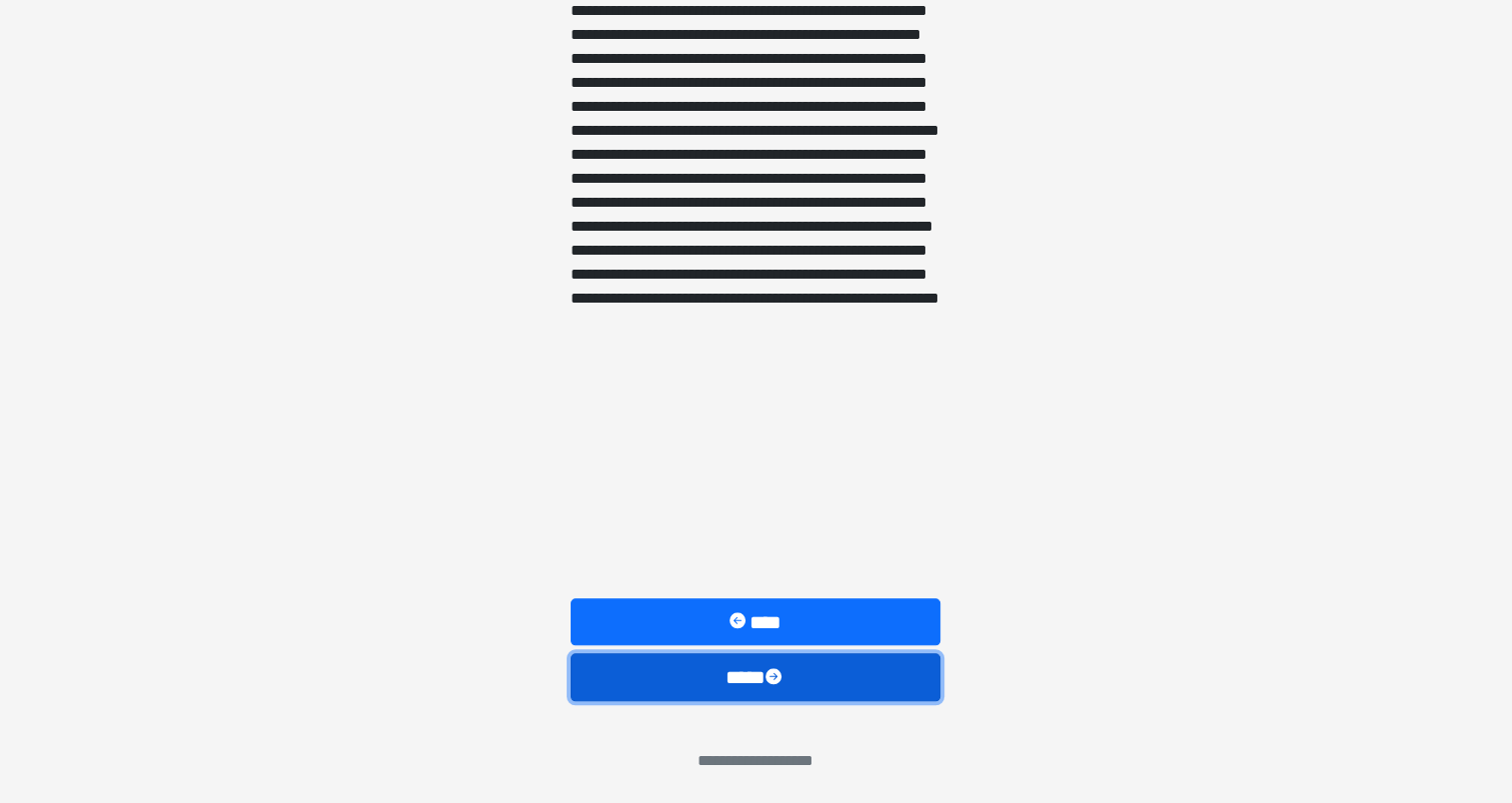 click on "****" at bounding box center [756, 677] 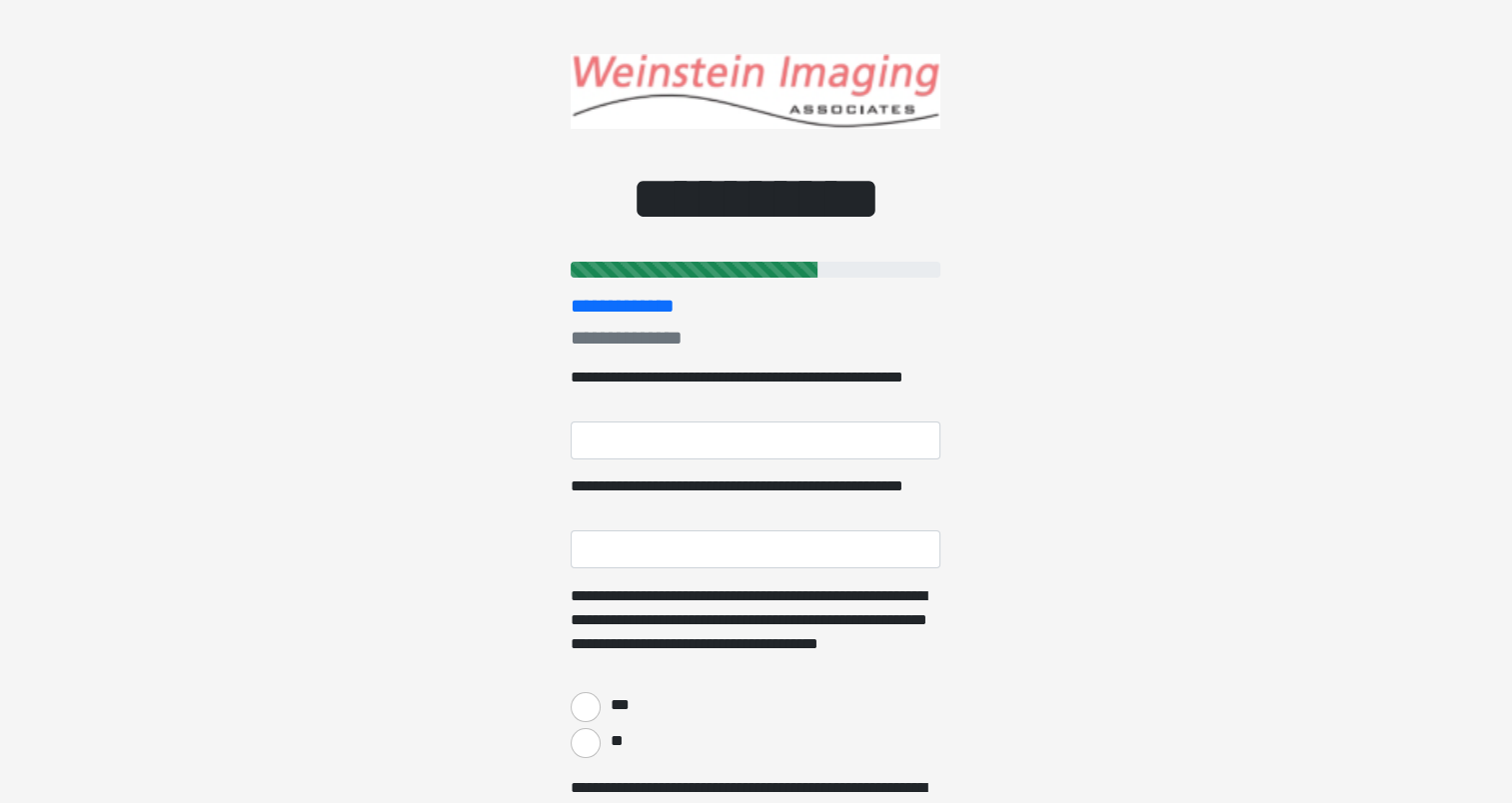 scroll, scrollTop: 0, scrollLeft: 0, axis: both 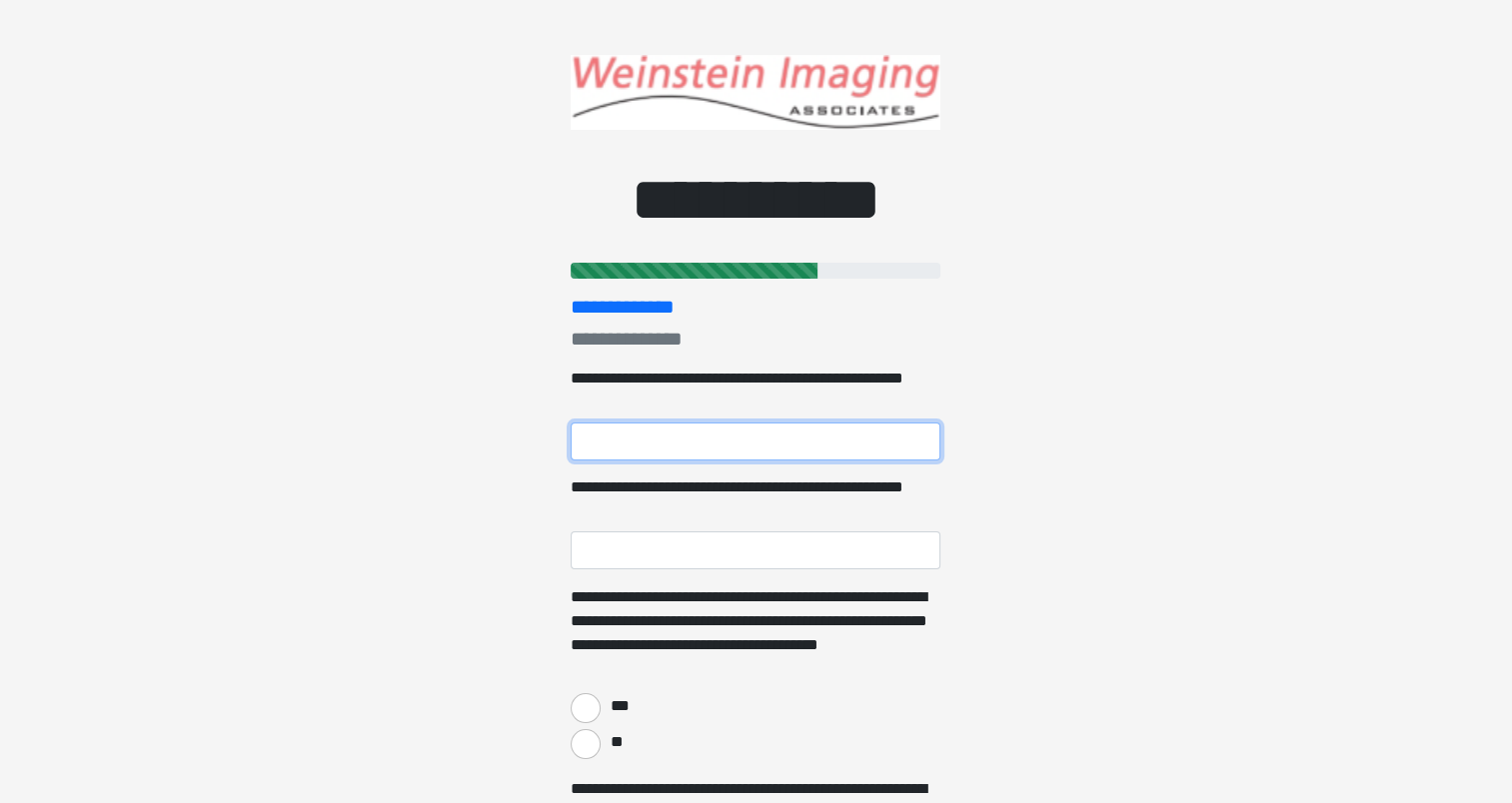 click on "**********" at bounding box center (756, 441) 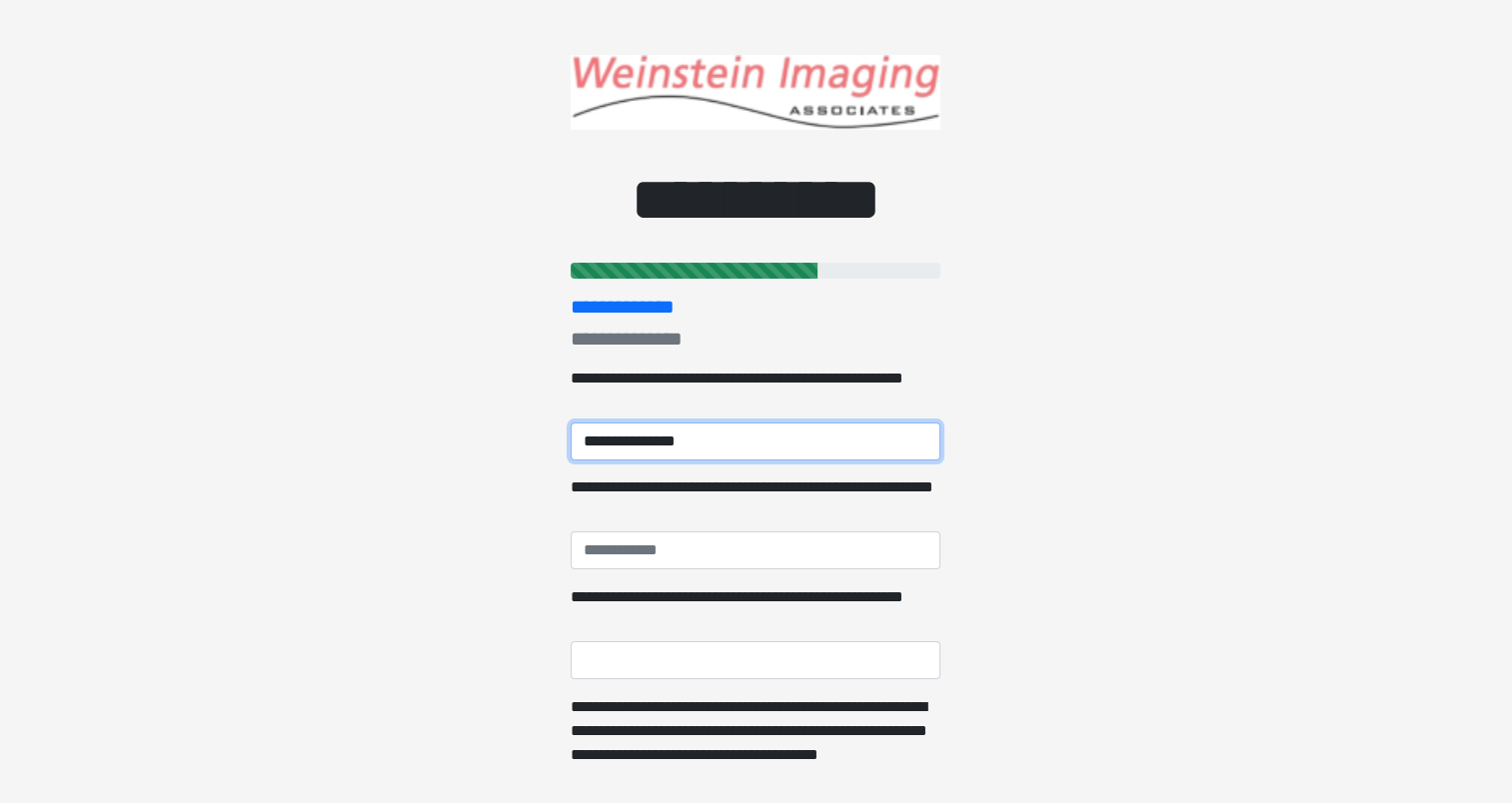 drag, startPoint x: 780, startPoint y: 431, endPoint x: 444, endPoint y: 432, distance: 336.0015 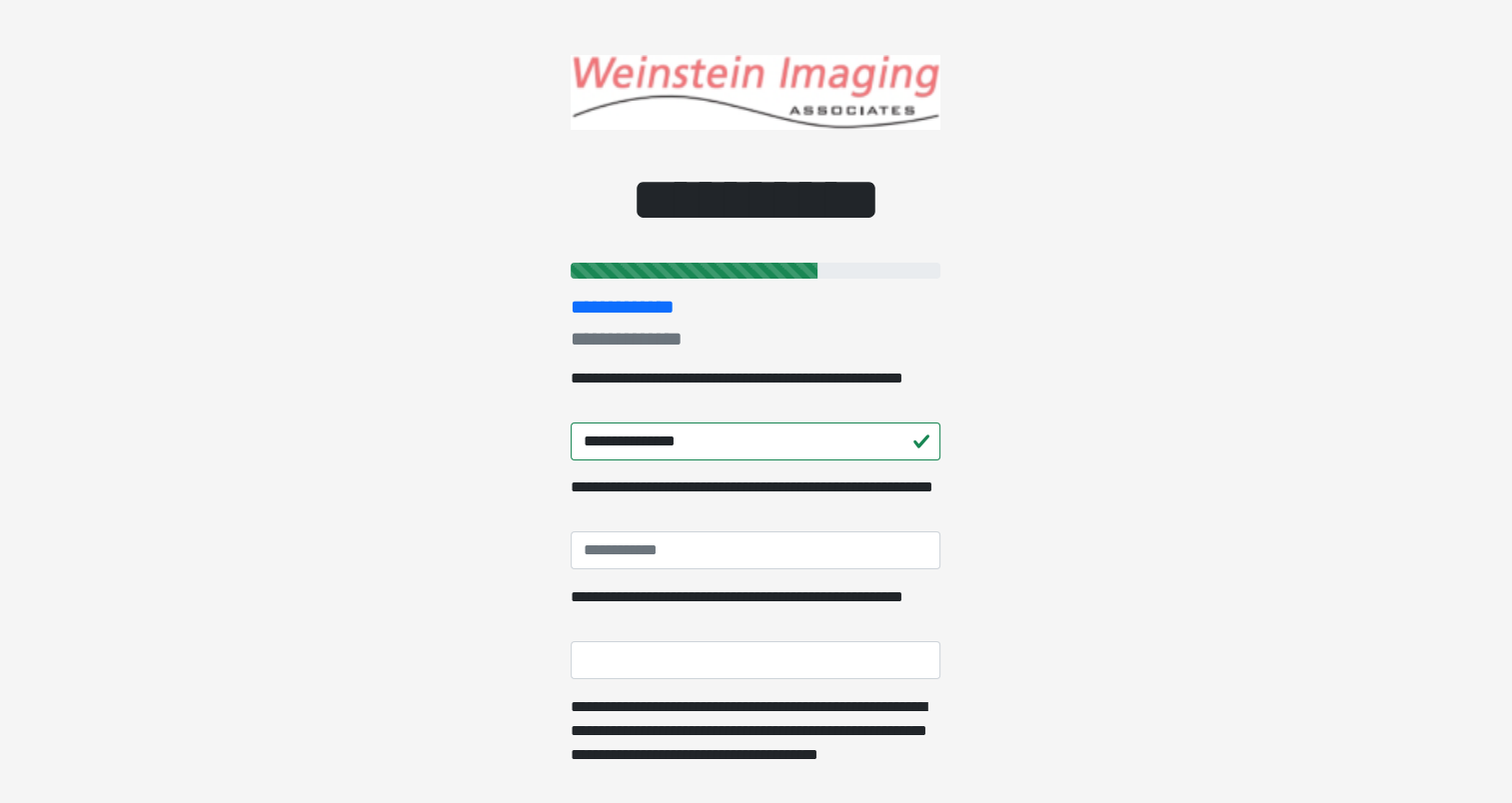 click on "**********" at bounding box center [756, 402] 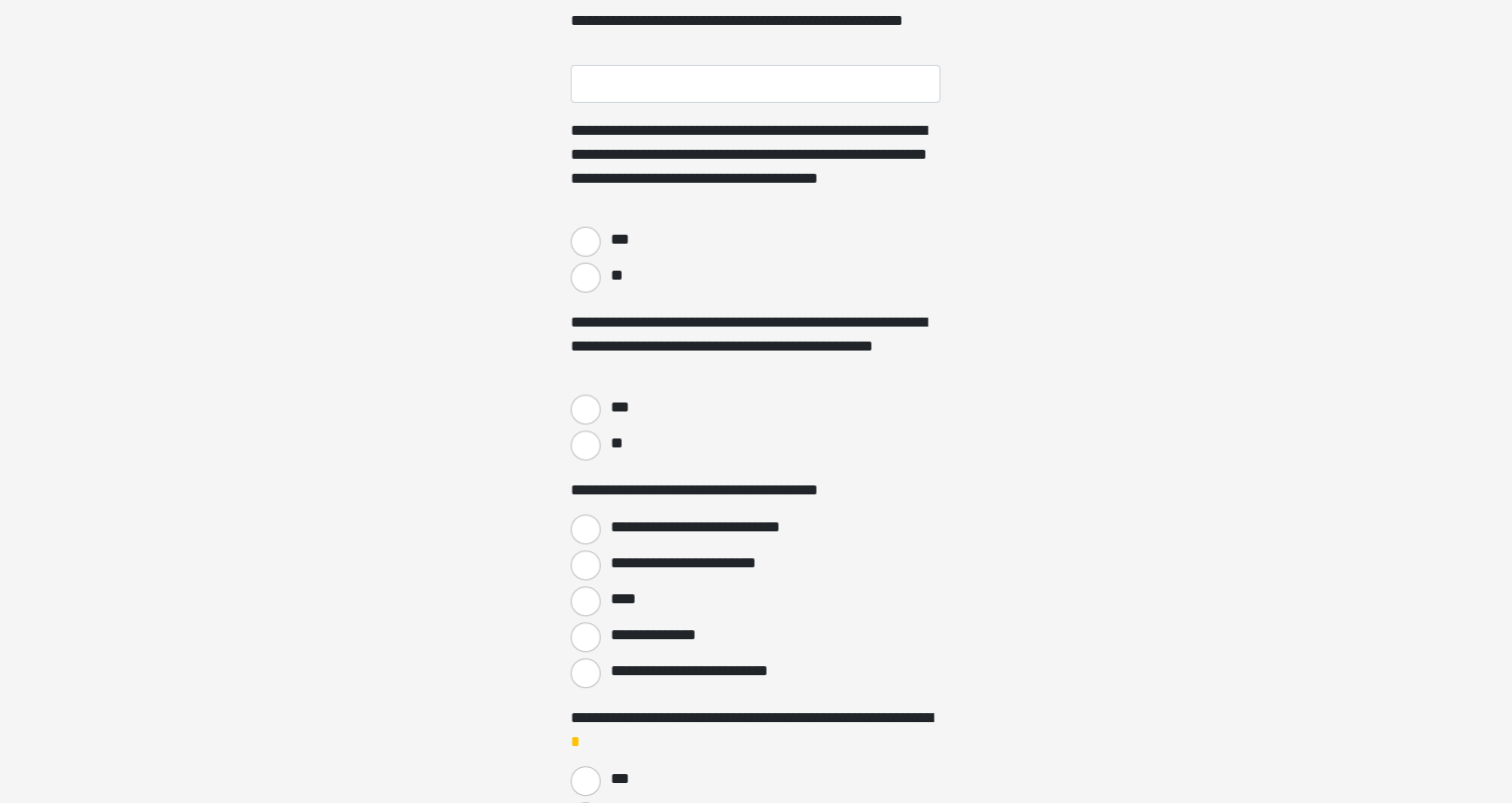 scroll, scrollTop: 702, scrollLeft: 0, axis: vertical 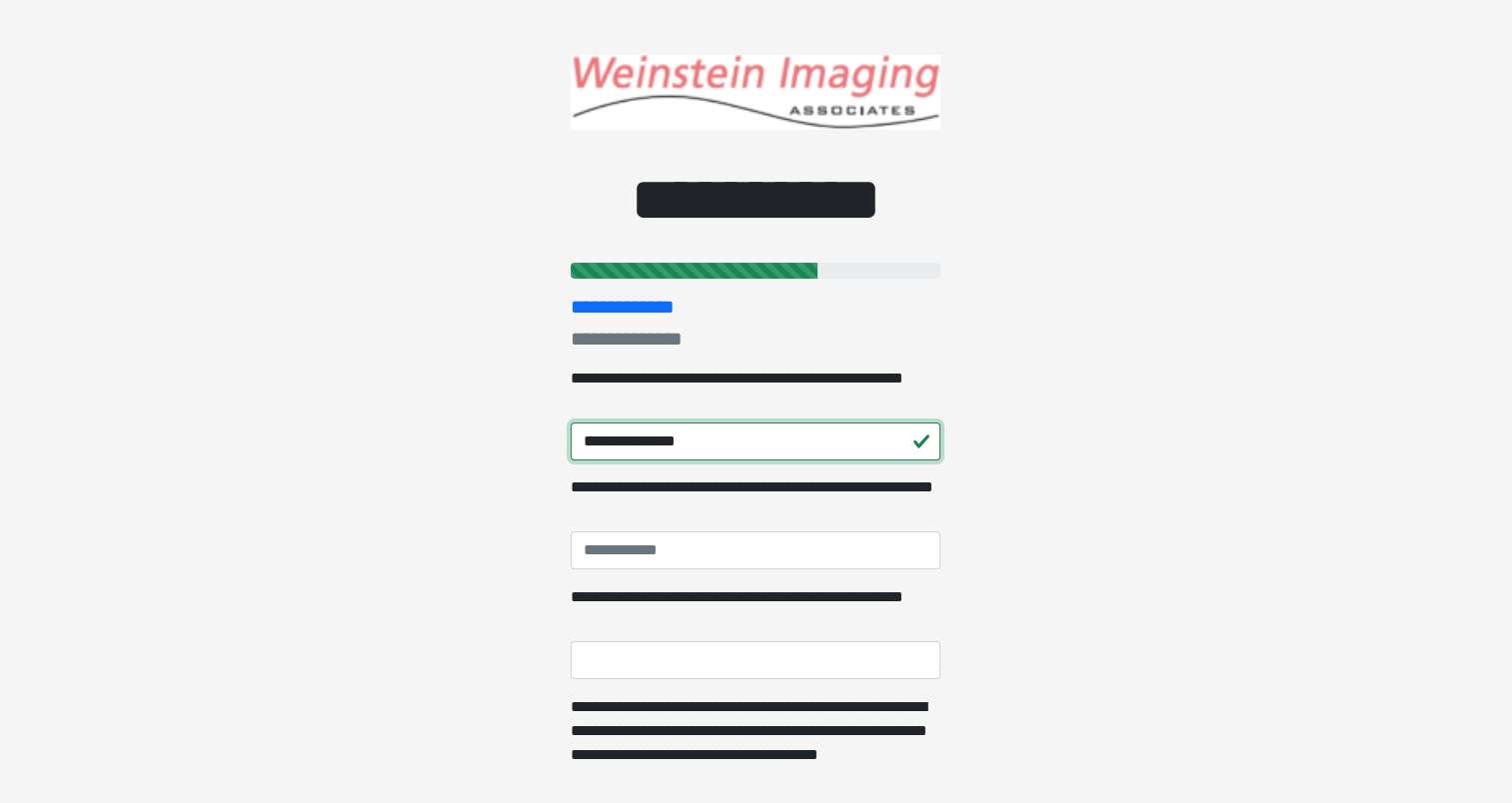click on "**********" at bounding box center (756, 441) 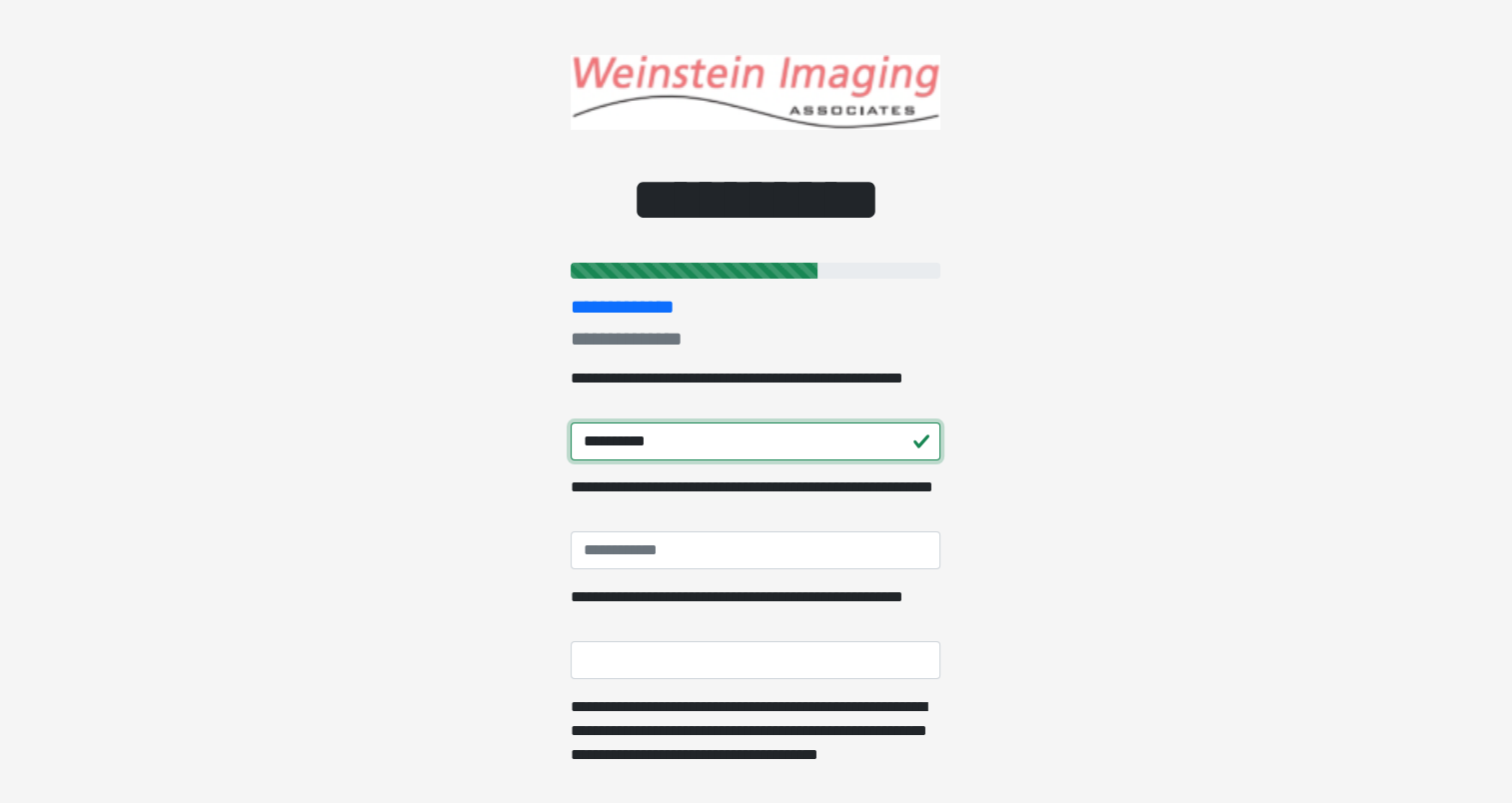 type on "**********" 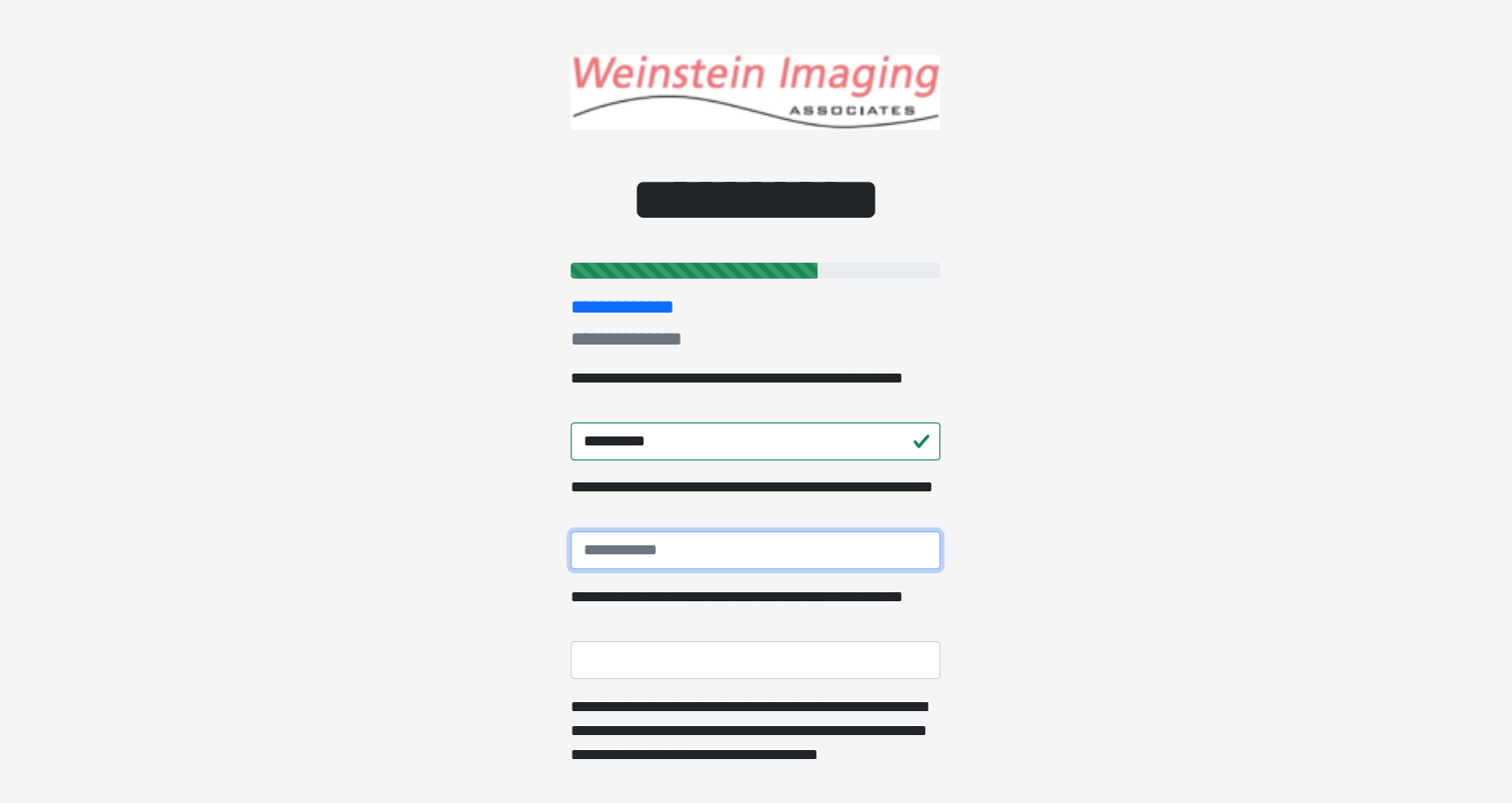 click on "**********" at bounding box center [756, 550] 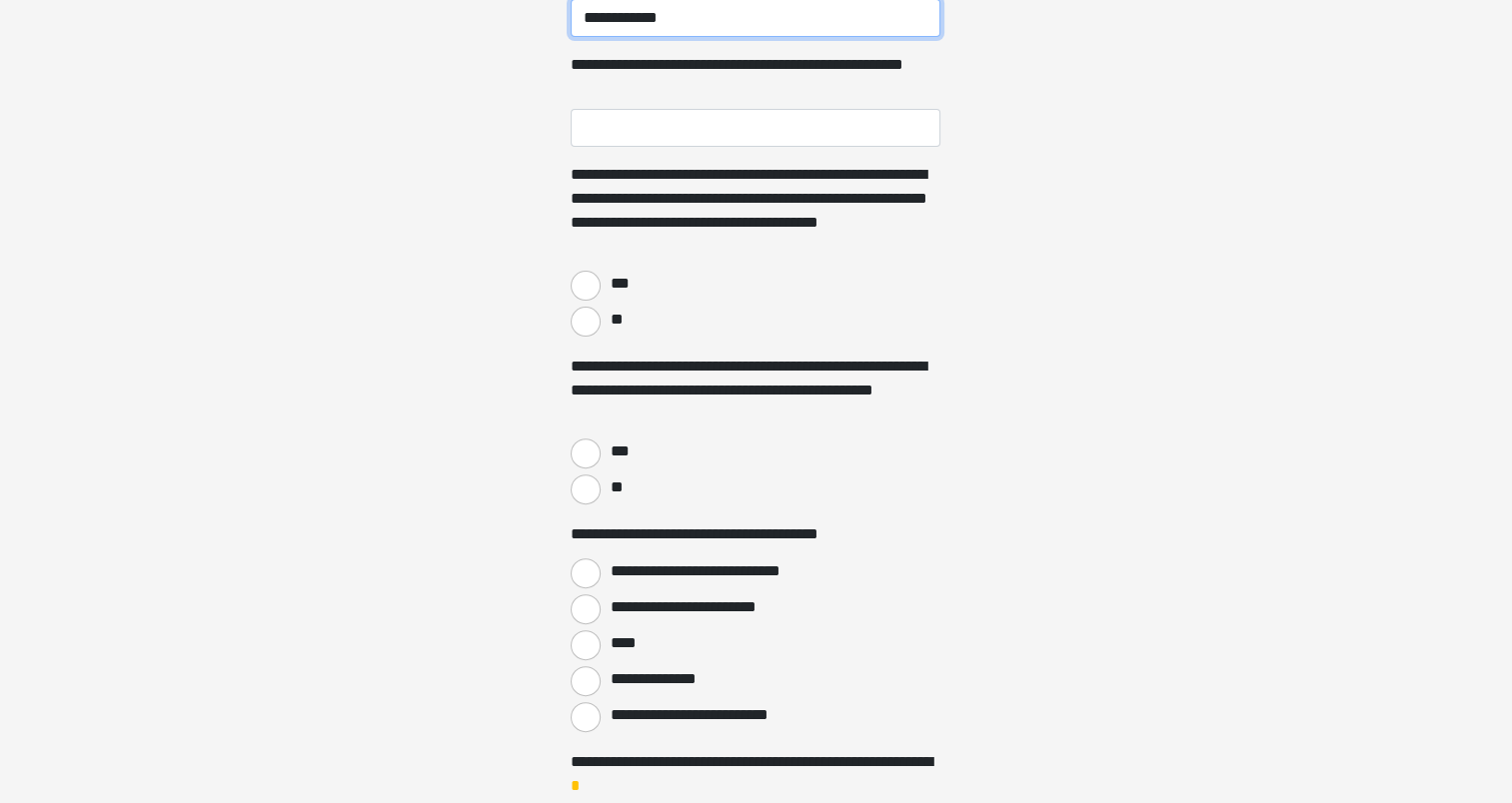 scroll, scrollTop: 526, scrollLeft: 0, axis: vertical 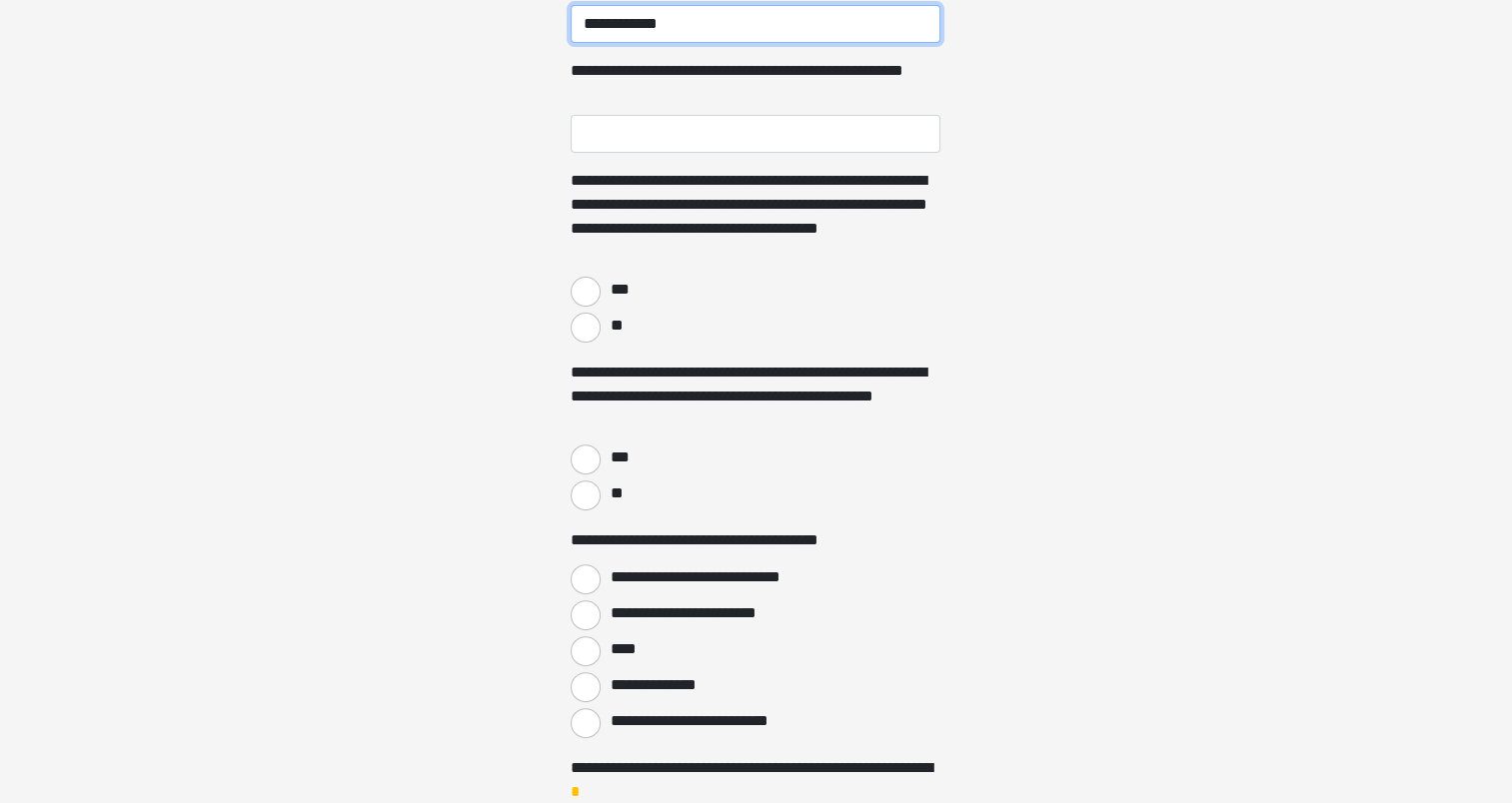 type on "**********" 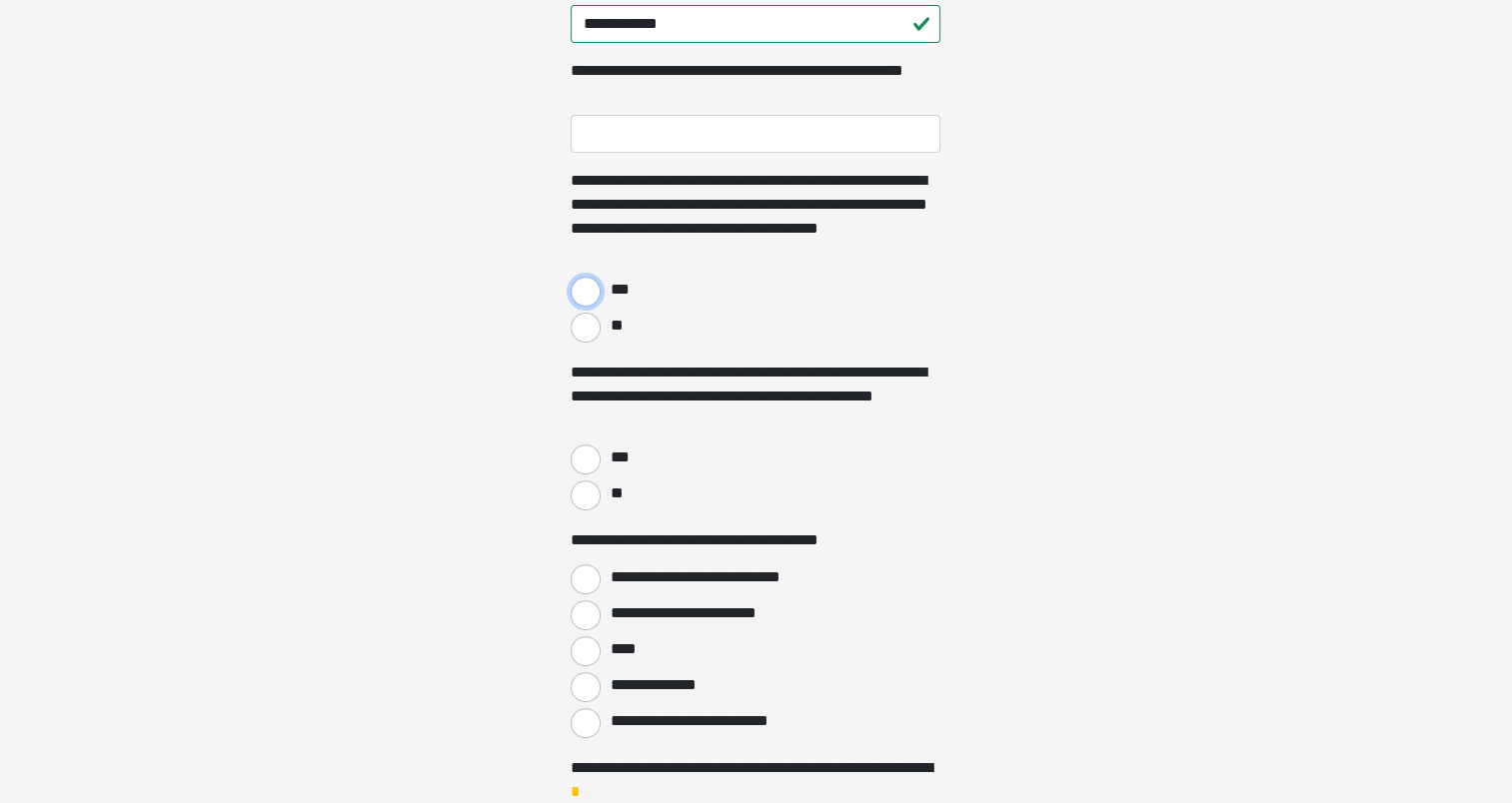 click on "***" at bounding box center [586, 292] 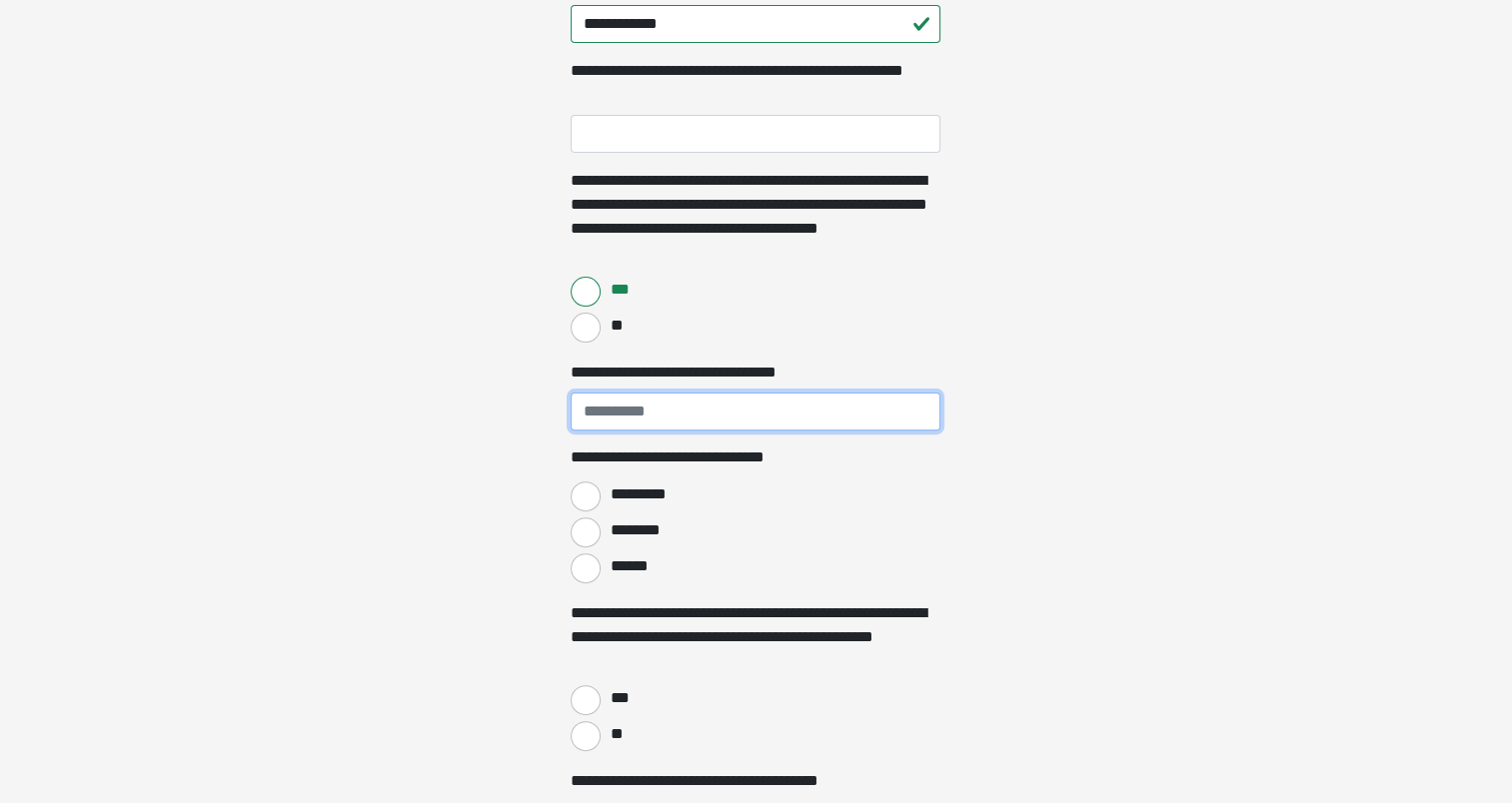 click on "**********" at bounding box center [756, 411] 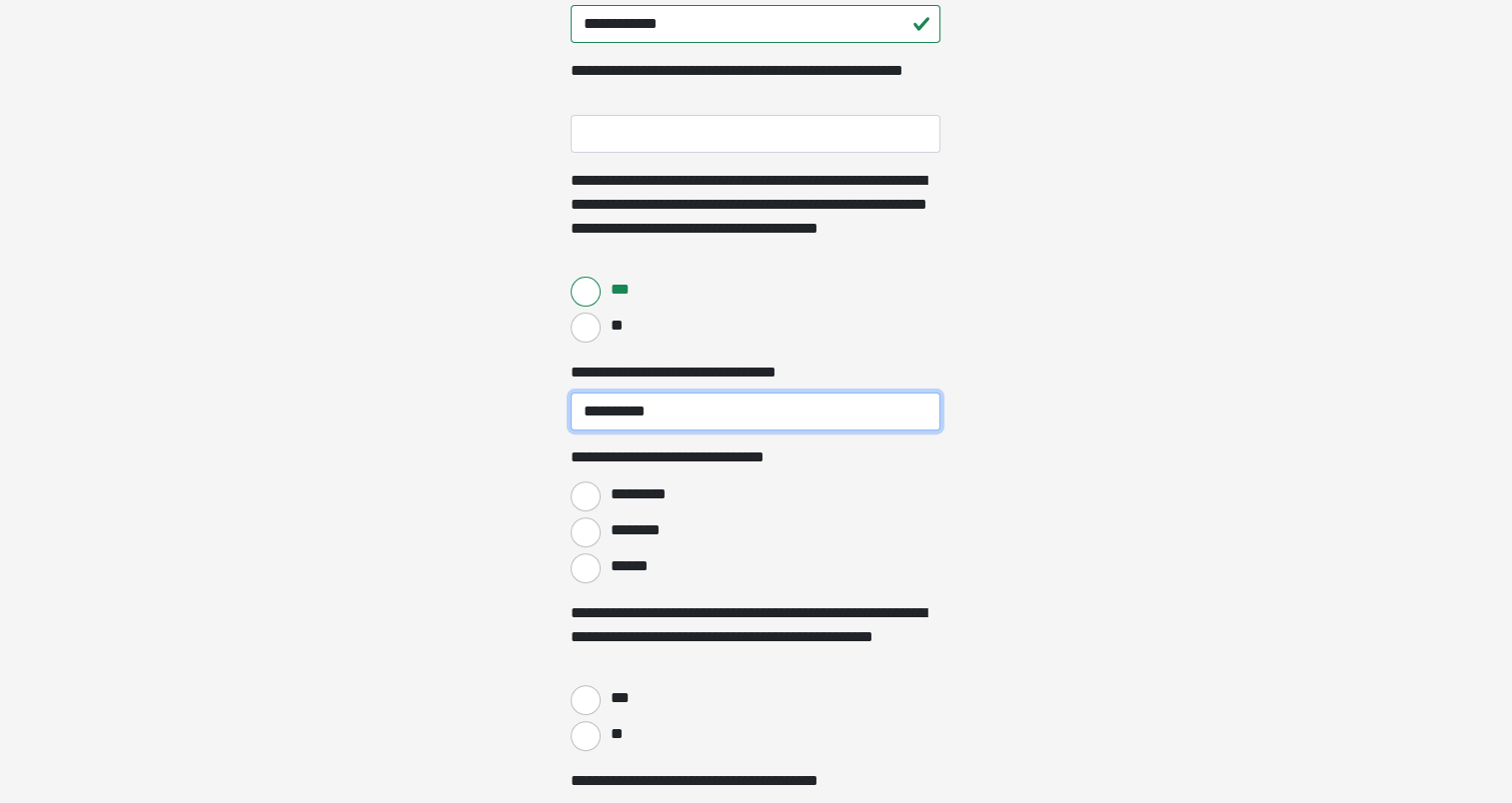 type on "**********" 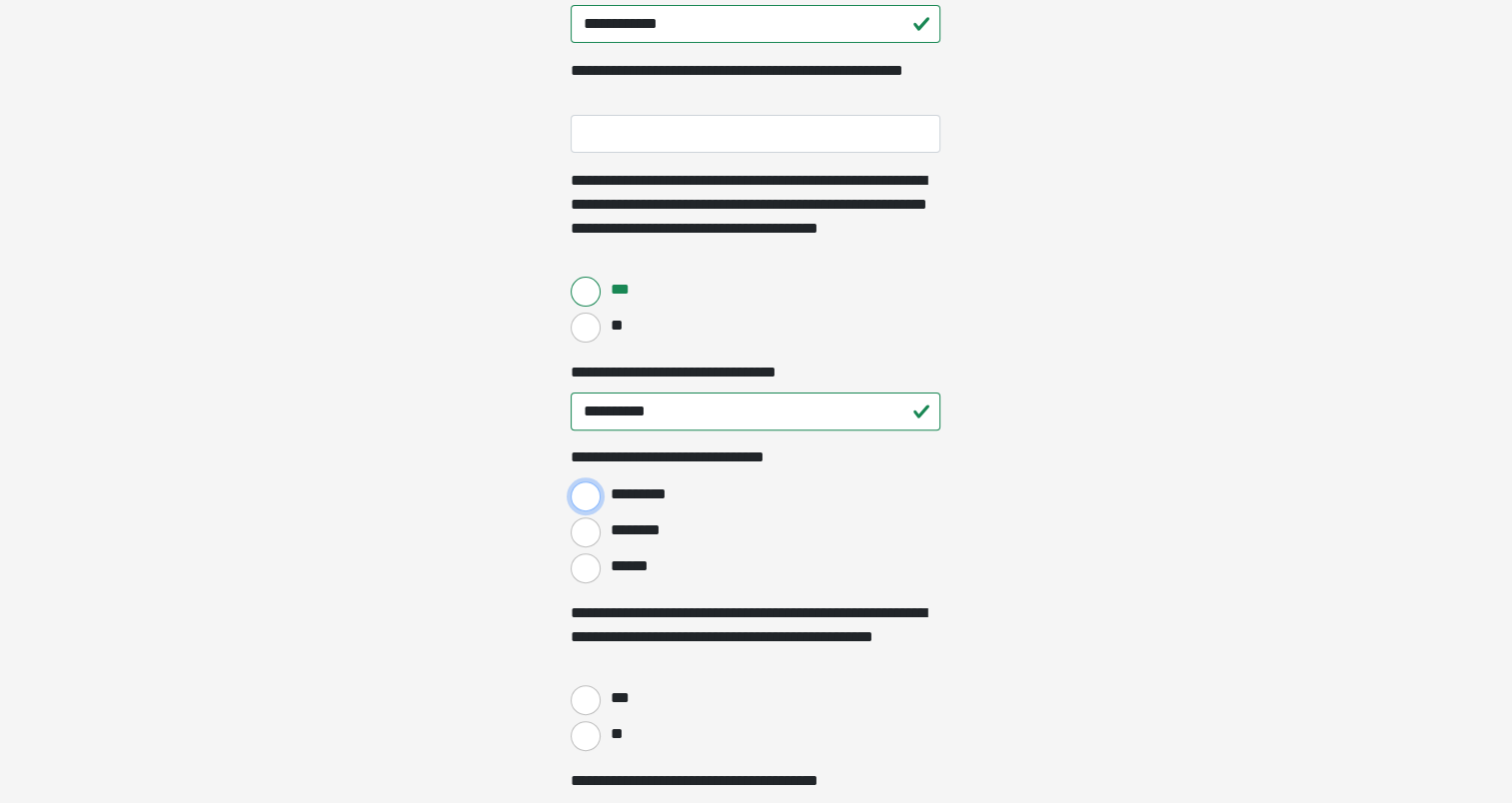 click on "*********" at bounding box center (586, 496) 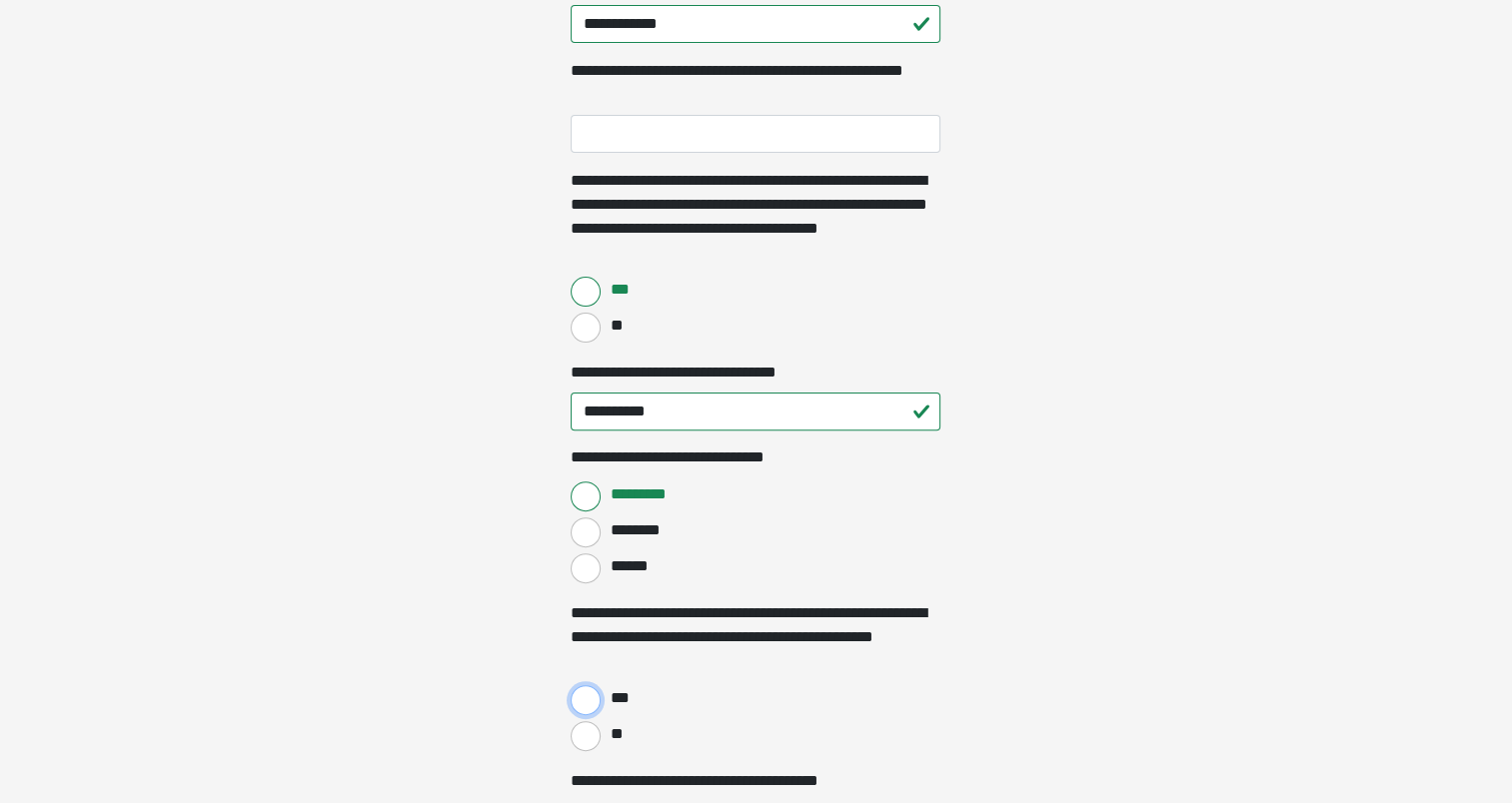click on "***" at bounding box center [586, 700] 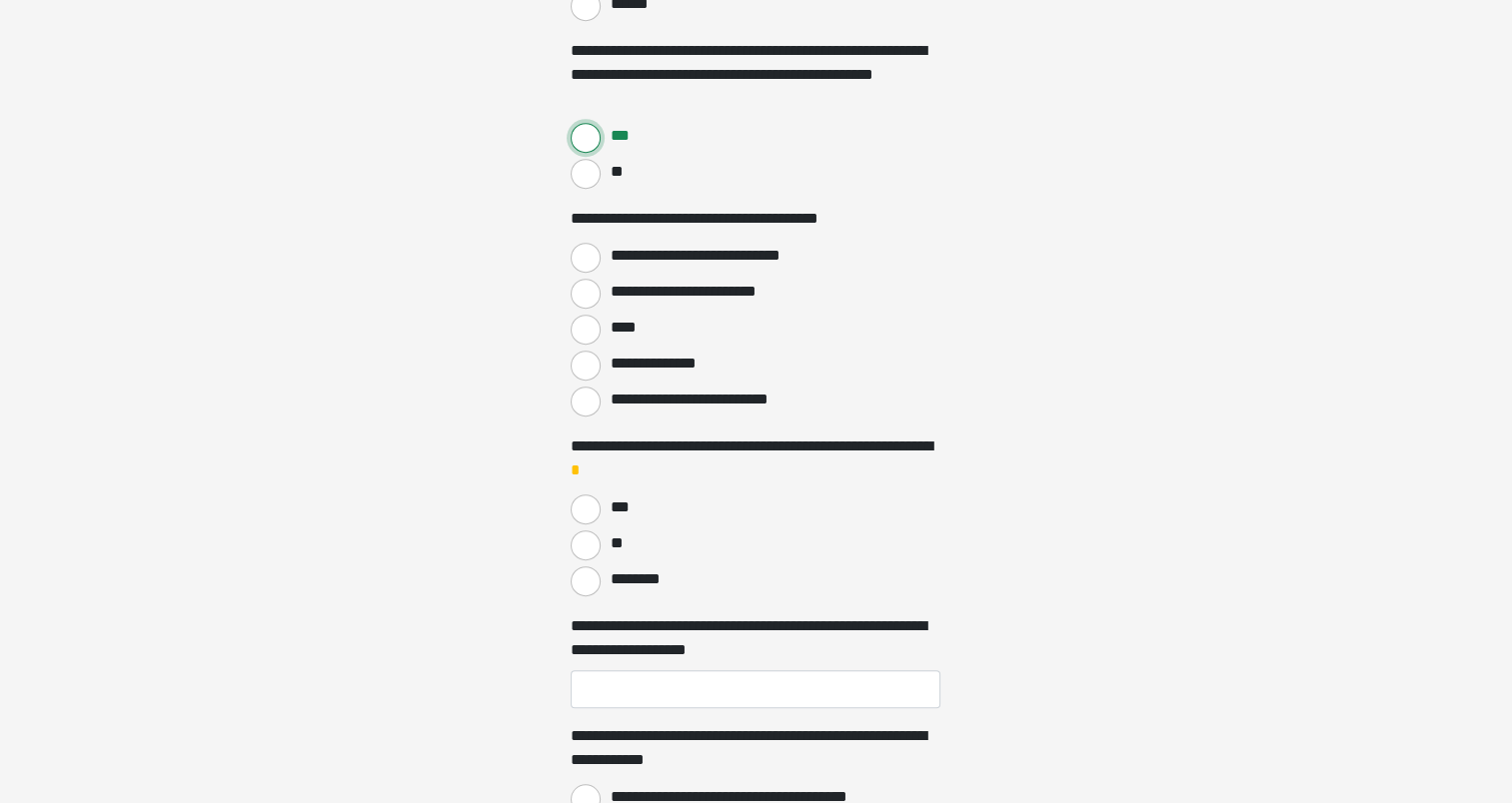 scroll, scrollTop: 1101, scrollLeft: 0, axis: vertical 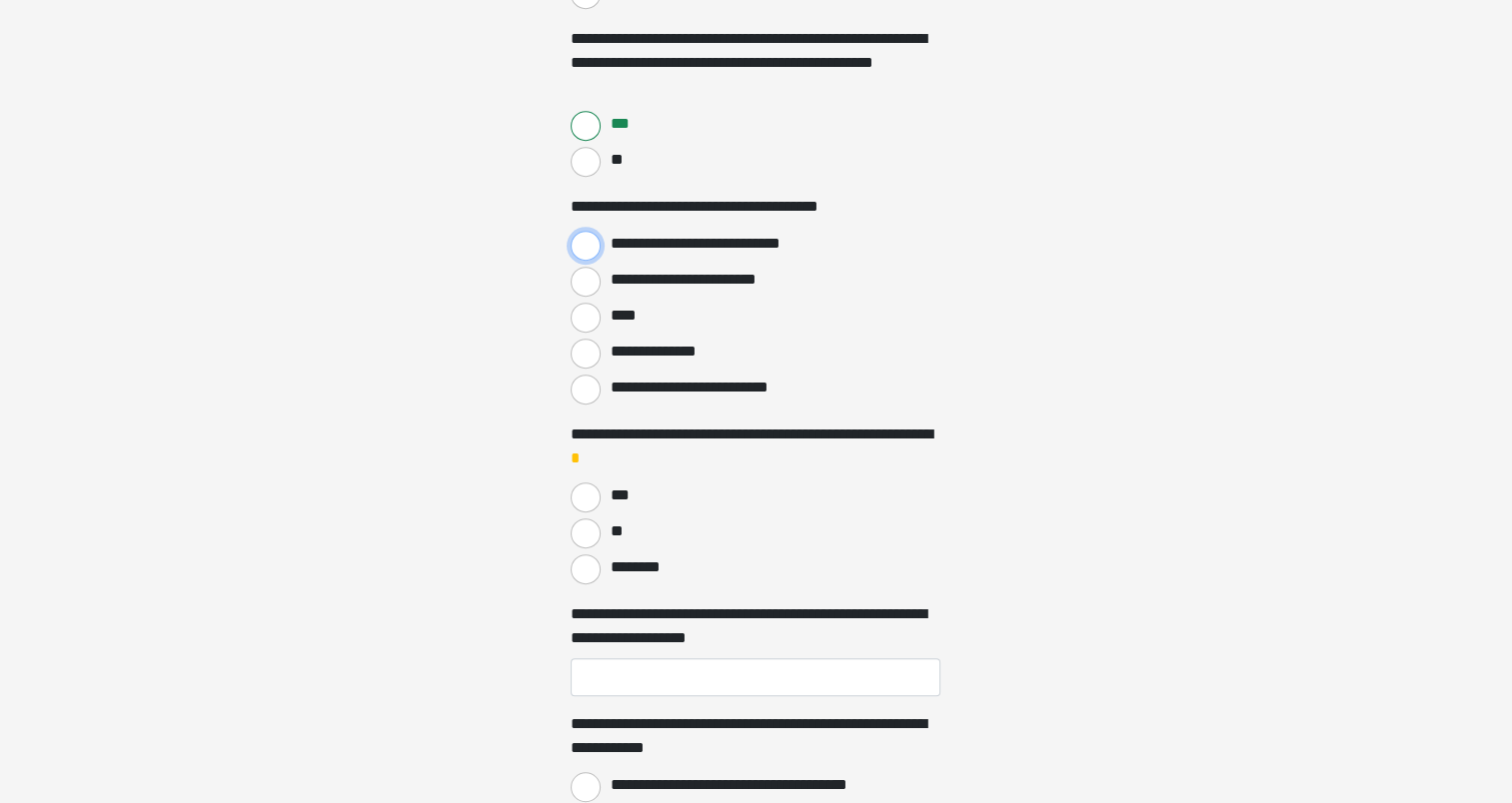 click on "**********" at bounding box center (586, 246) 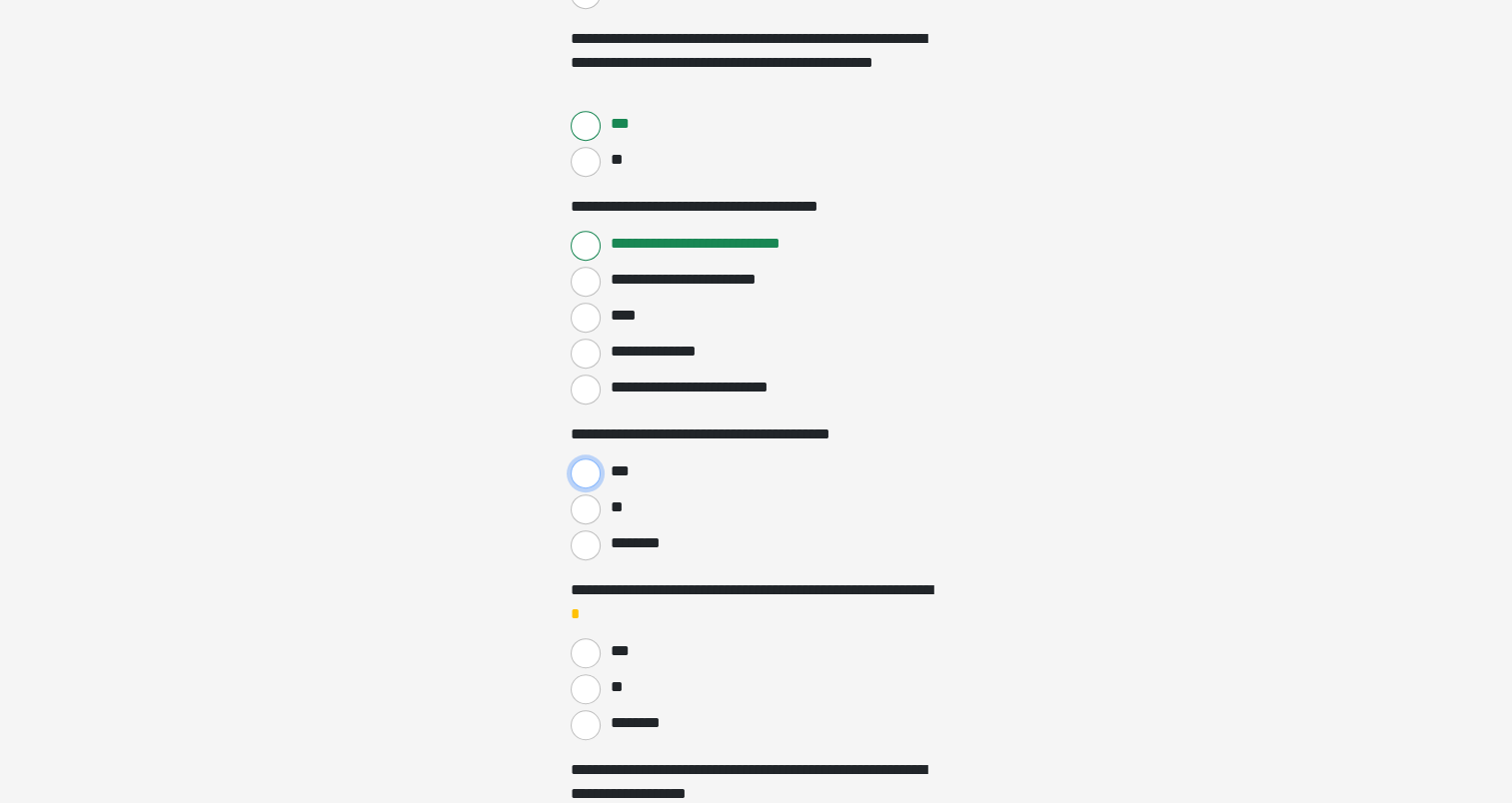 click on "***" at bounding box center [586, 473] 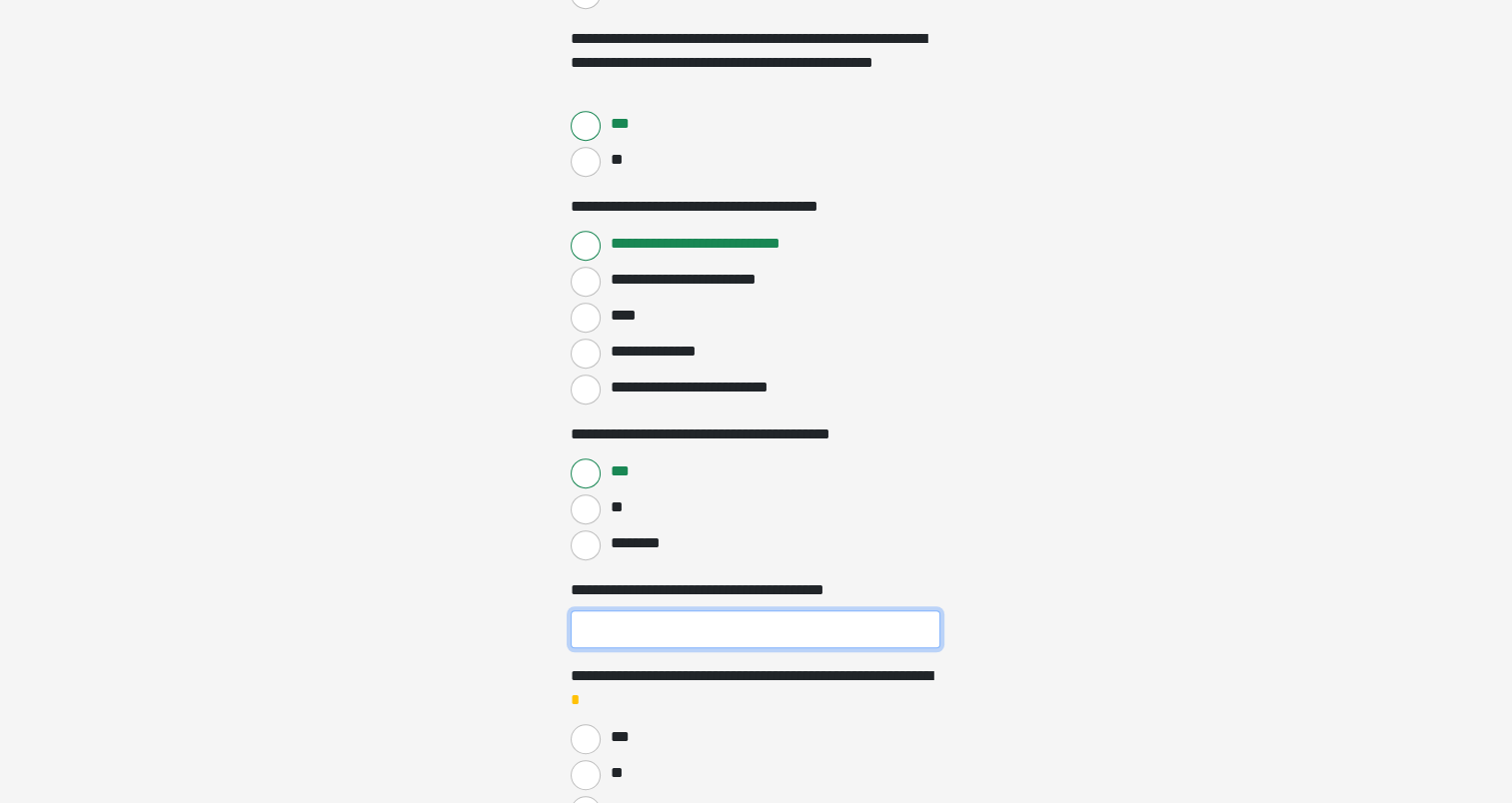 click on "**********" at bounding box center [756, 629] 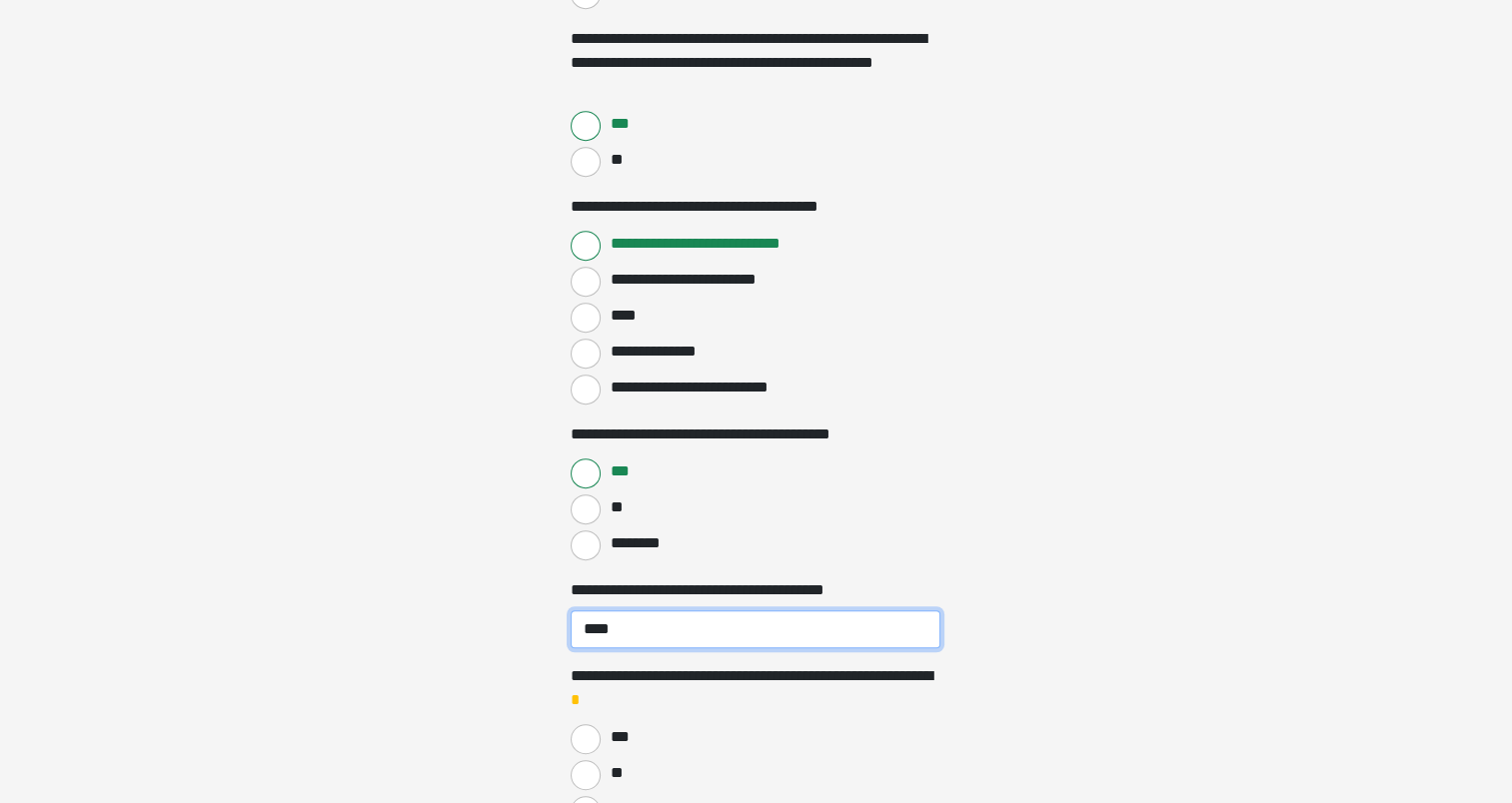 type on "****" 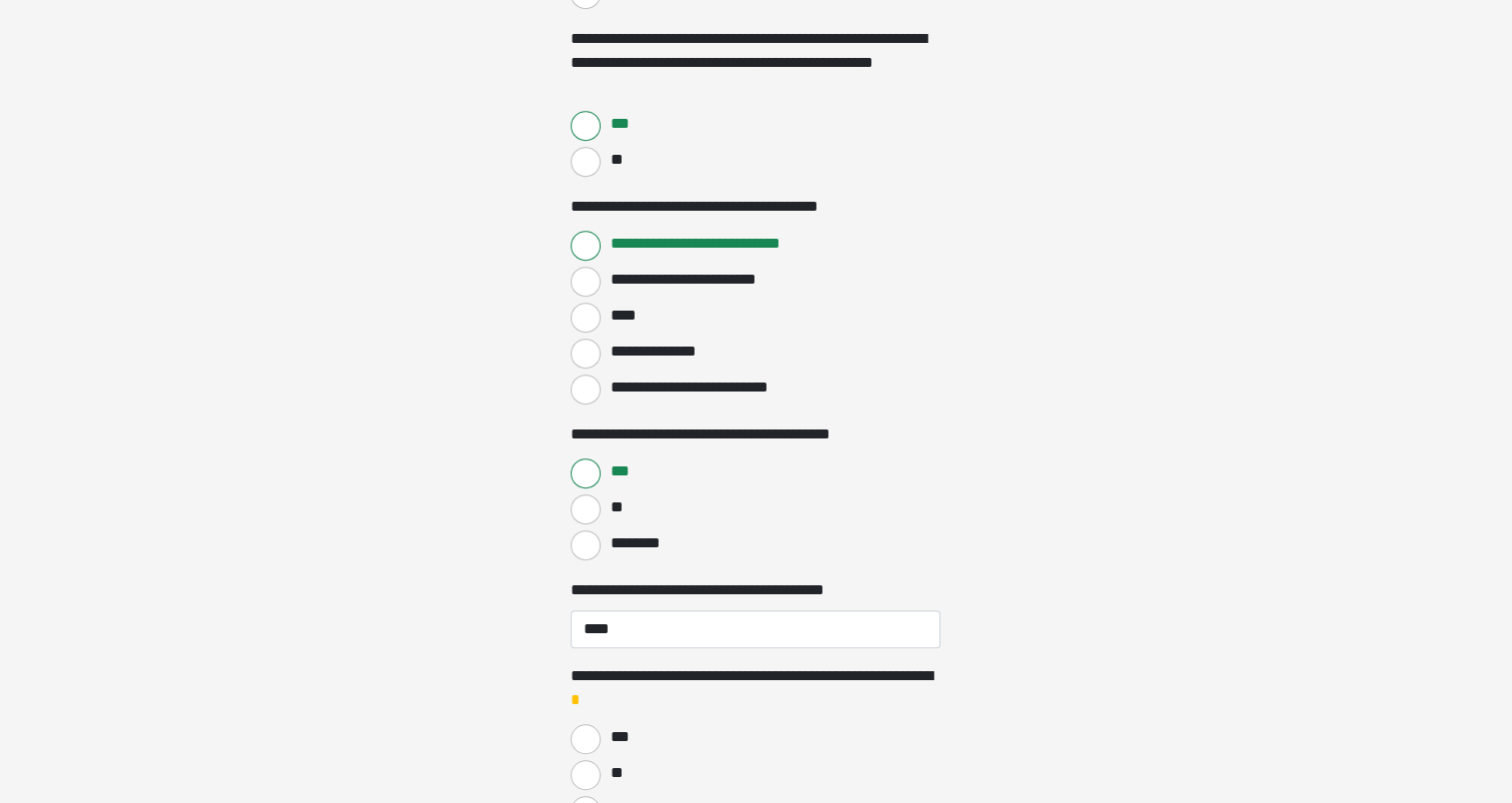 click on "**********" at bounding box center [756, -699] 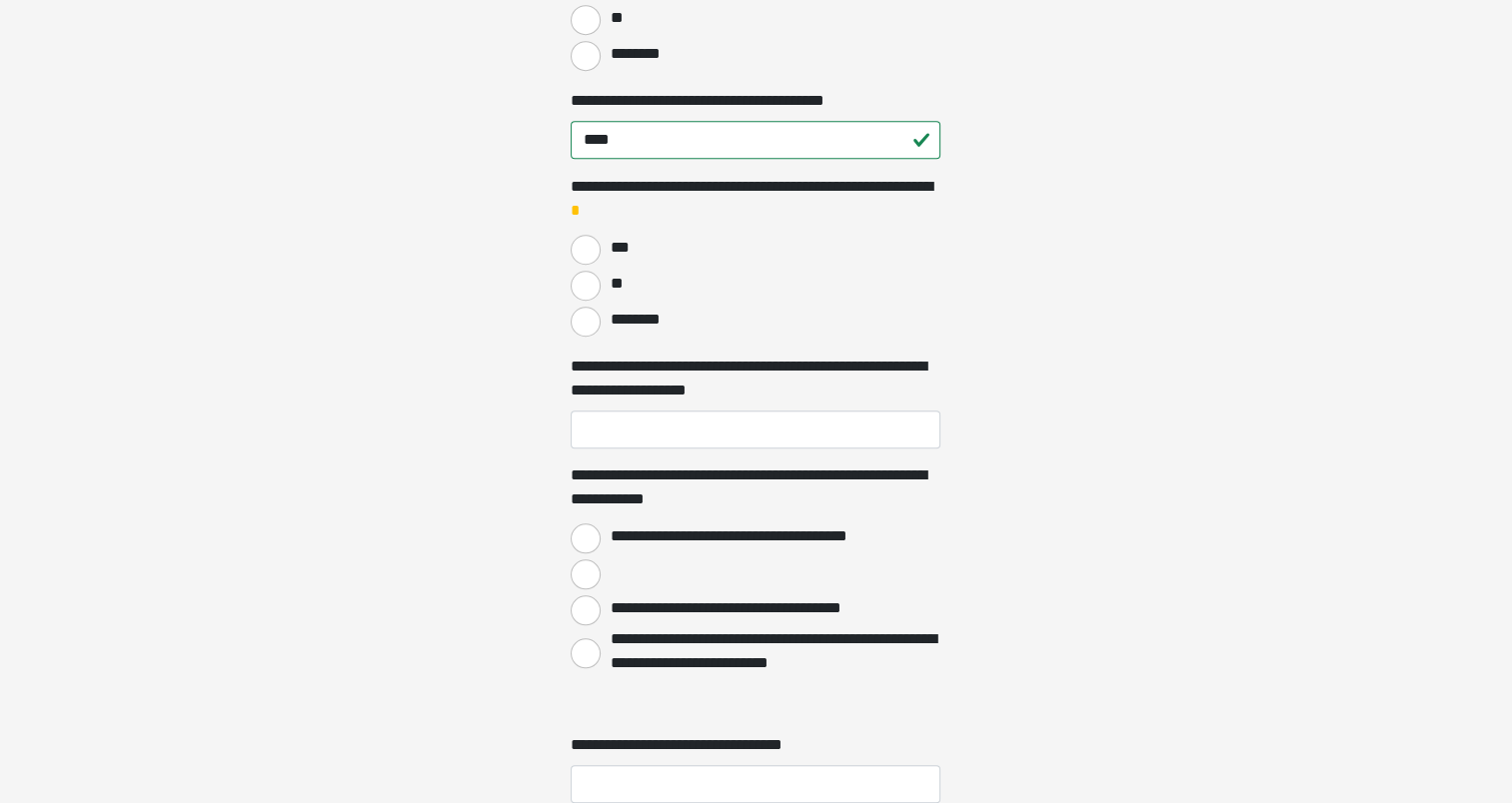 scroll, scrollTop: 1616, scrollLeft: 0, axis: vertical 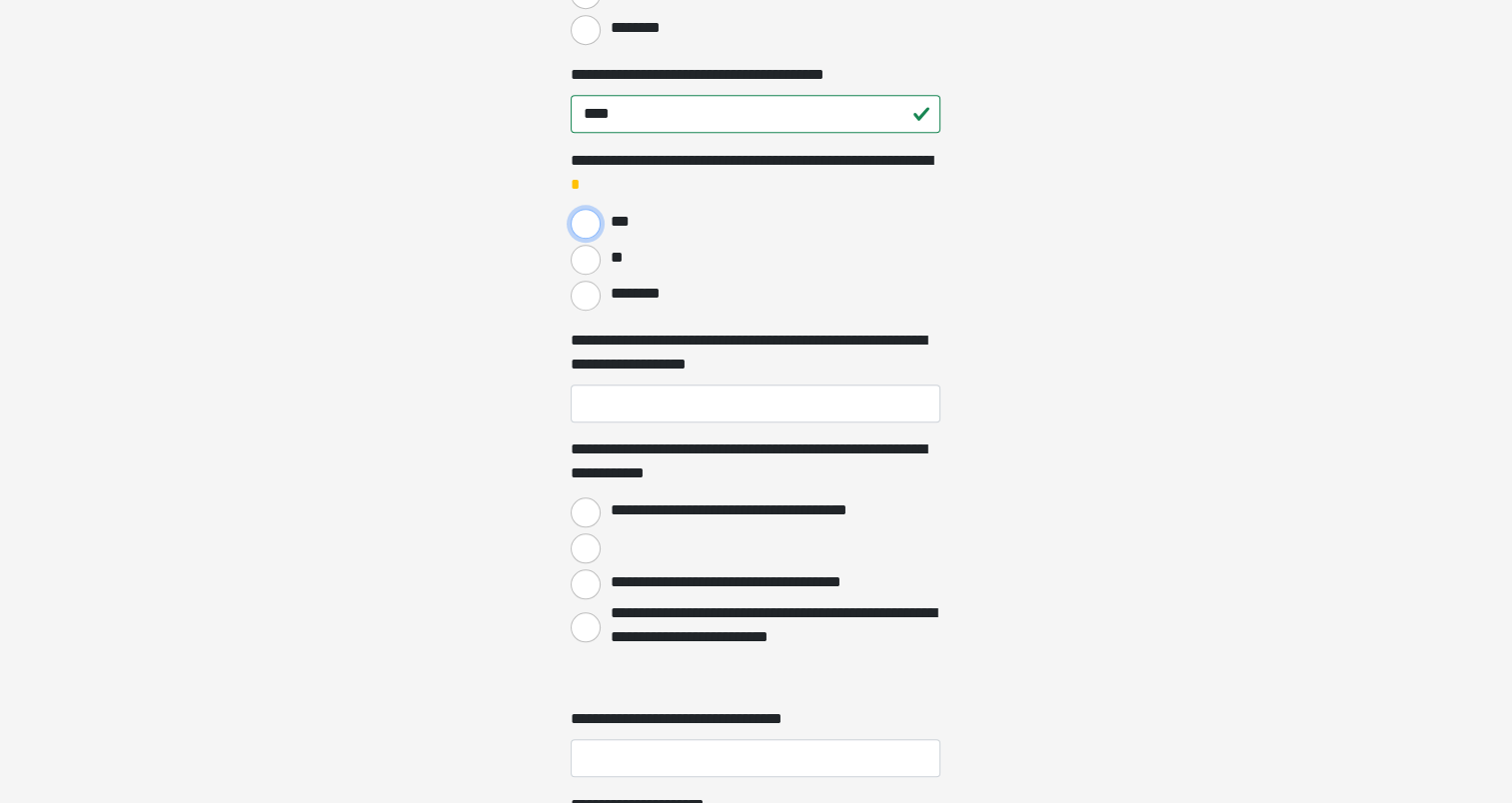 click on "***" at bounding box center [586, 224] 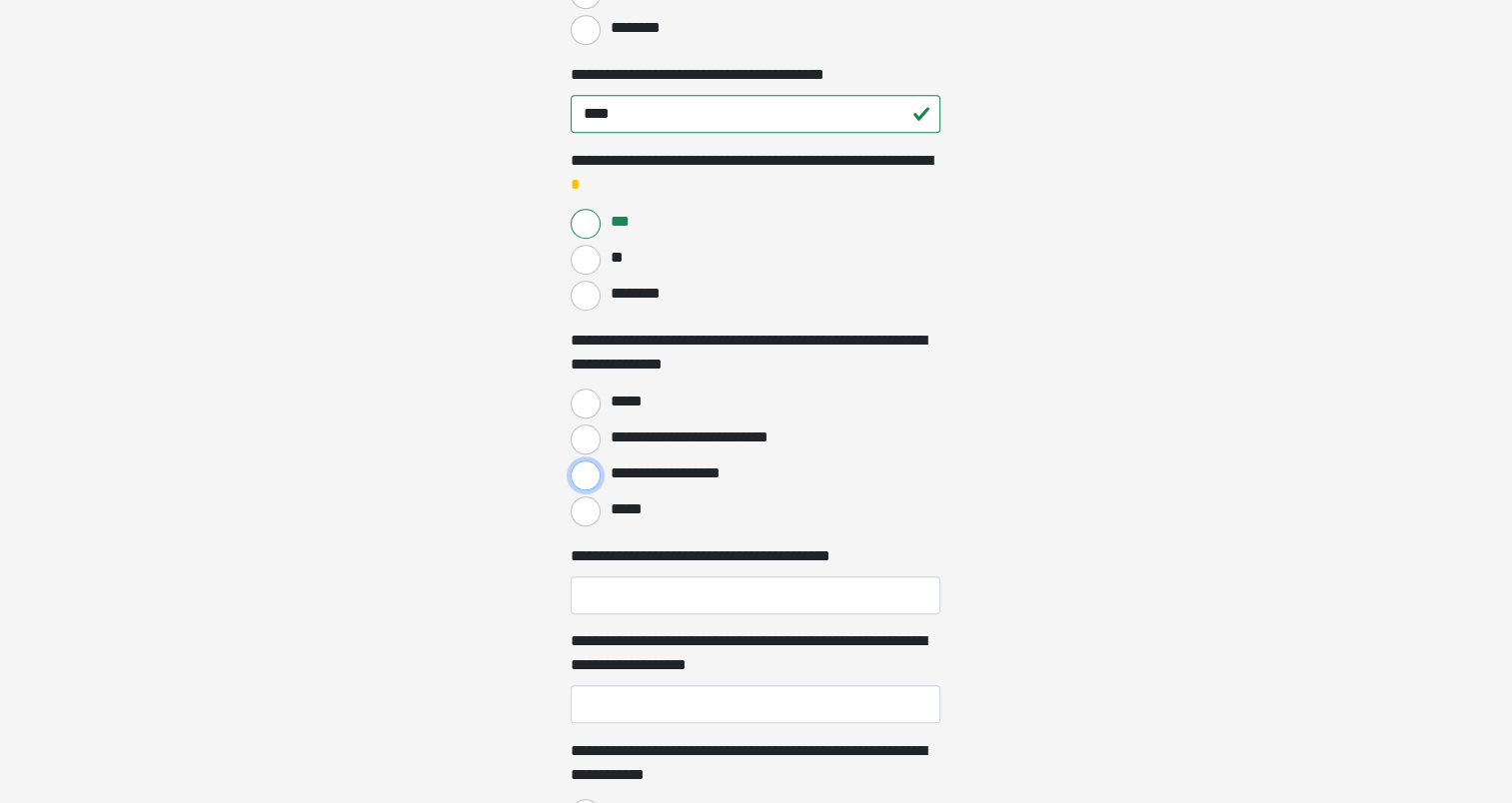 click on "**********" at bounding box center (586, 475) 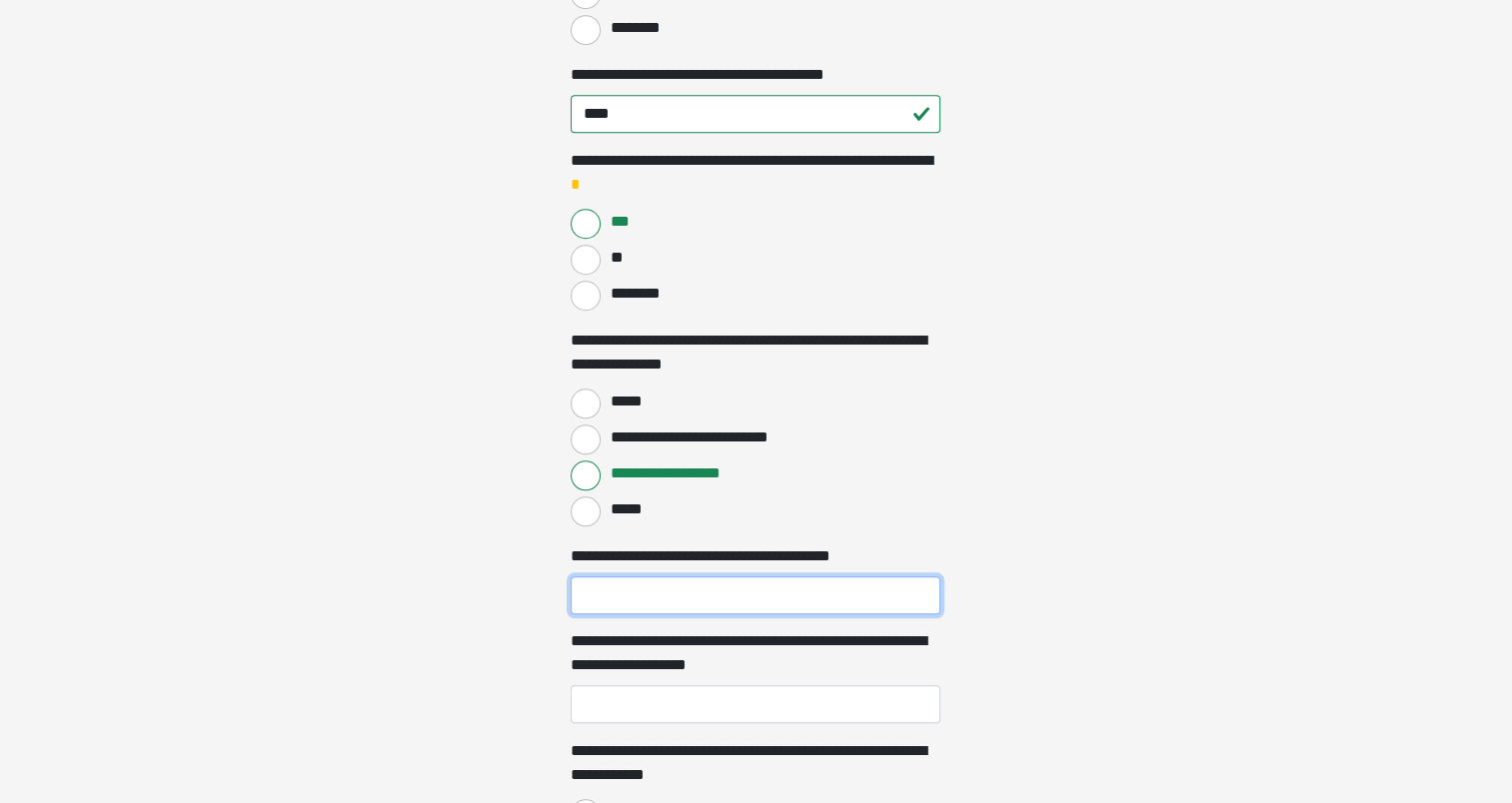 click on "**********" at bounding box center (756, 595) 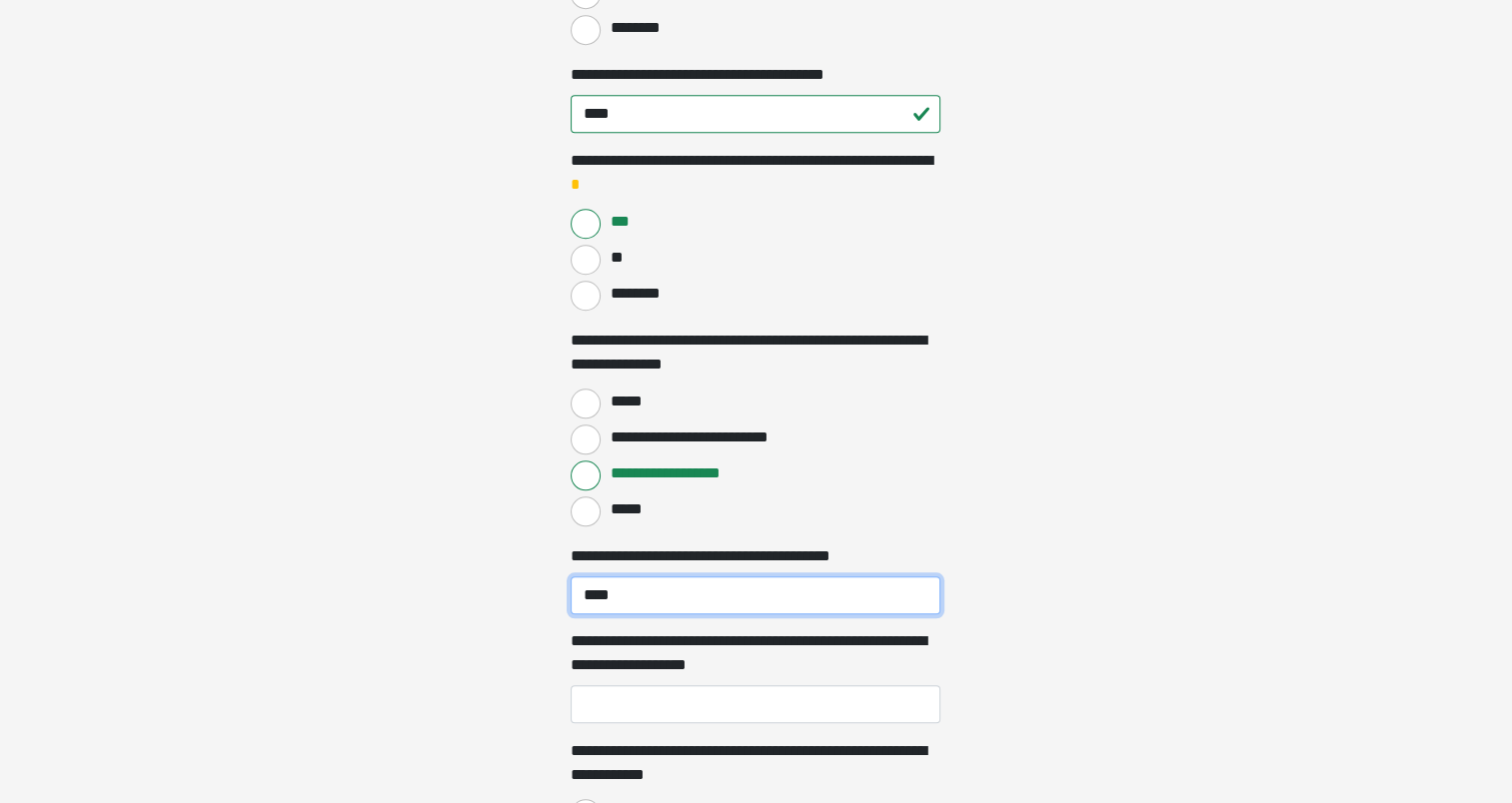 type on "****" 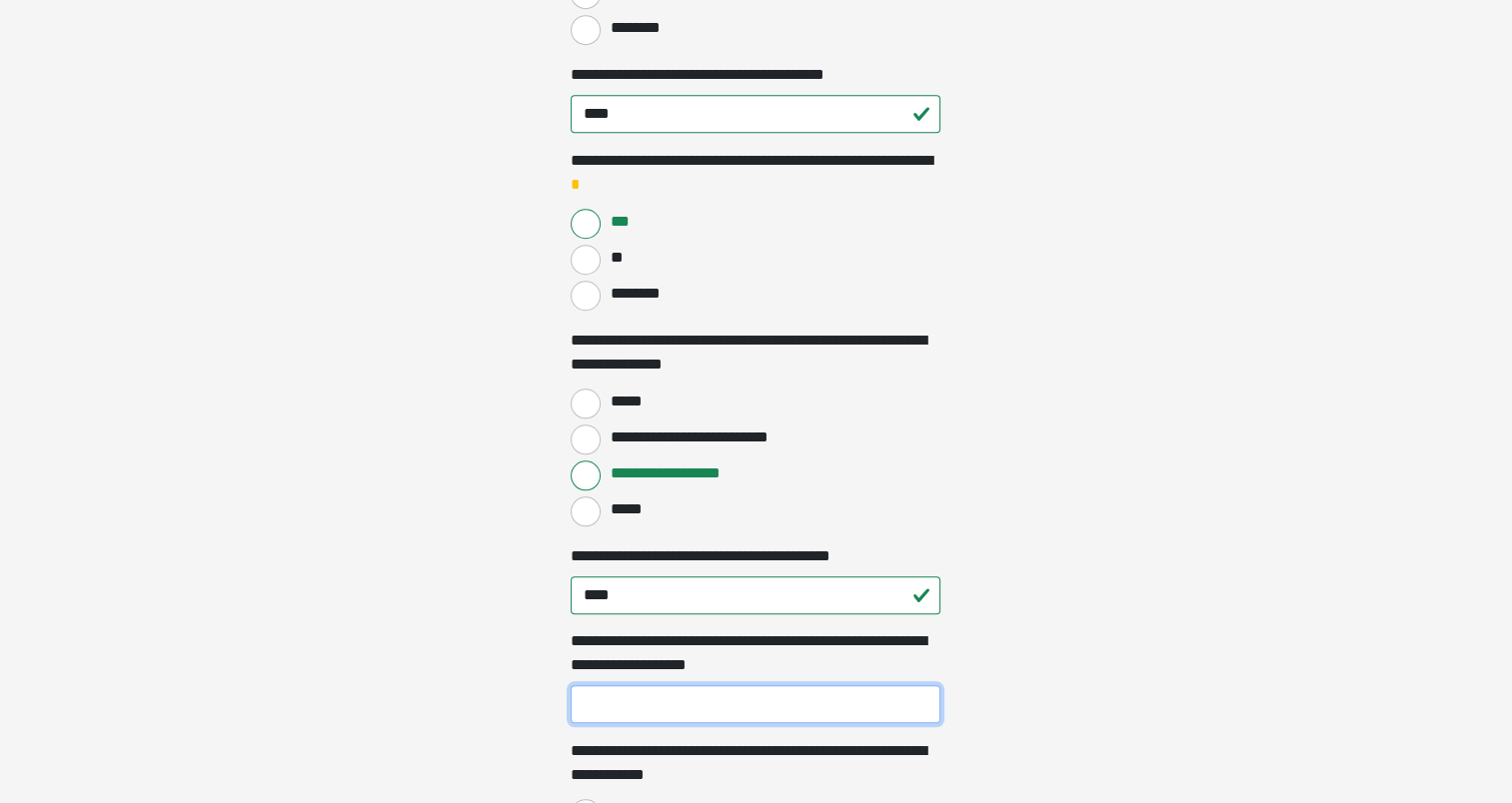 click on "**********" at bounding box center [756, 704] 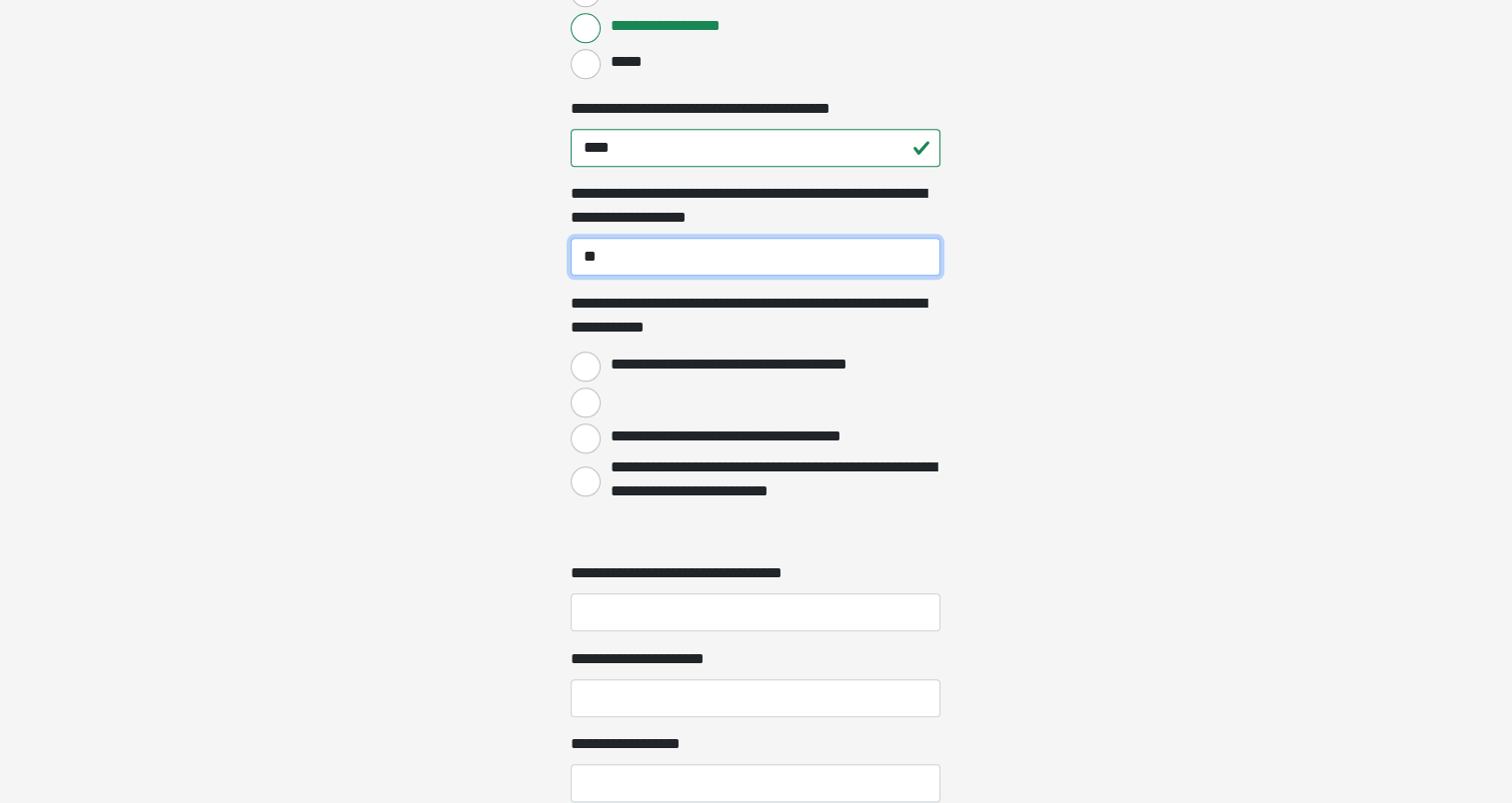 scroll, scrollTop: 2070, scrollLeft: 0, axis: vertical 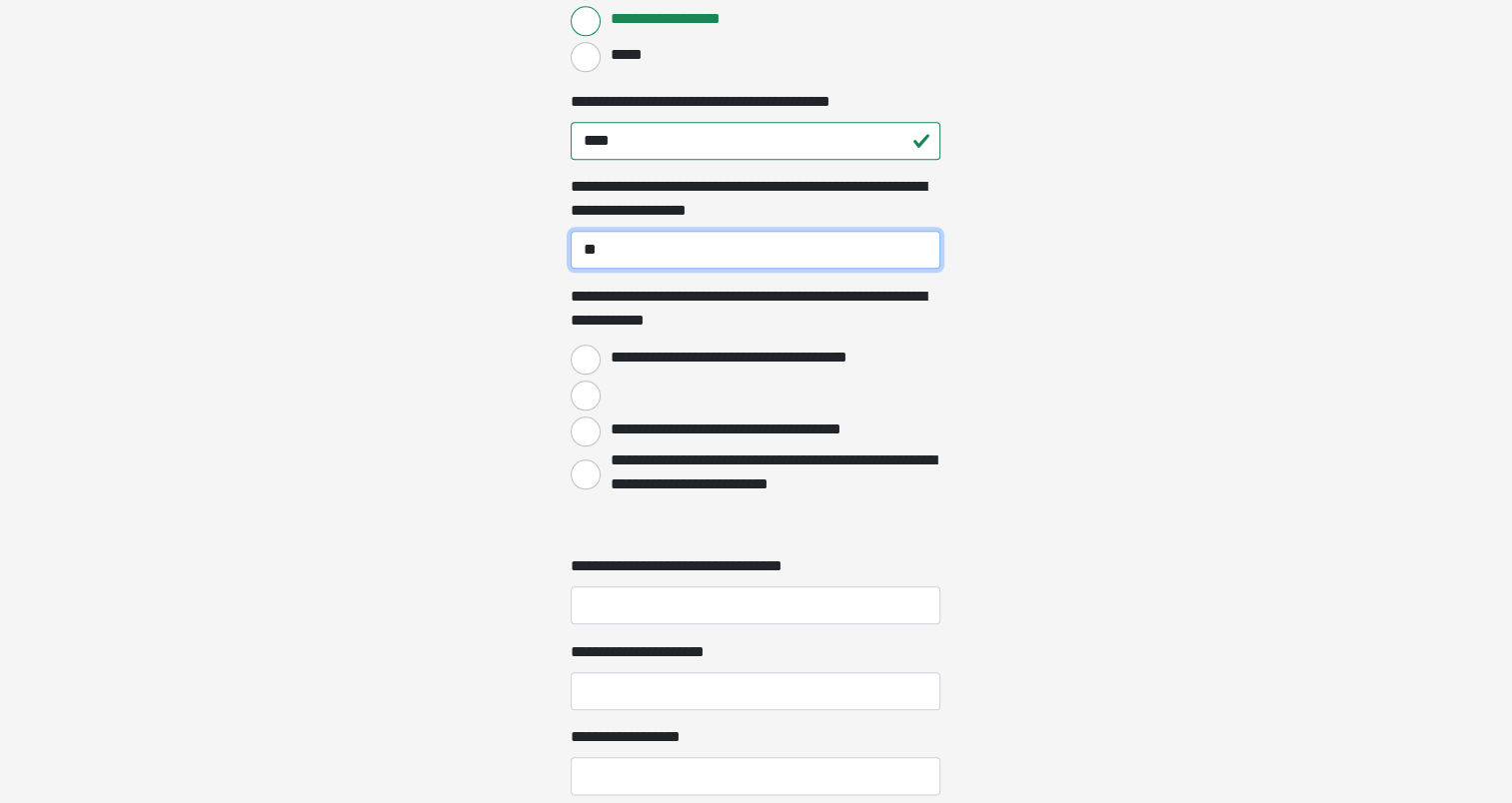 type on "**" 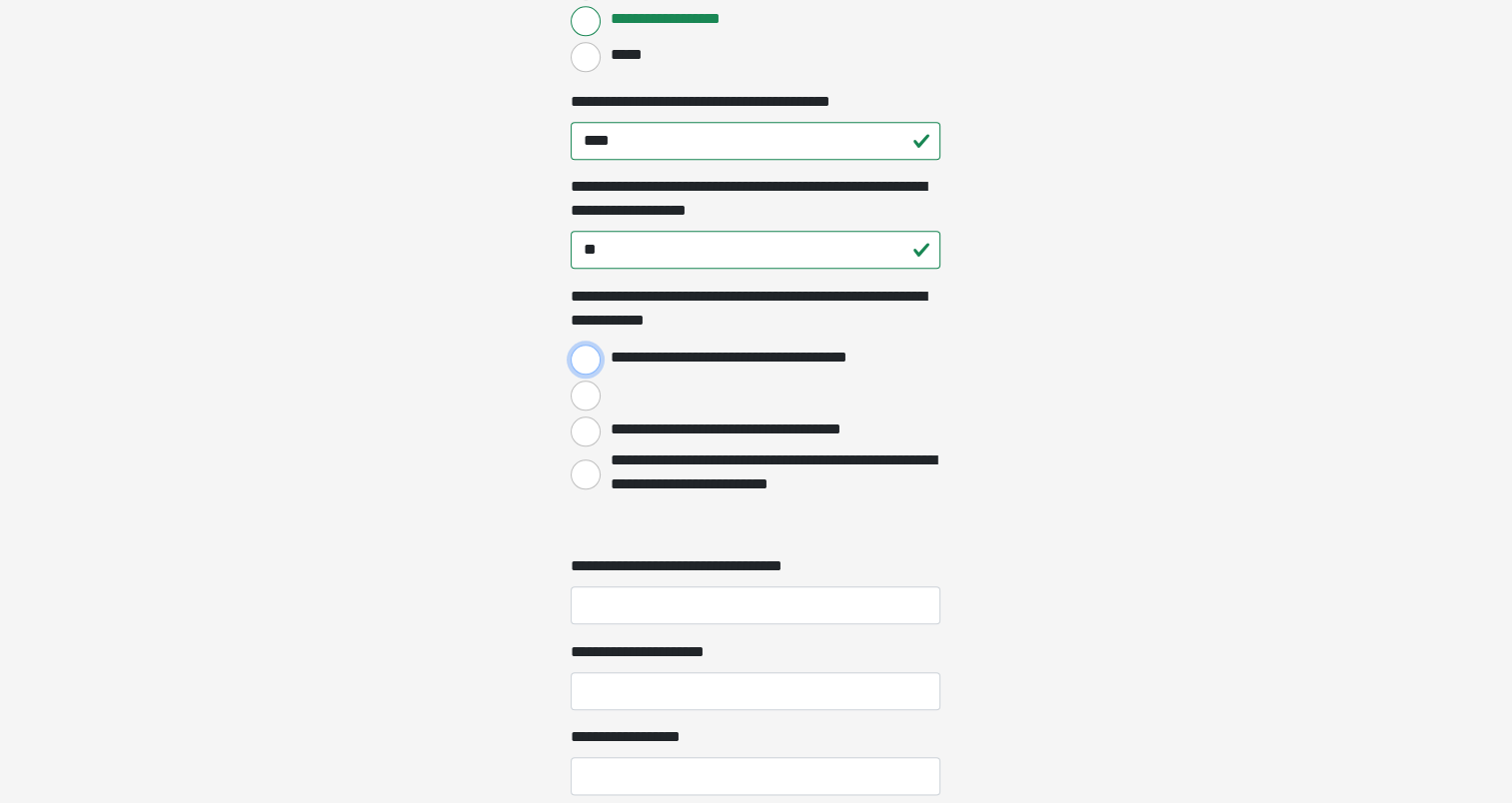 click on "**********" at bounding box center [586, 360] 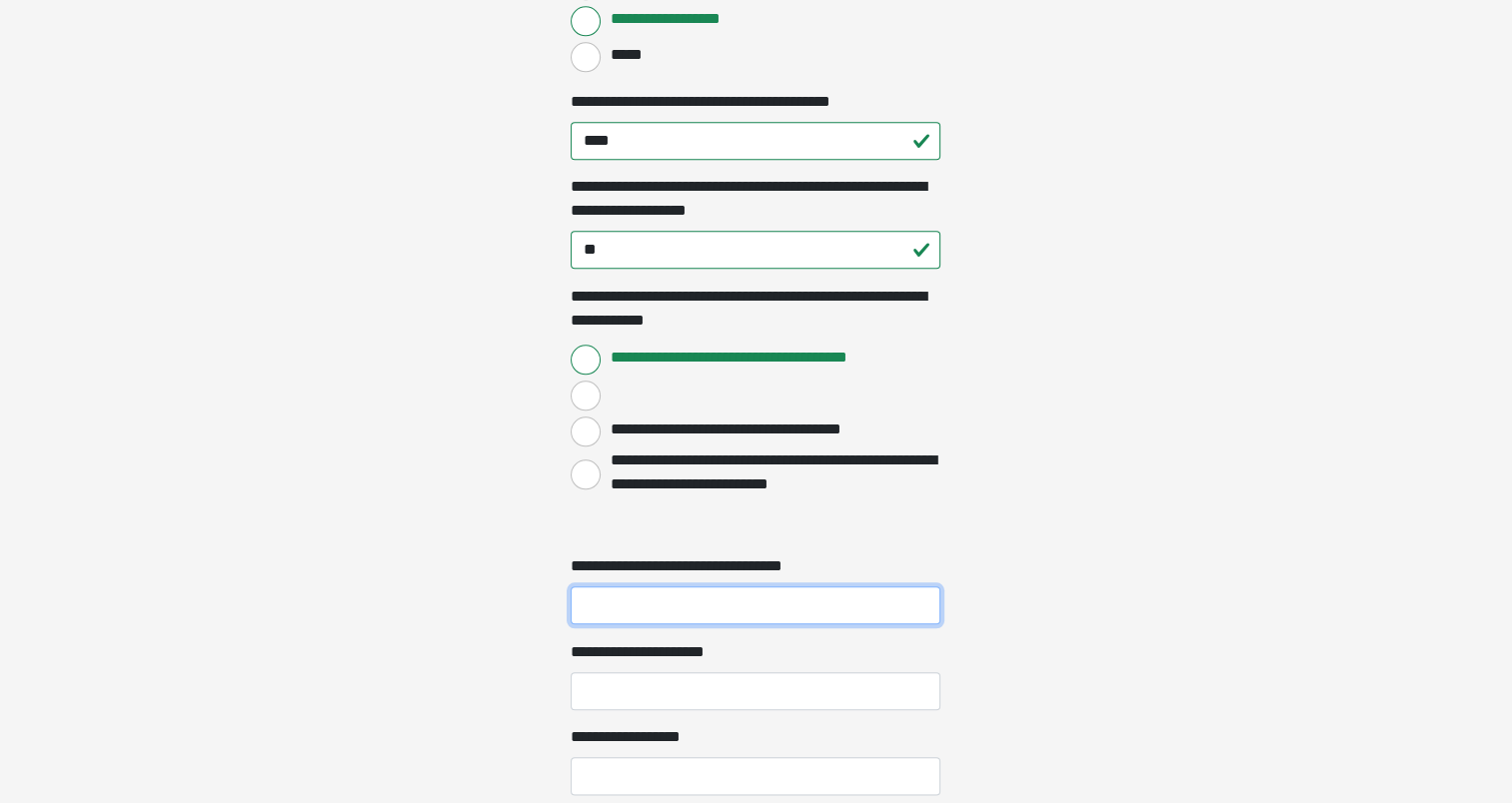 click on "**********" at bounding box center (756, 605) 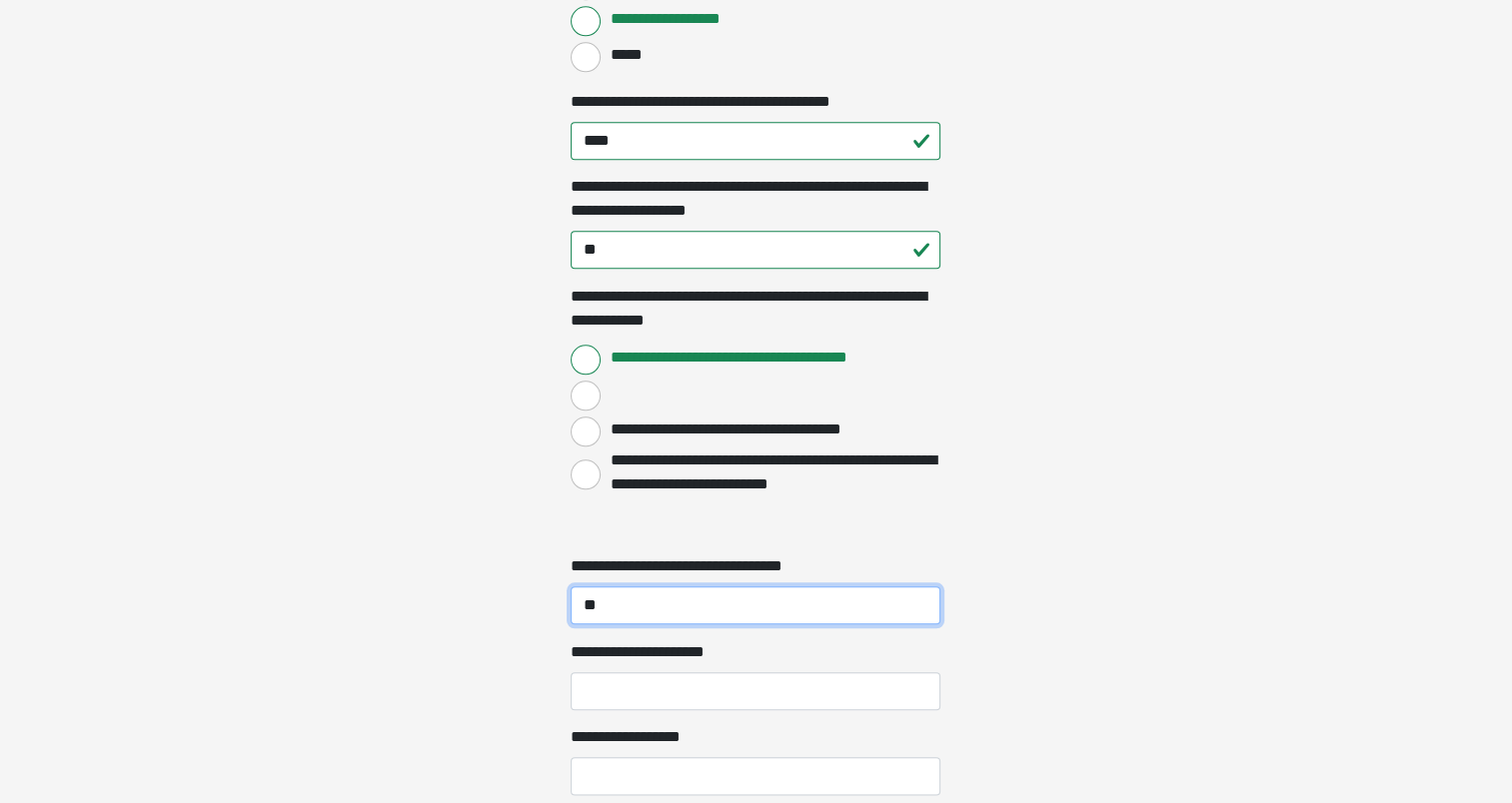 type on "**" 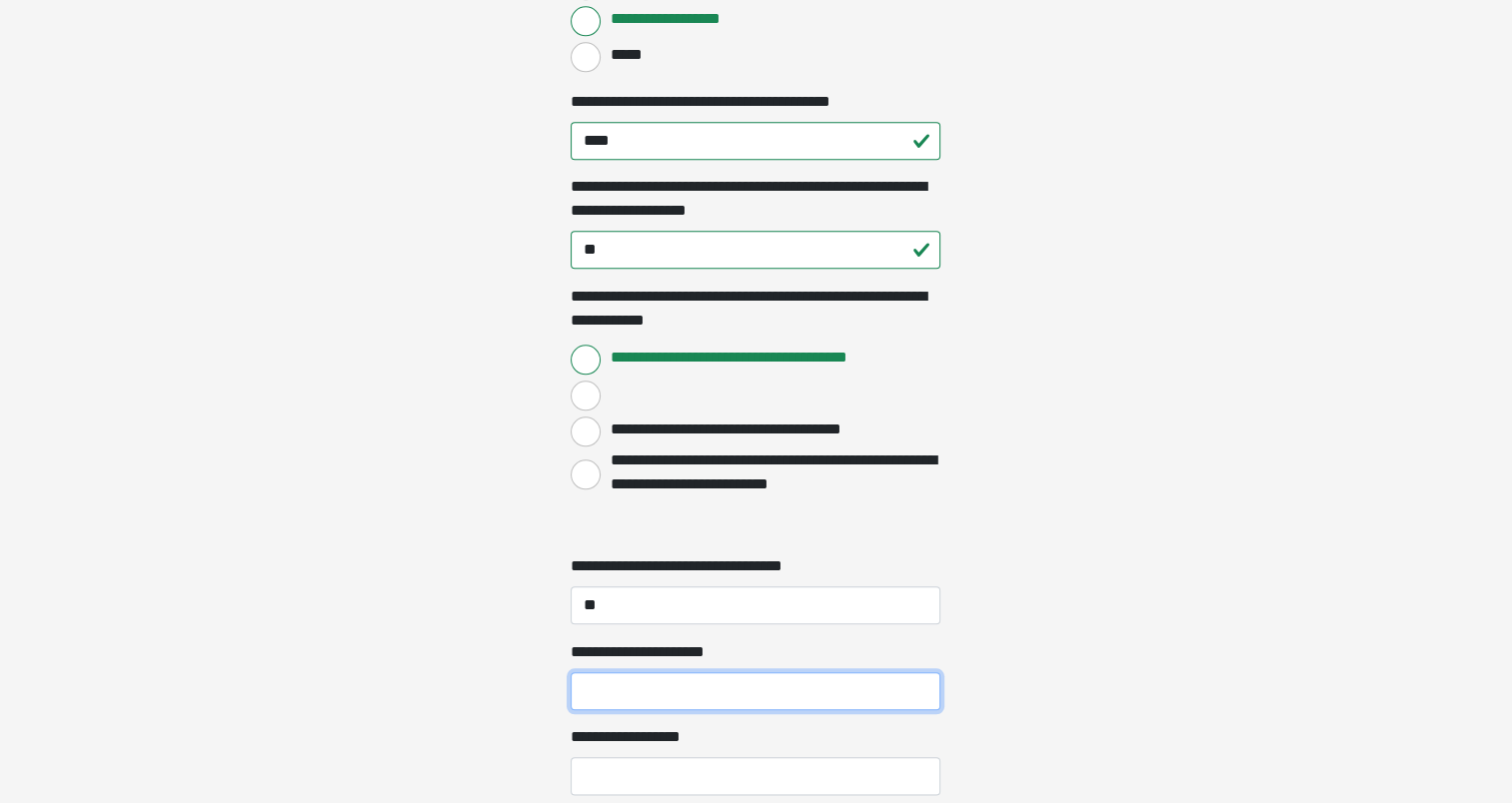 click on "**********" at bounding box center [756, 691] 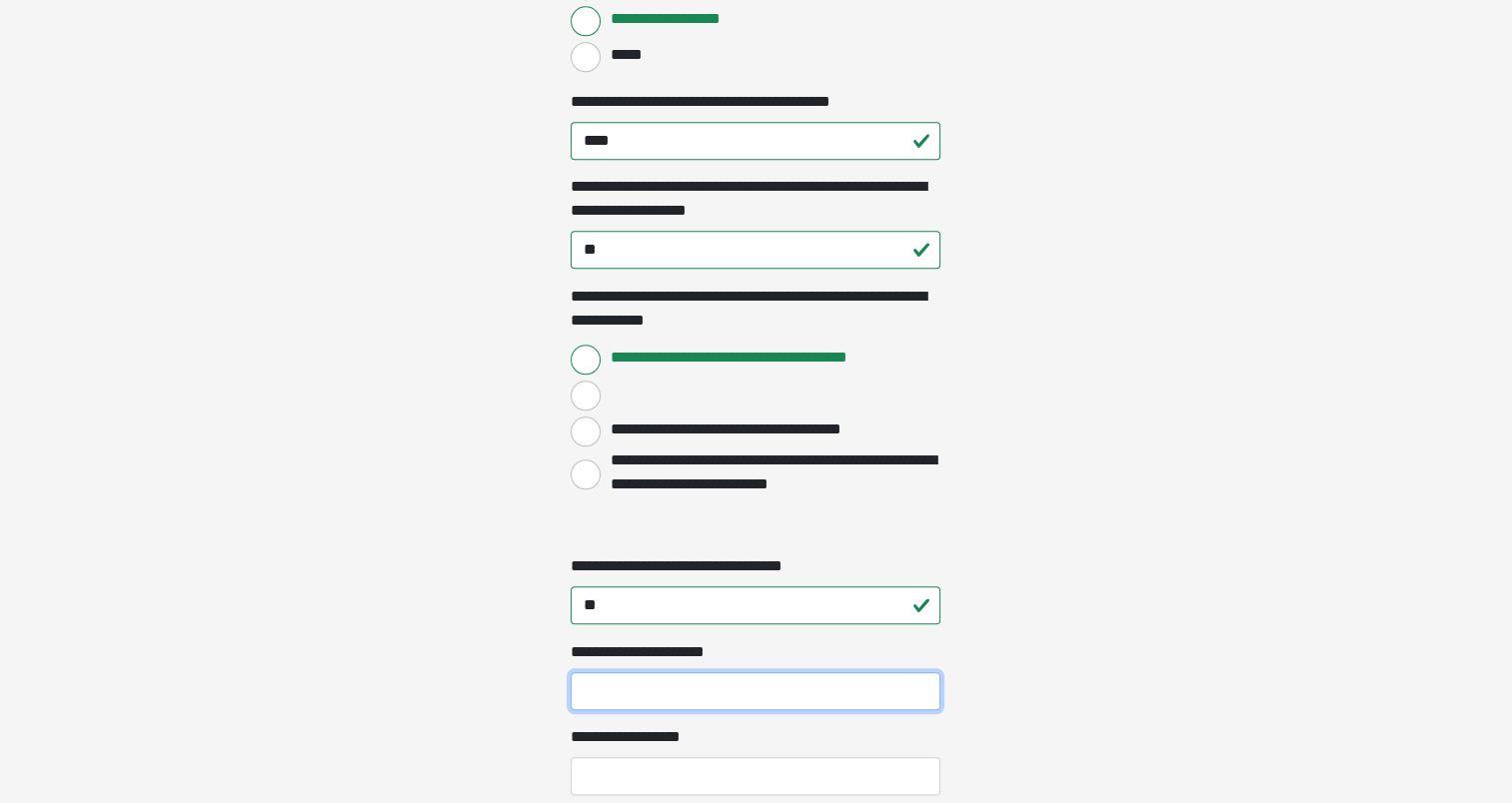 type on "*" 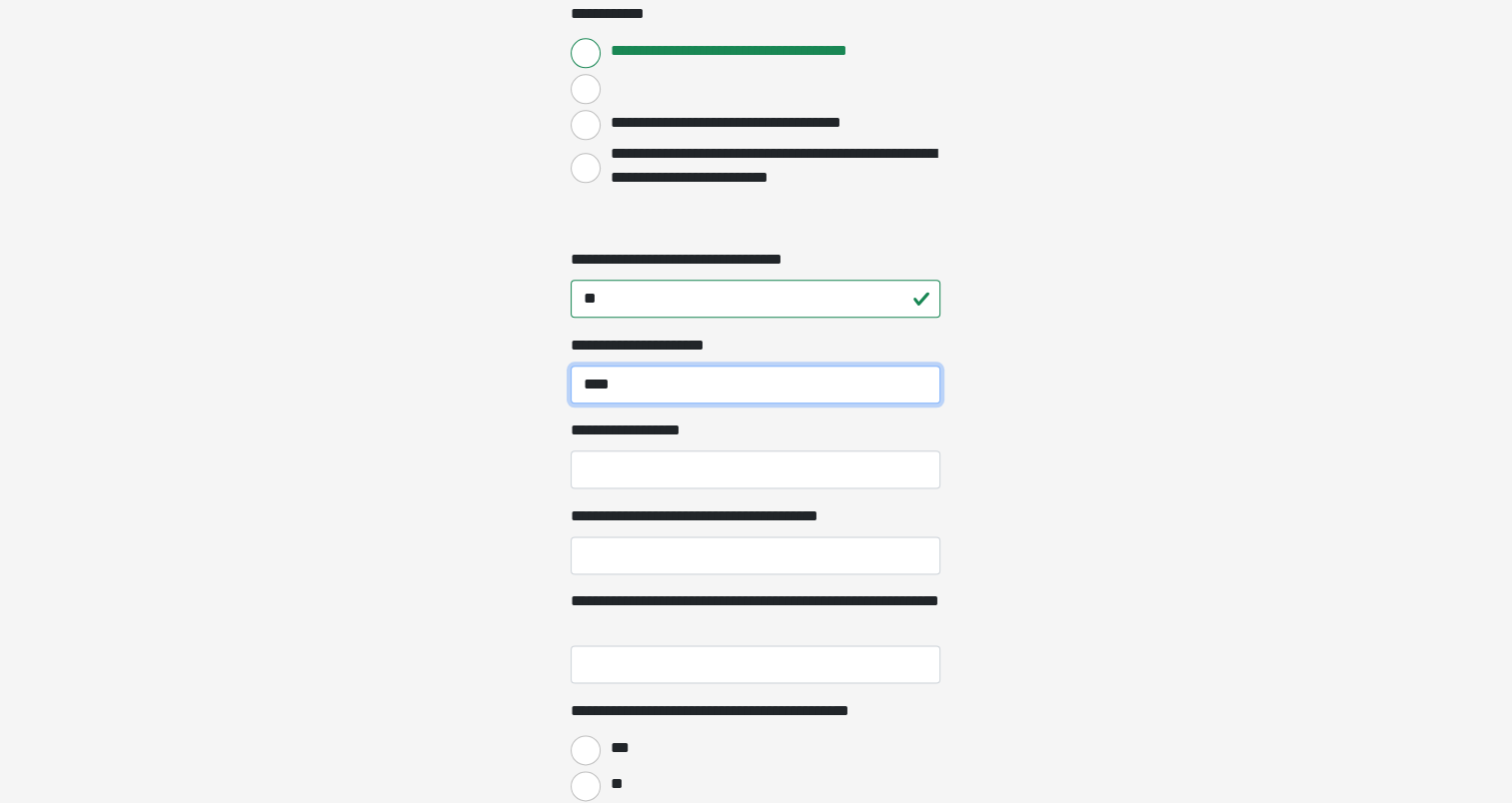 scroll, scrollTop: 2385, scrollLeft: 0, axis: vertical 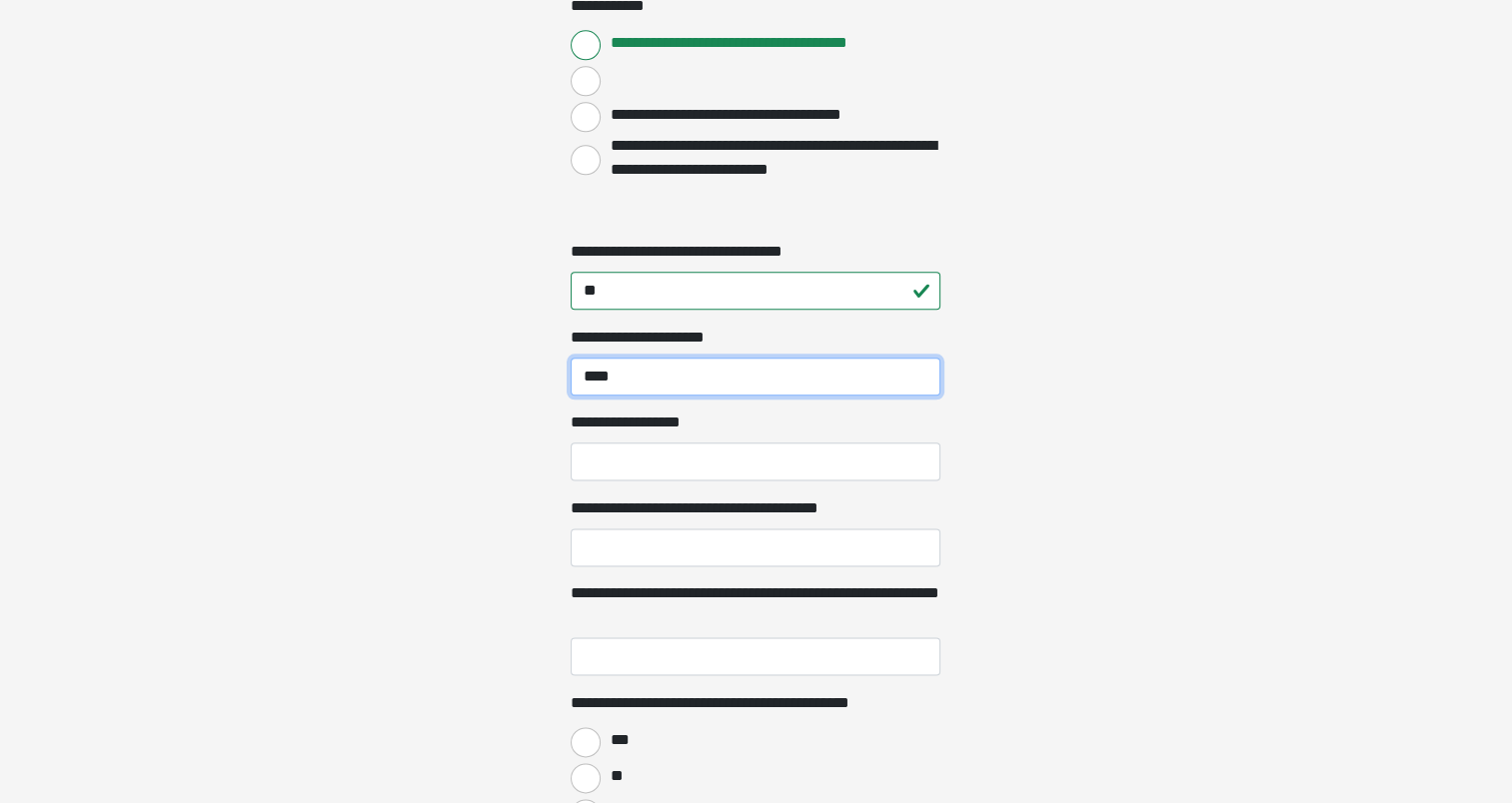 type on "****" 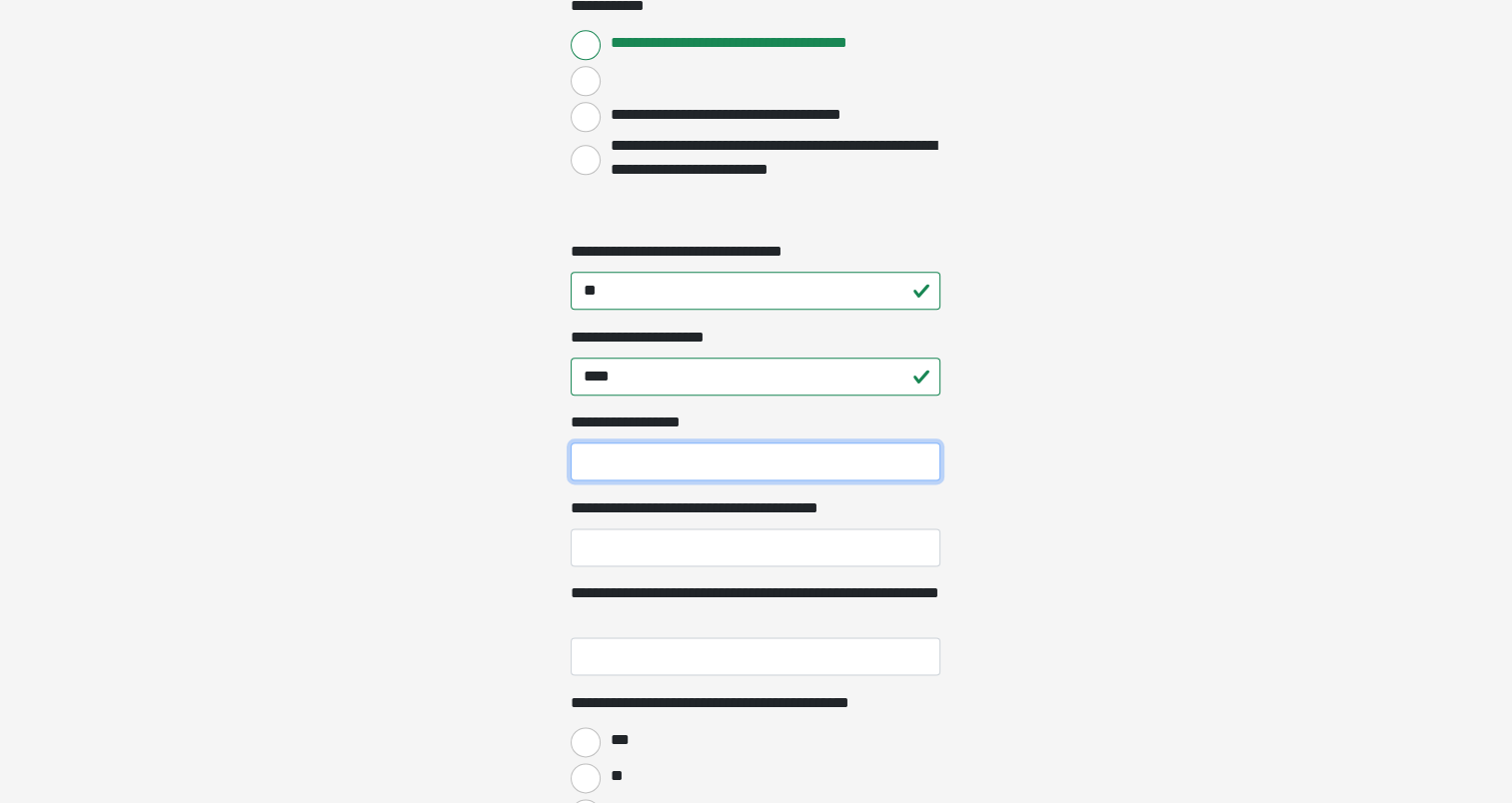 click on "**********" at bounding box center [756, 461] 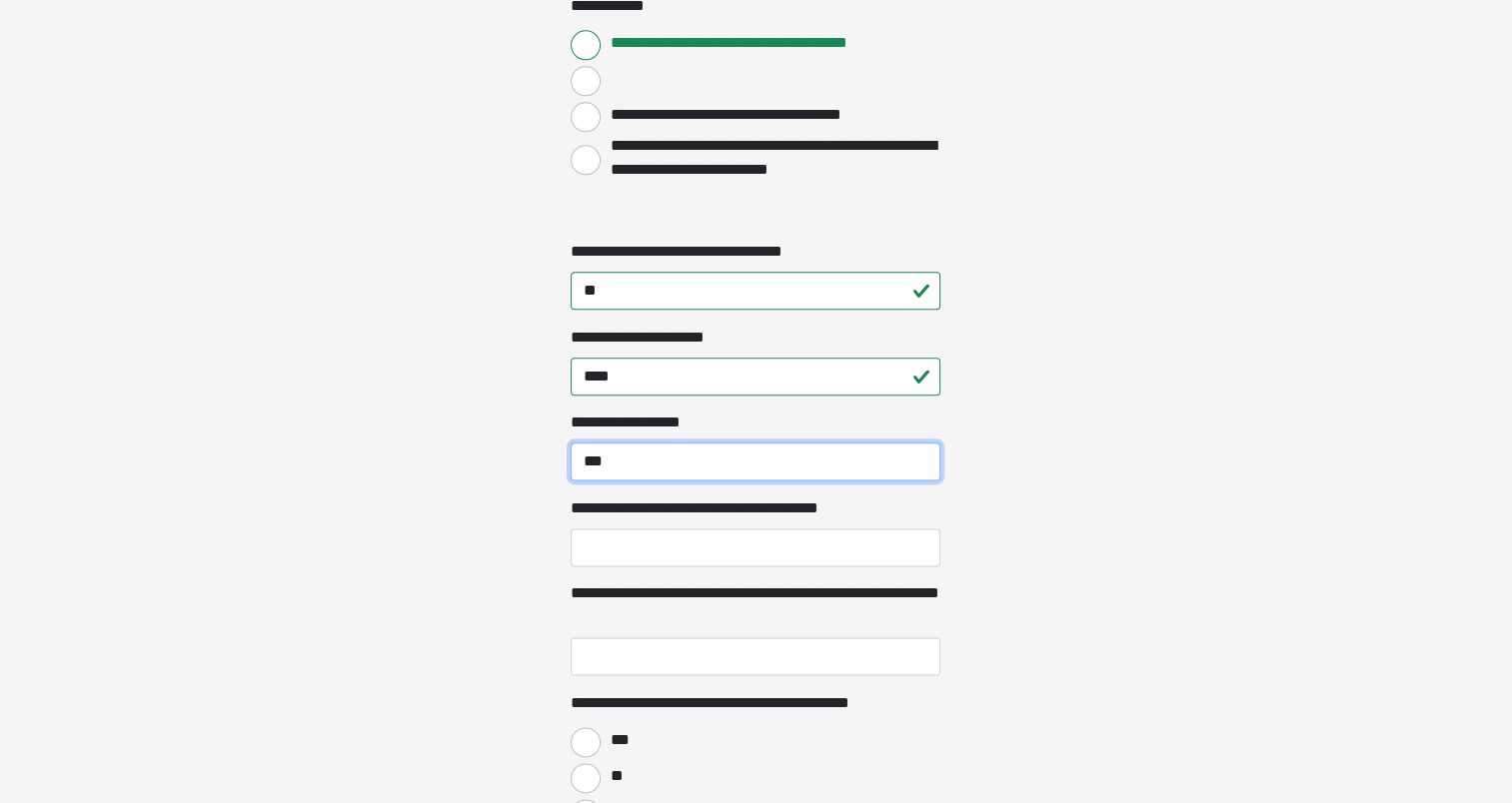 type on "***" 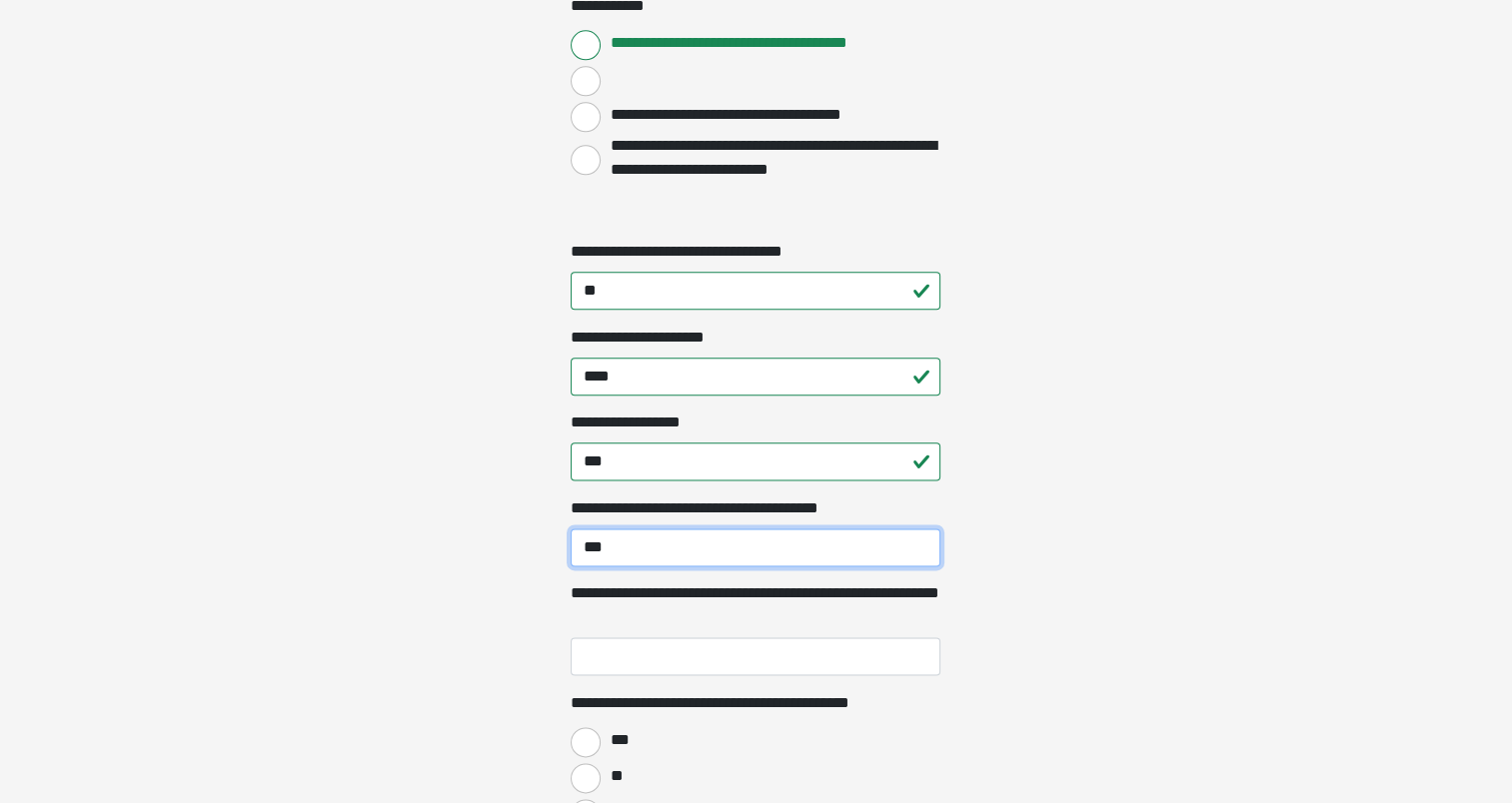 type on "***" 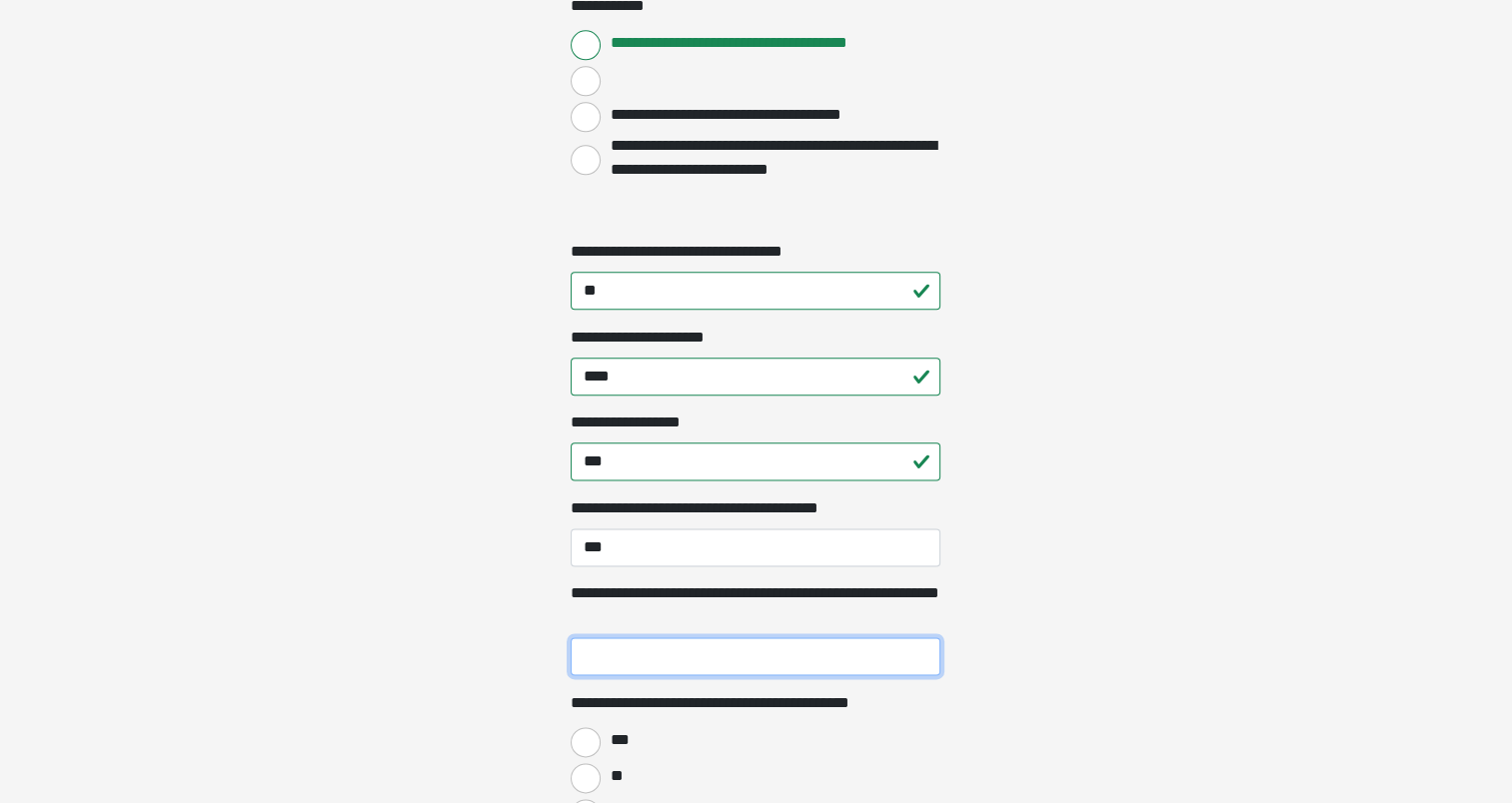 click on "**********" at bounding box center [756, 656] 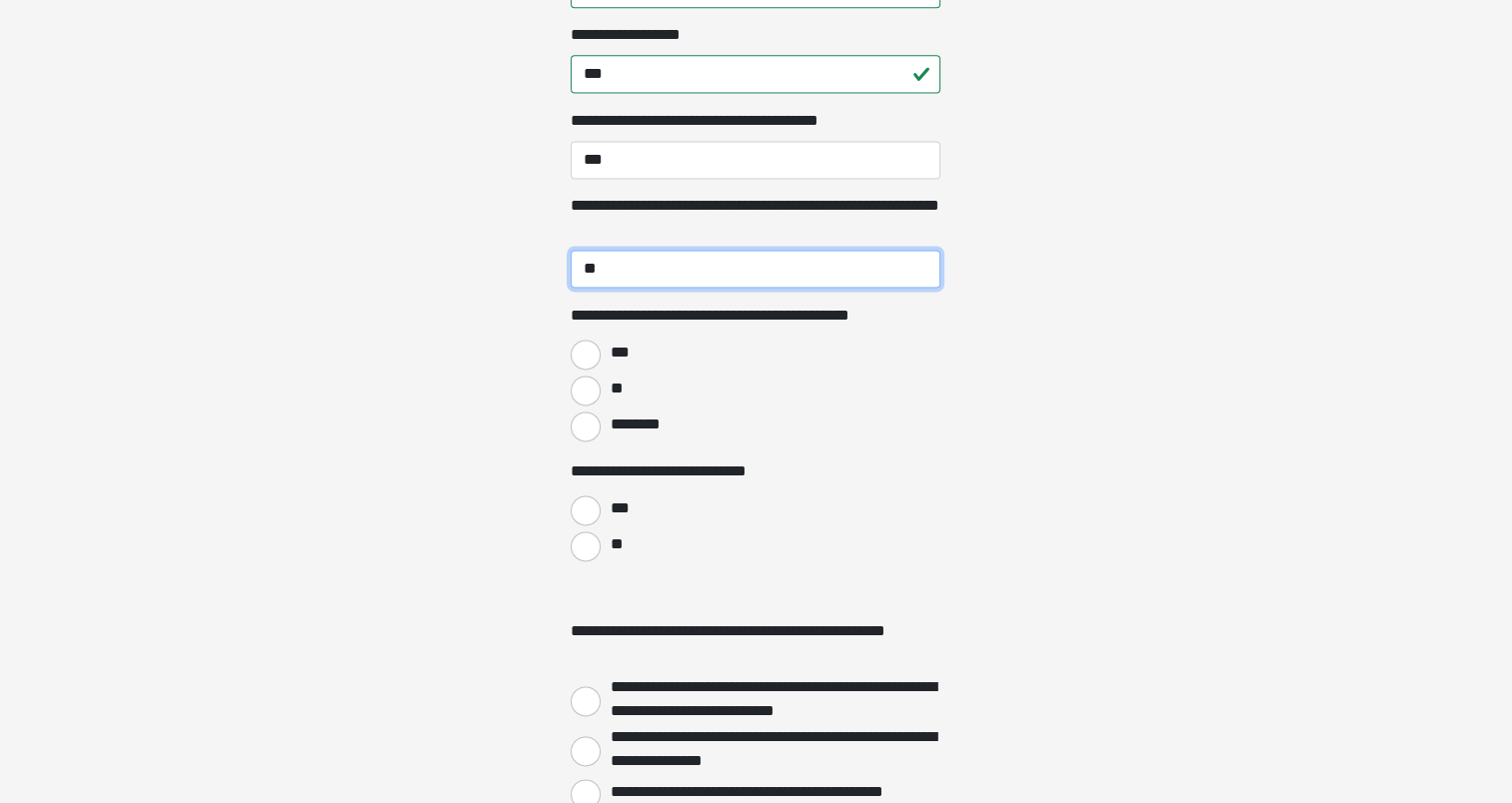scroll, scrollTop: 2786, scrollLeft: 0, axis: vertical 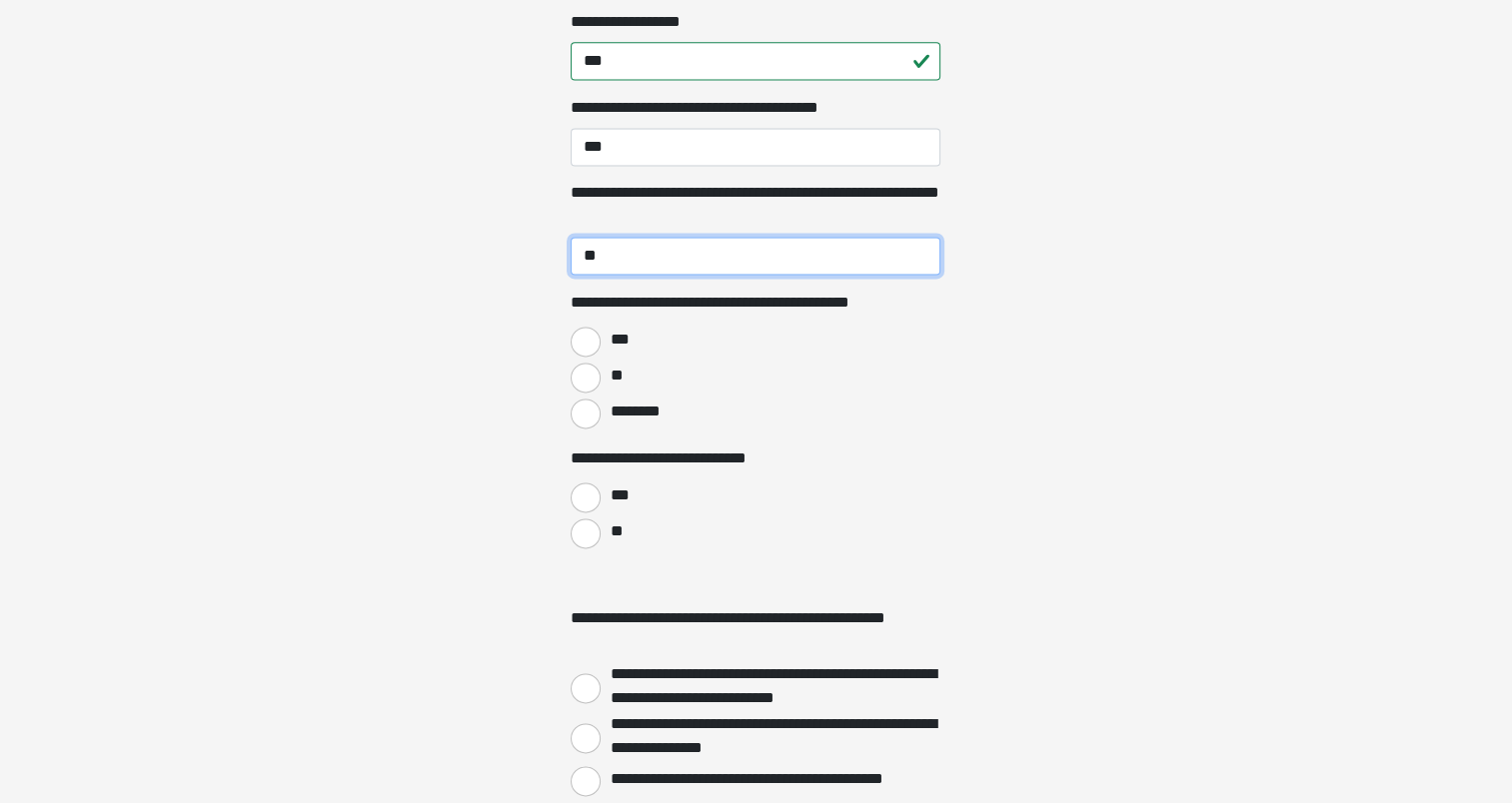 type on "**" 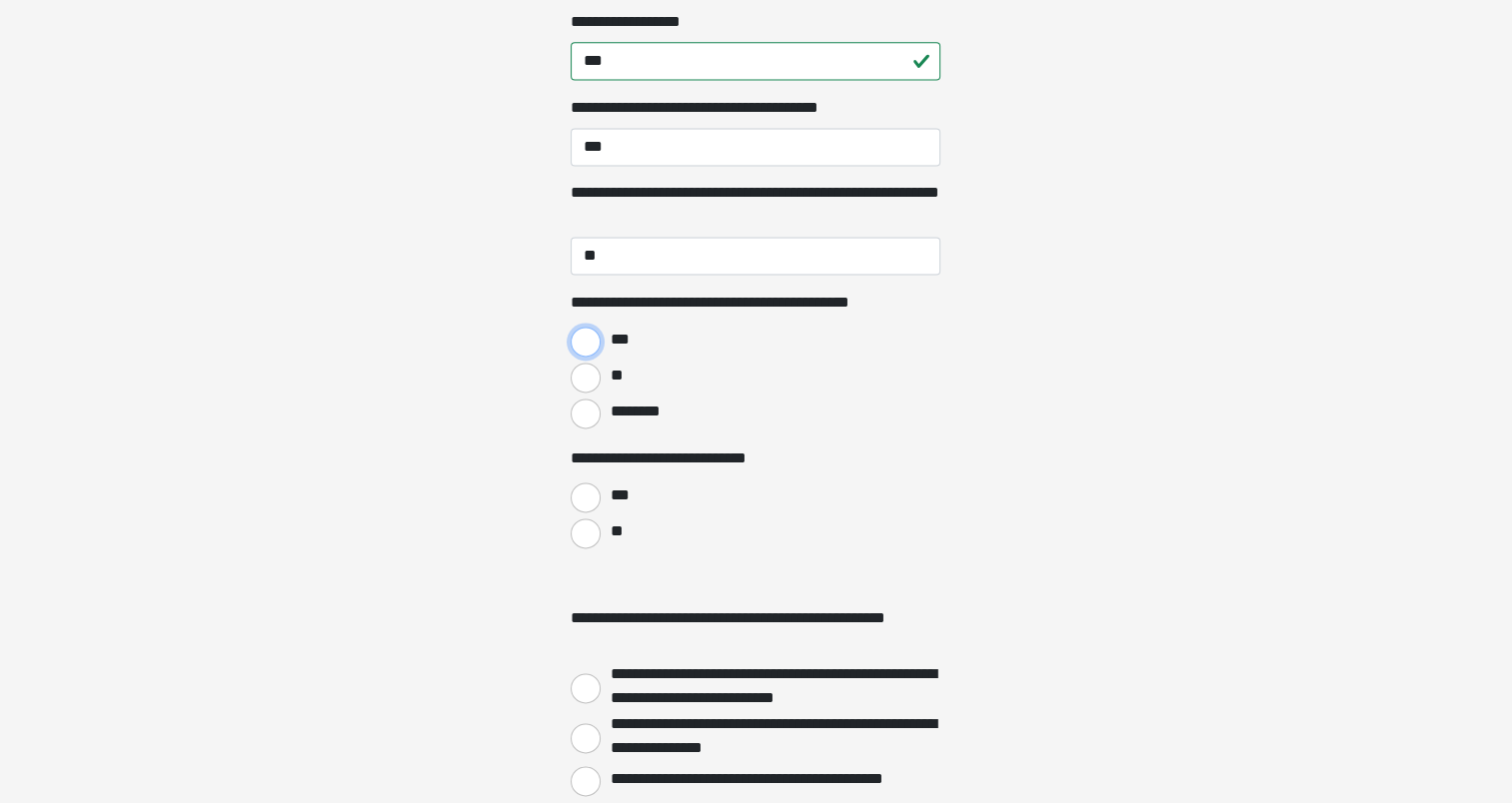 click on "***" at bounding box center (586, 342) 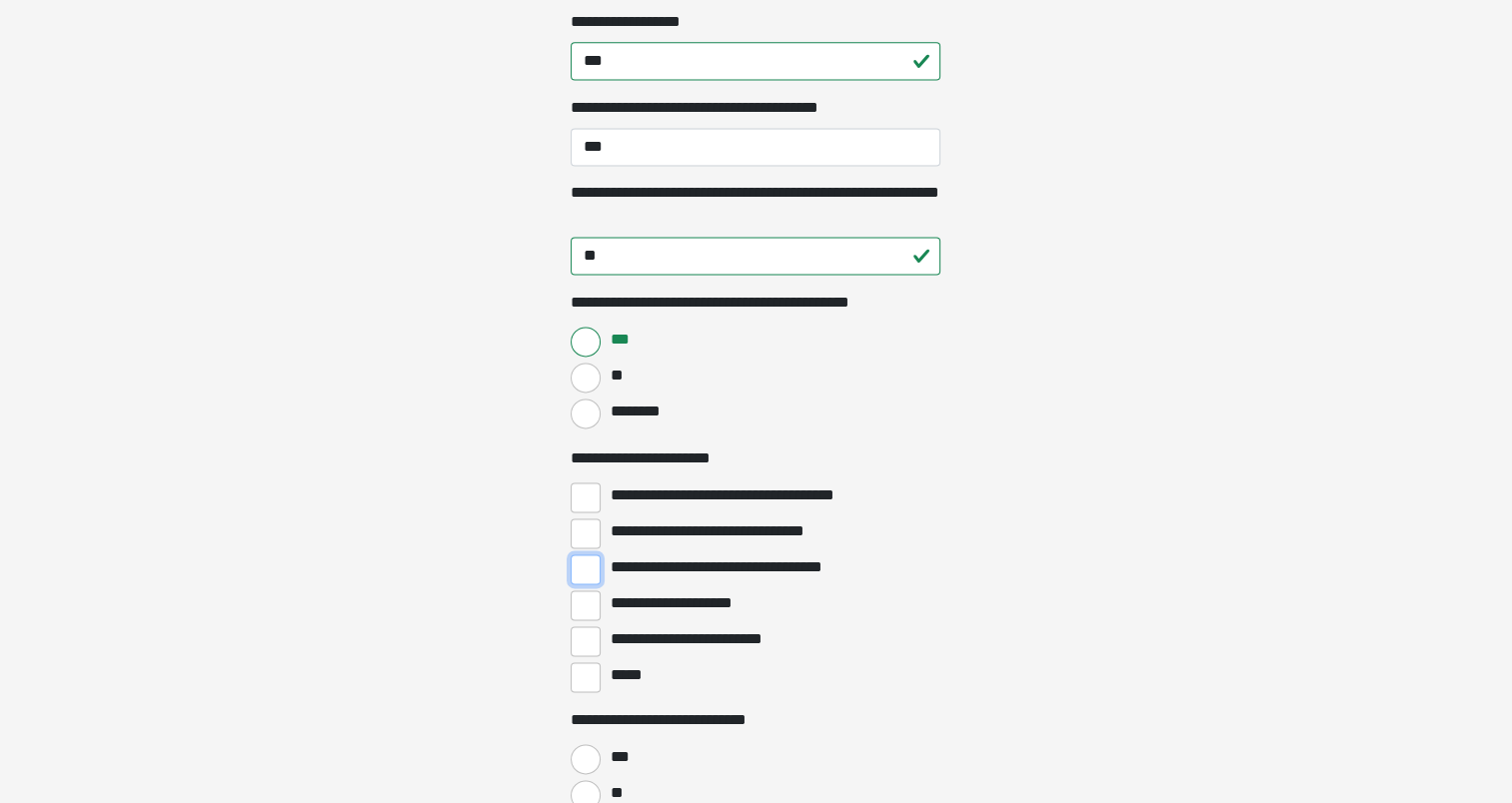 click on "**********" at bounding box center (586, 569) 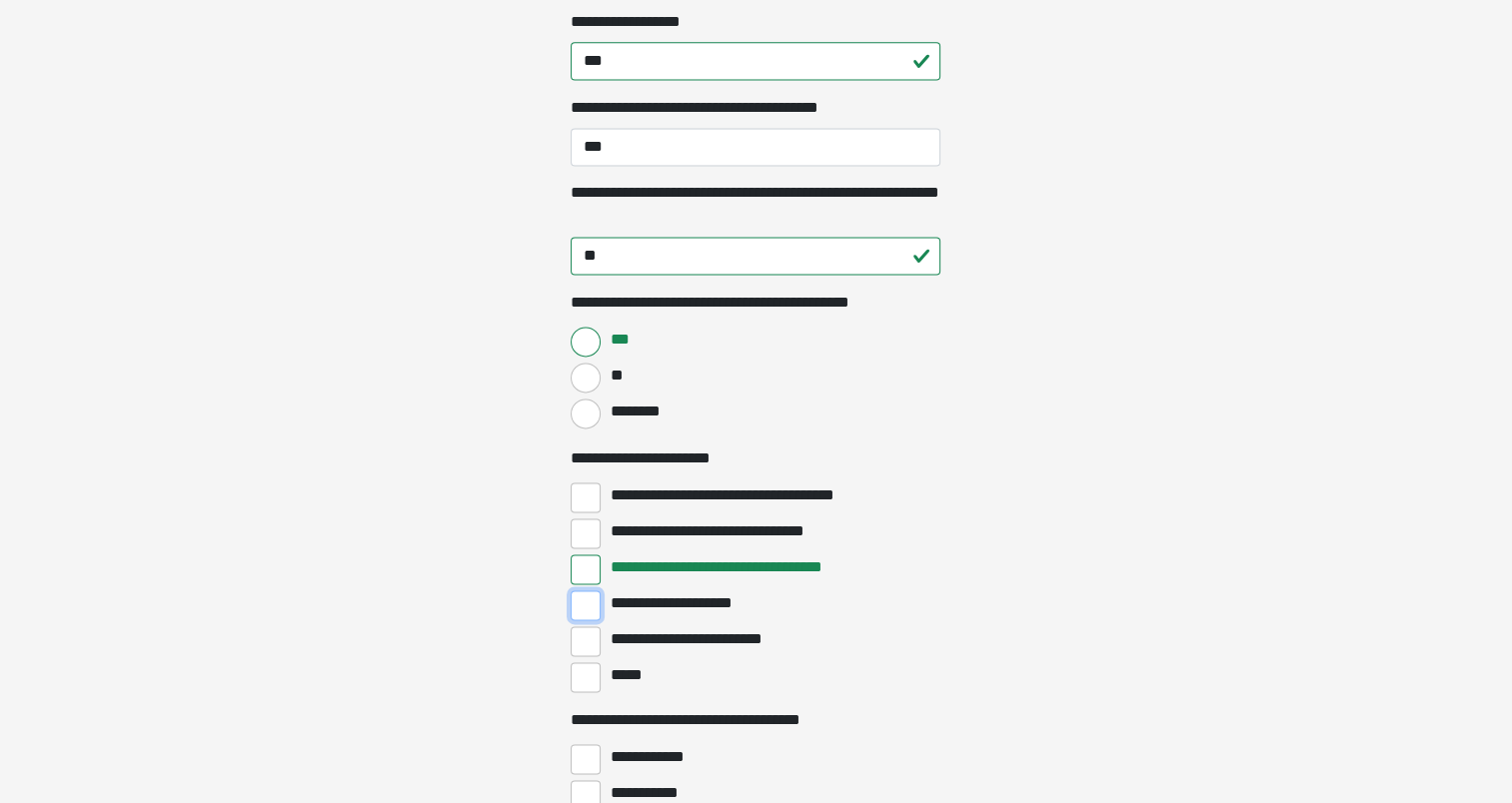 click on "**********" at bounding box center [586, 605] 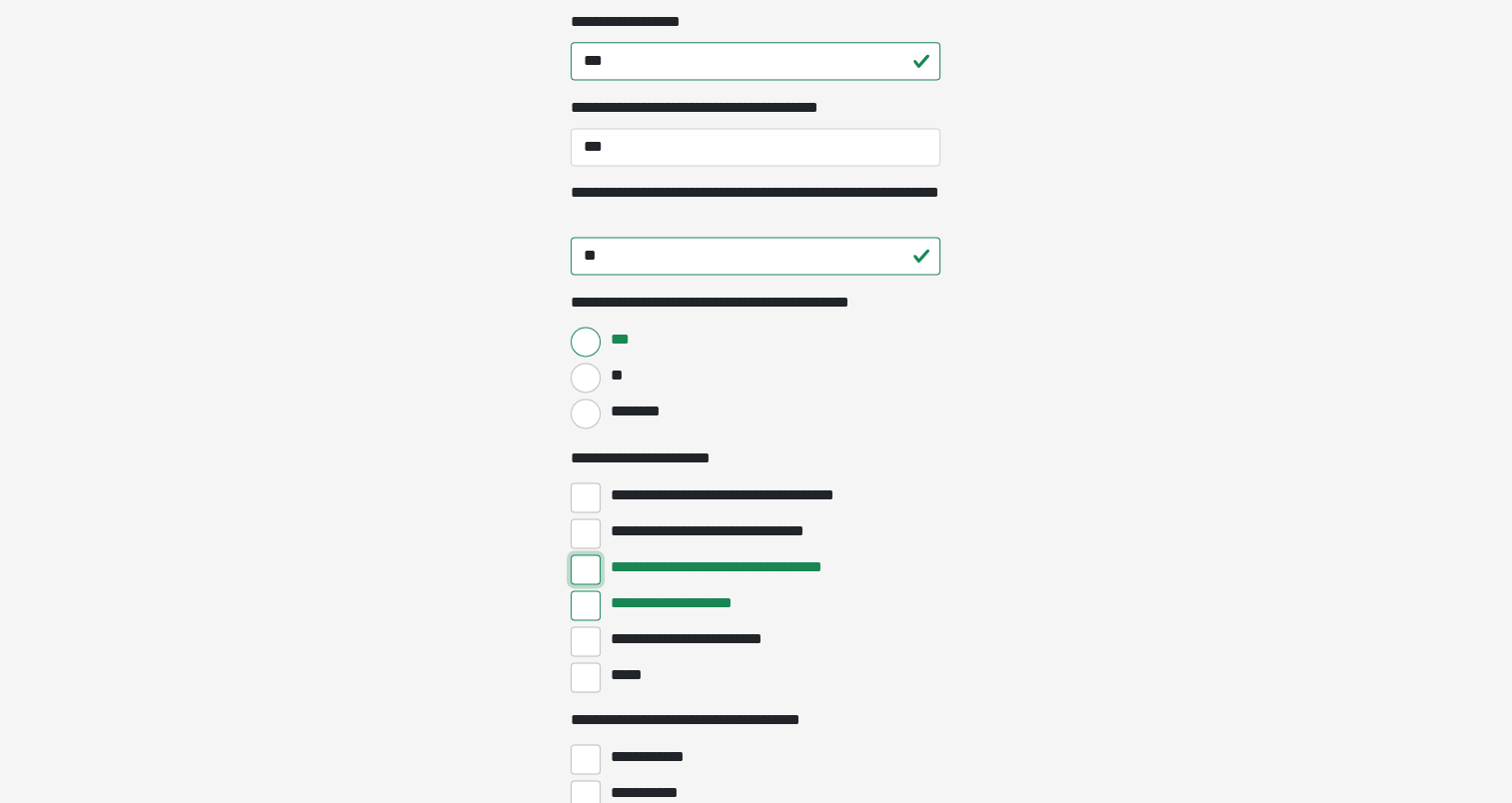 click on "**********" at bounding box center (586, 569) 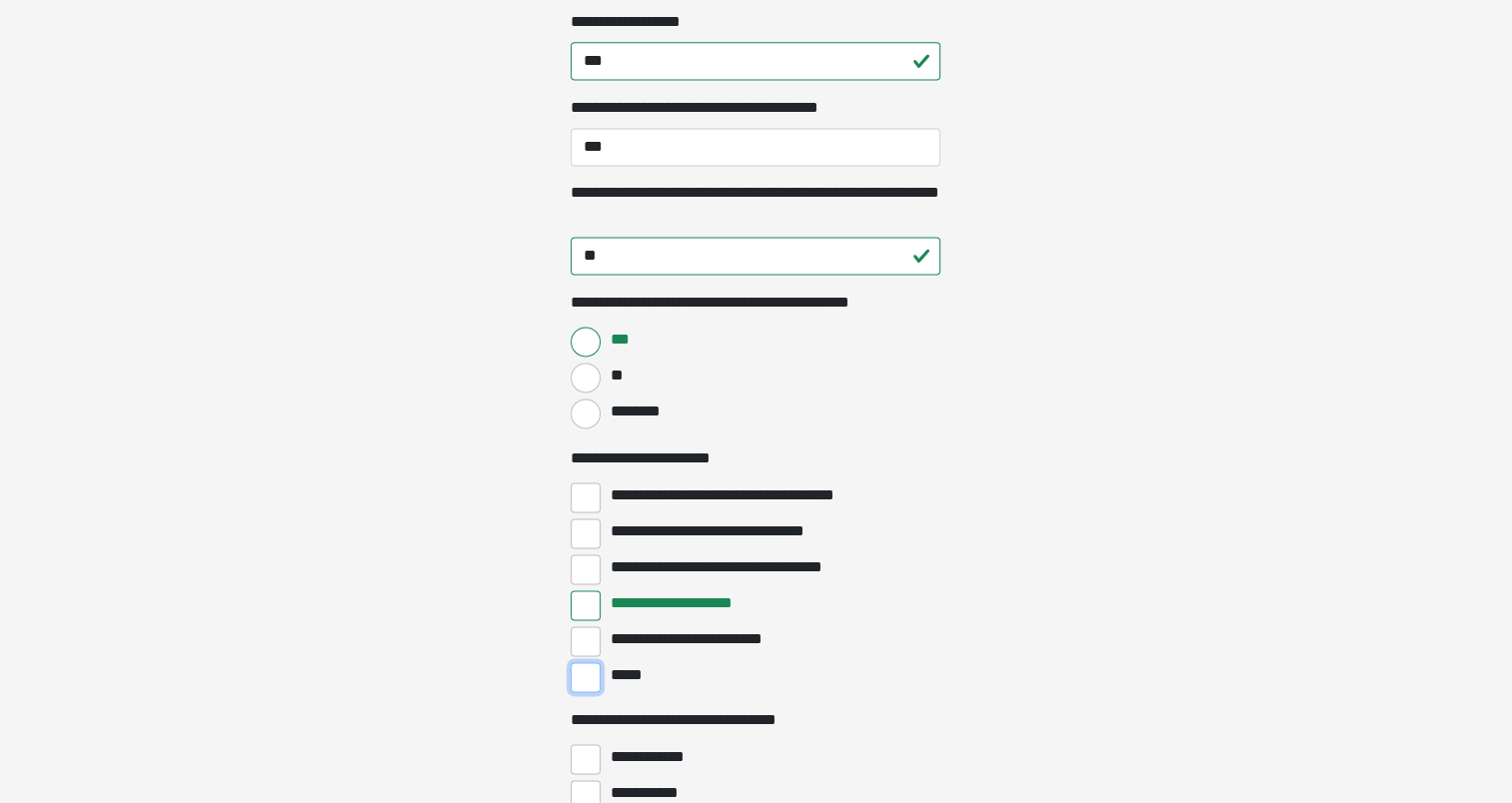click on "*****" at bounding box center [586, 677] 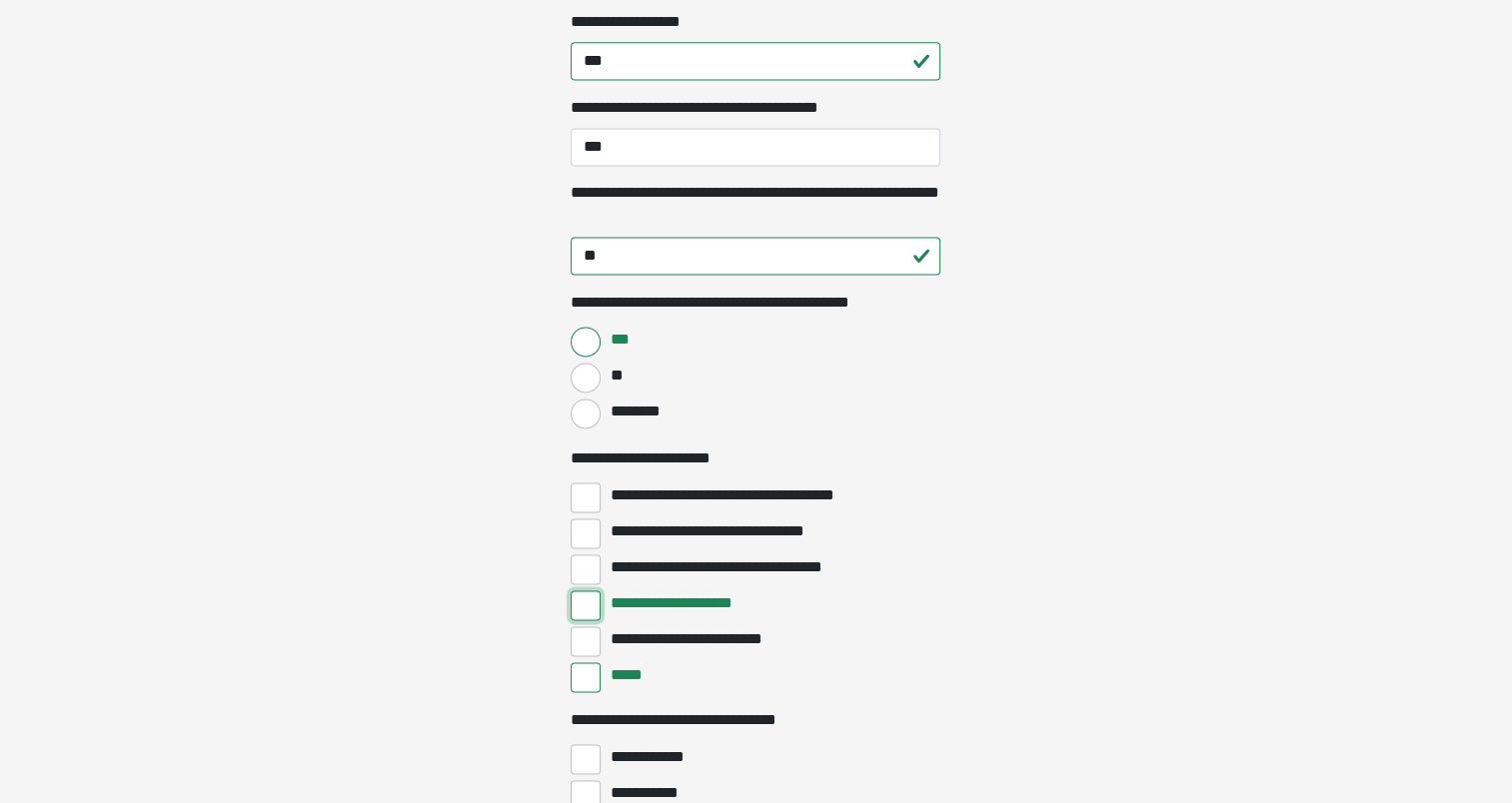 click on "**********" at bounding box center [586, 605] 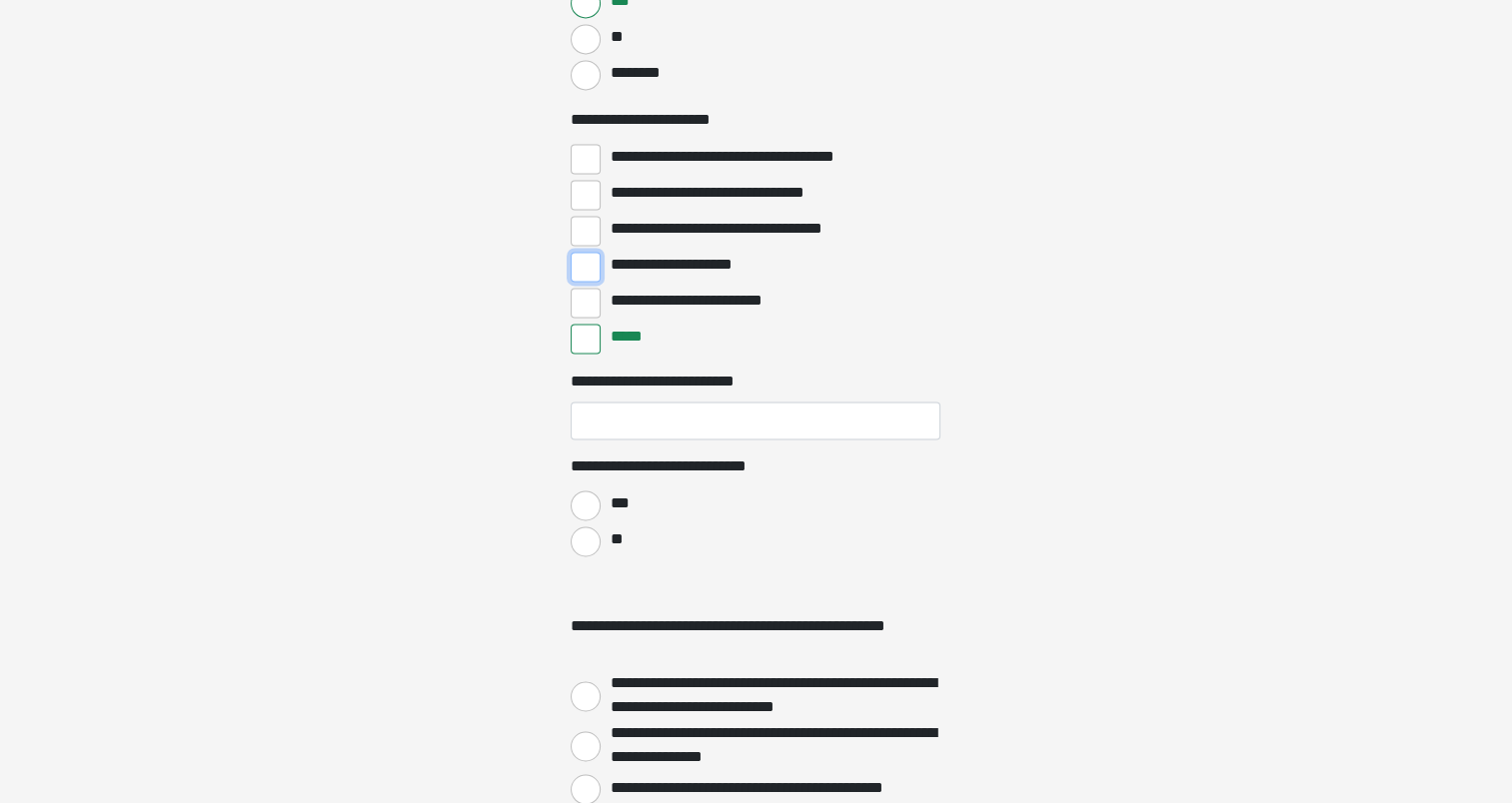 scroll, scrollTop: 3145, scrollLeft: 0, axis: vertical 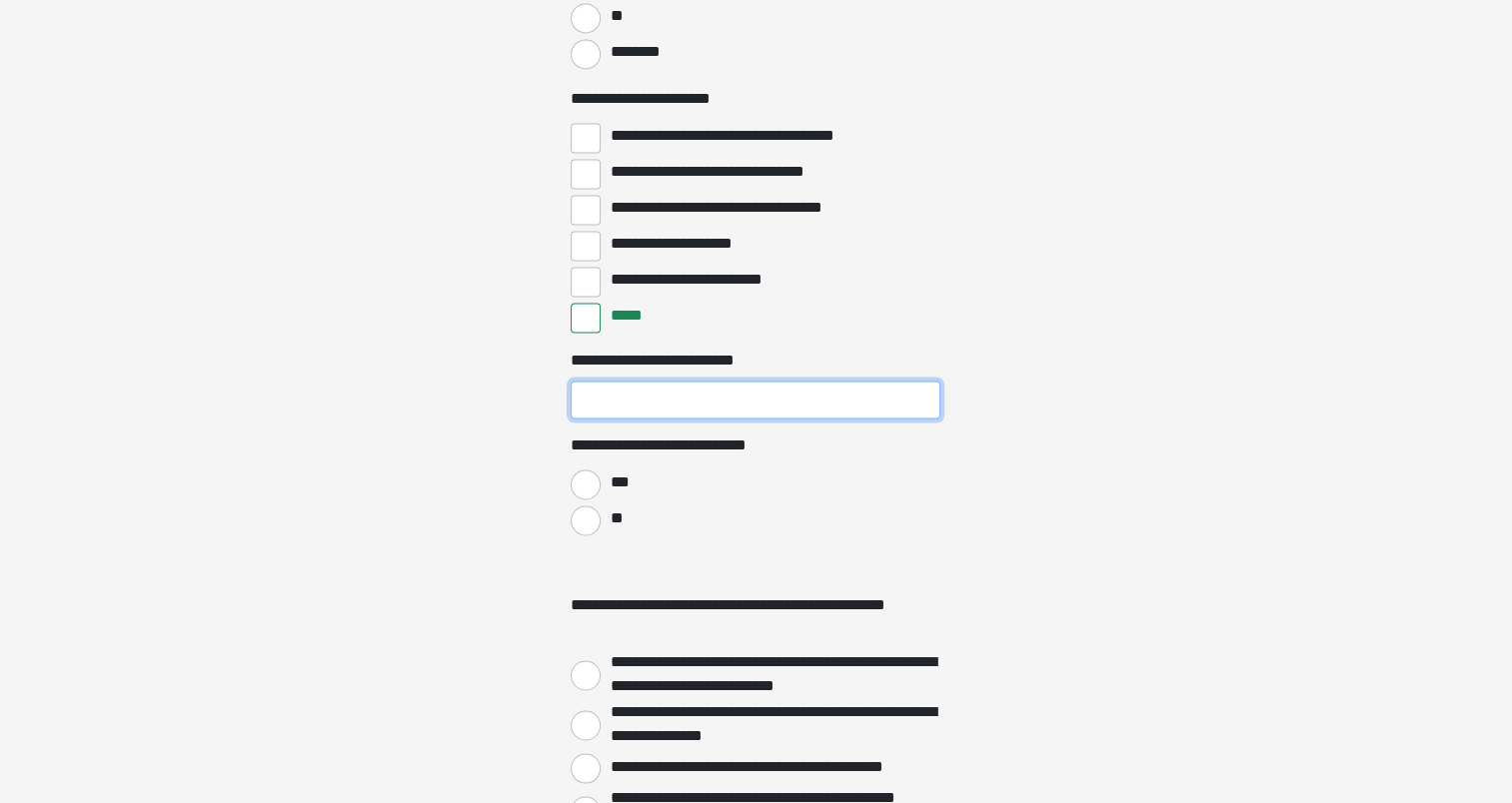 click on "**********" at bounding box center (756, 400) 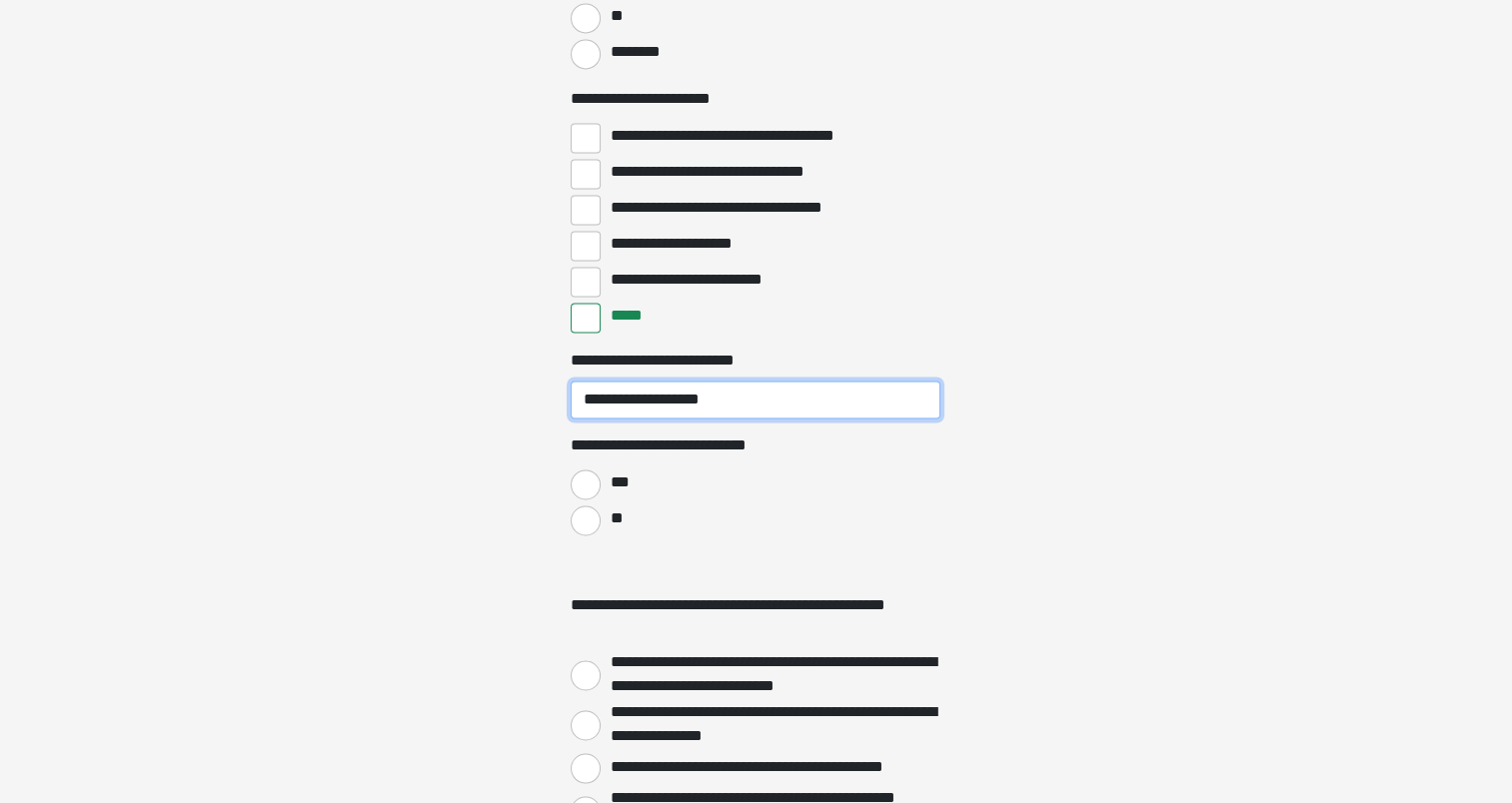 type on "**********" 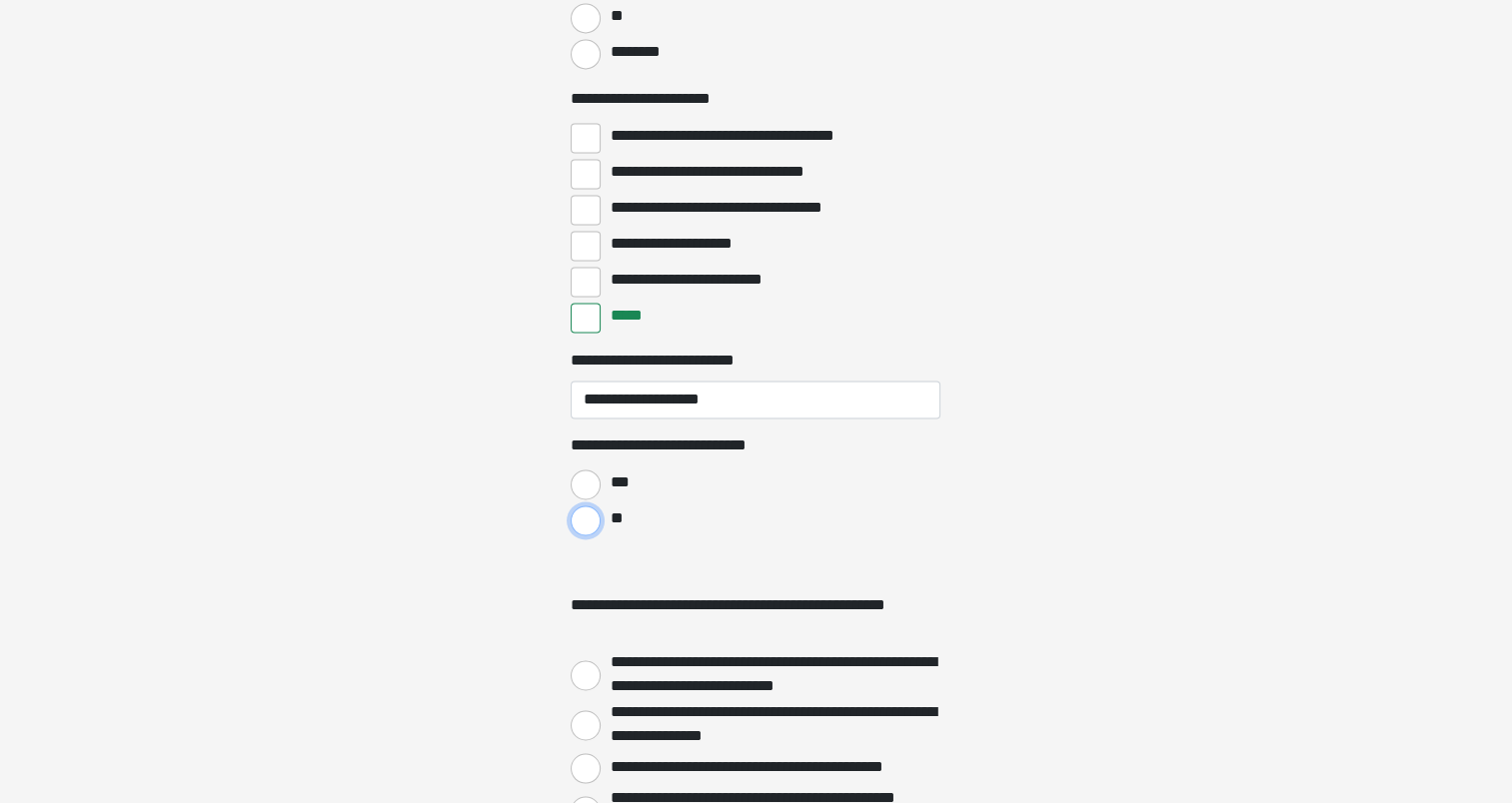 click on "**" at bounding box center (586, 520) 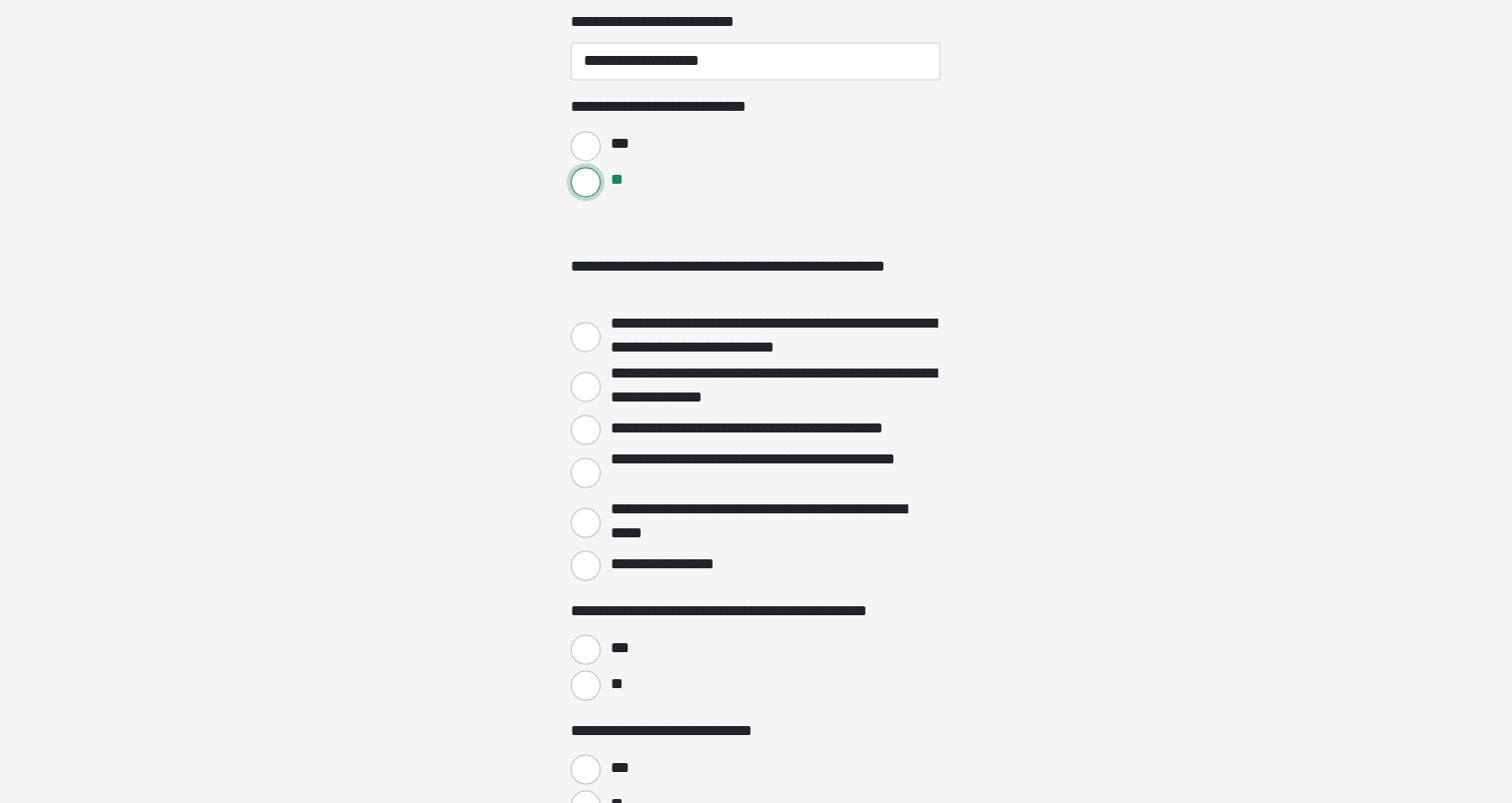 scroll, scrollTop: 3491, scrollLeft: 0, axis: vertical 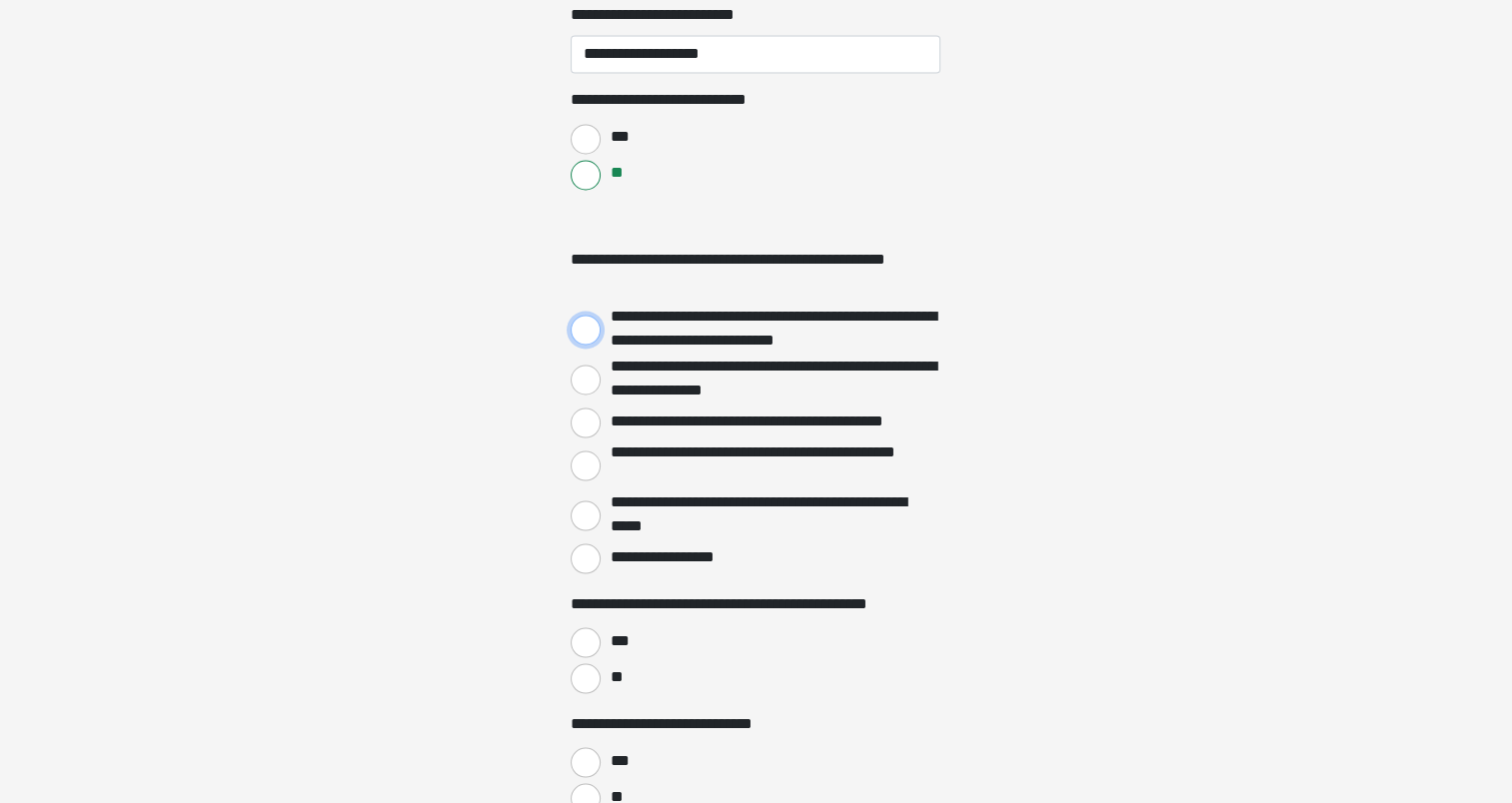 click on "**********" at bounding box center [586, 330] 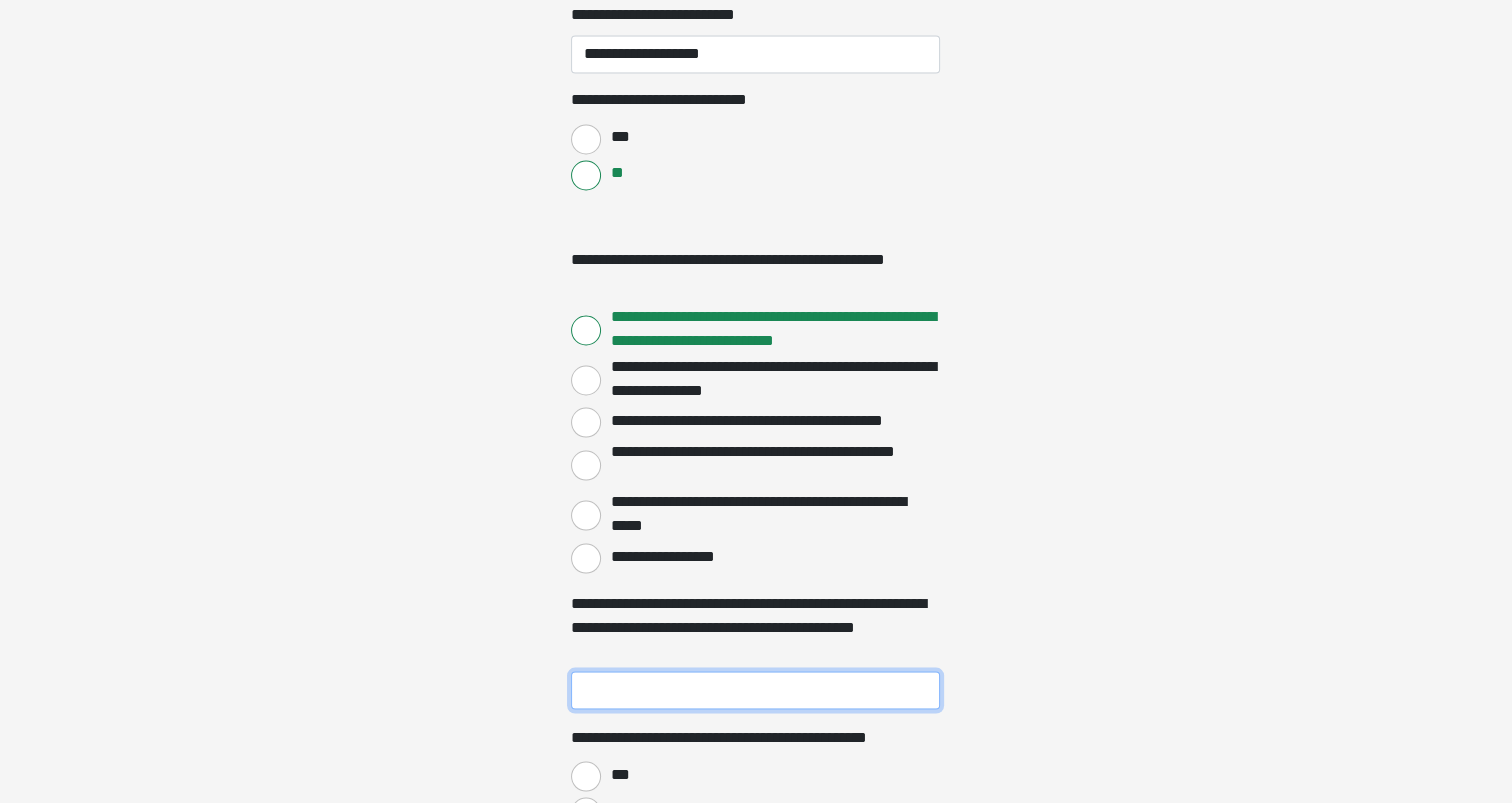 click on "**********" at bounding box center (756, 690) 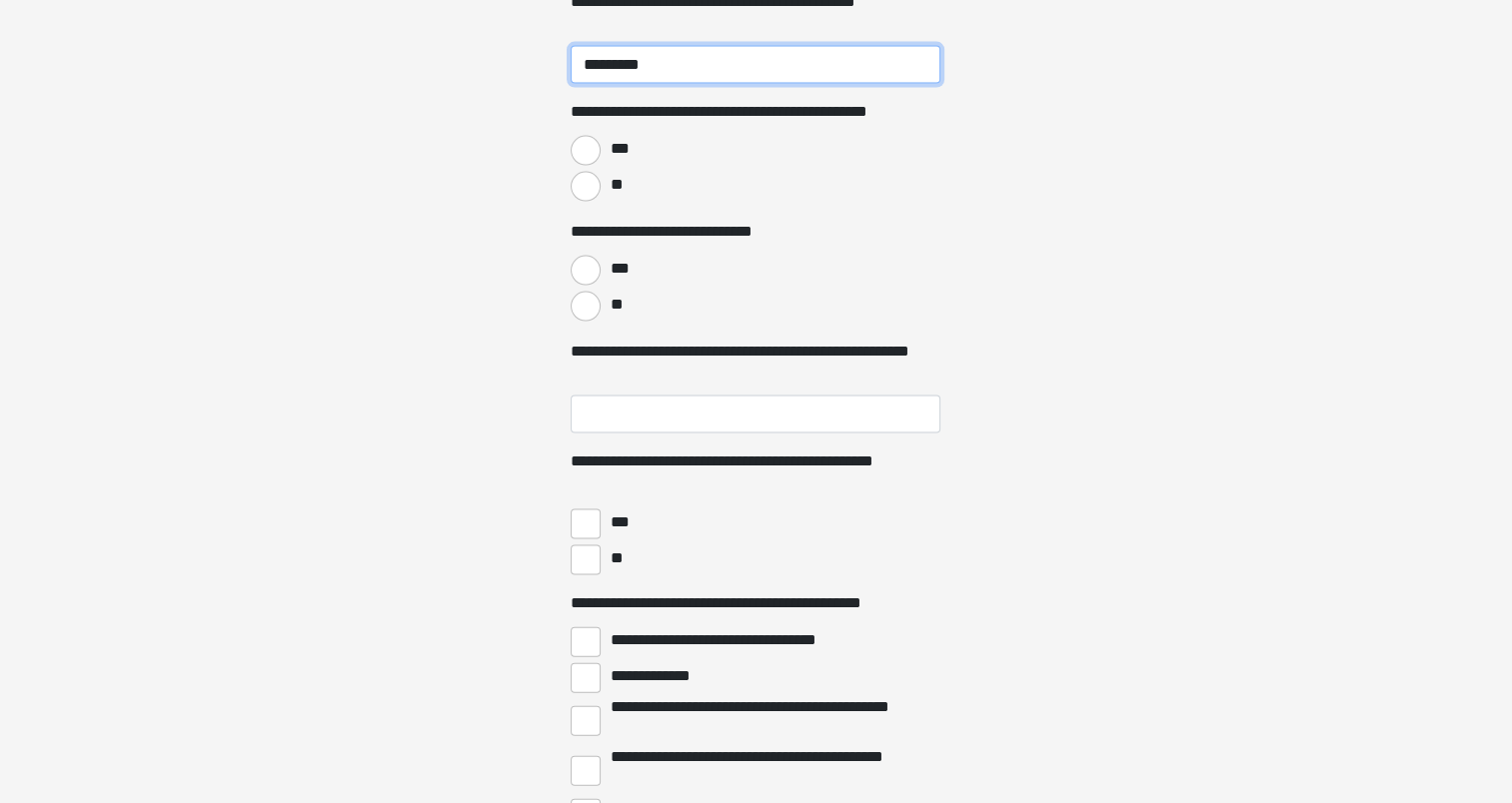 scroll, scrollTop: 4095, scrollLeft: 0, axis: vertical 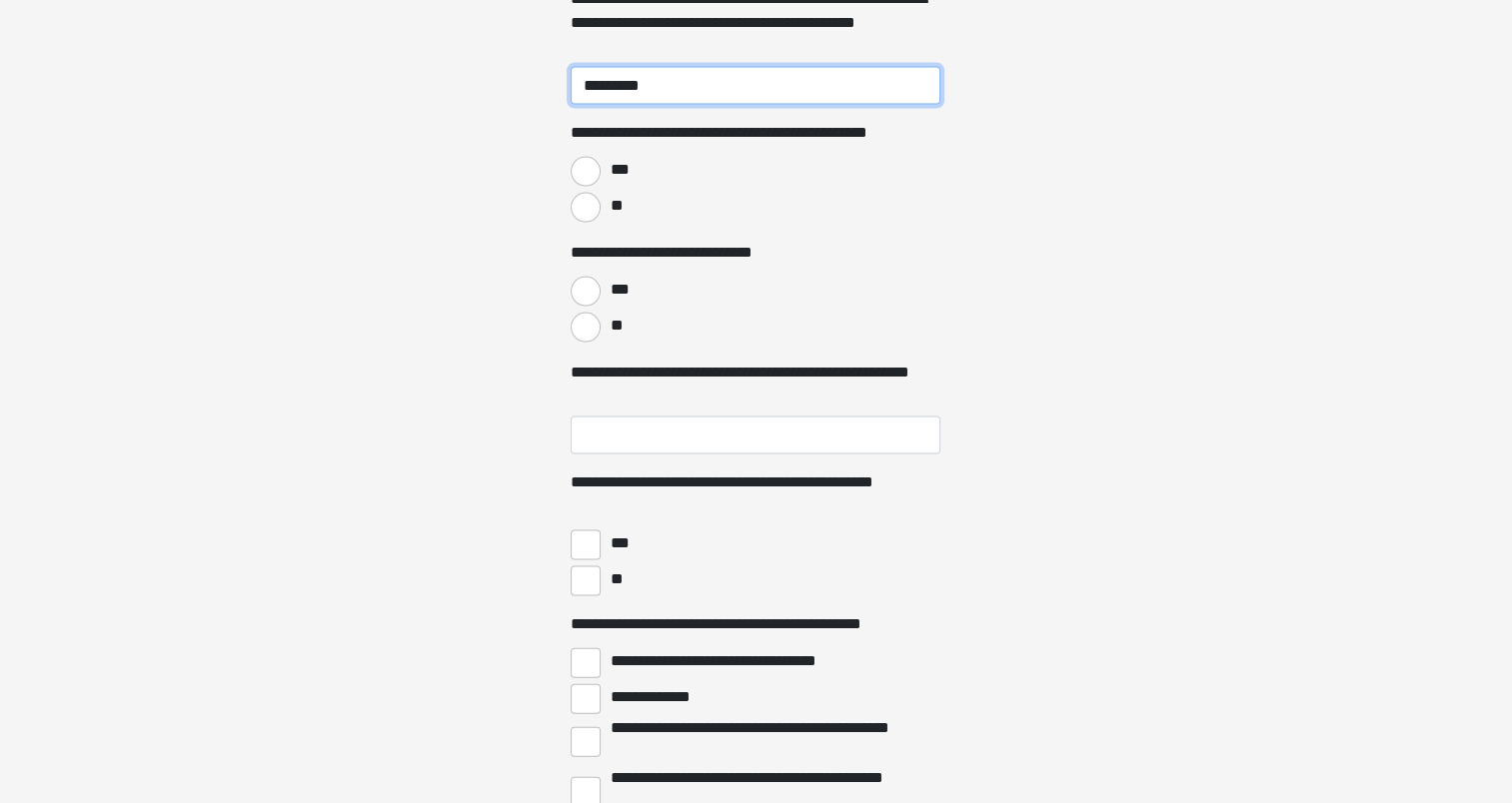 type on "*********" 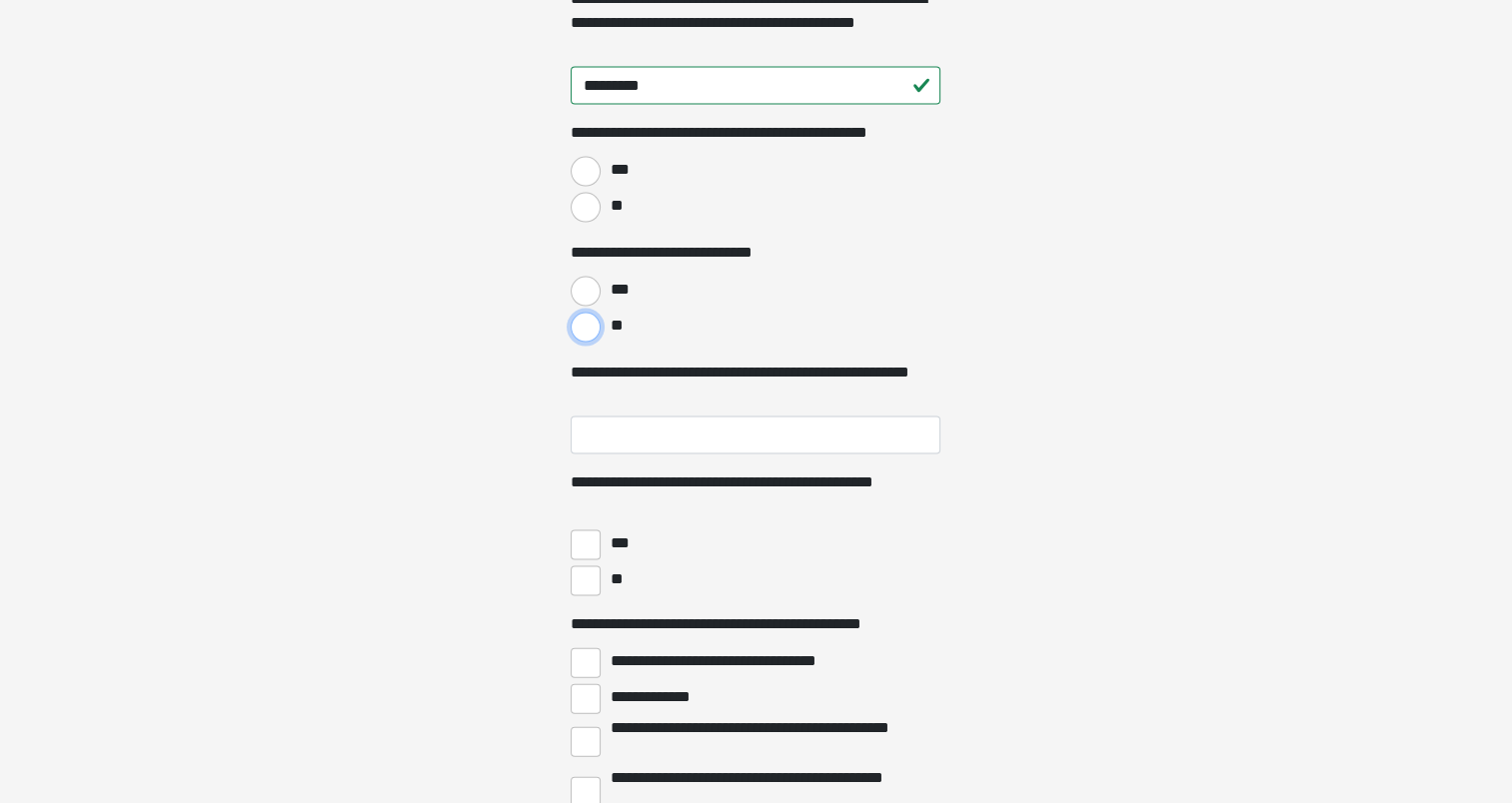 click on "**" at bounding box center (586, 328) 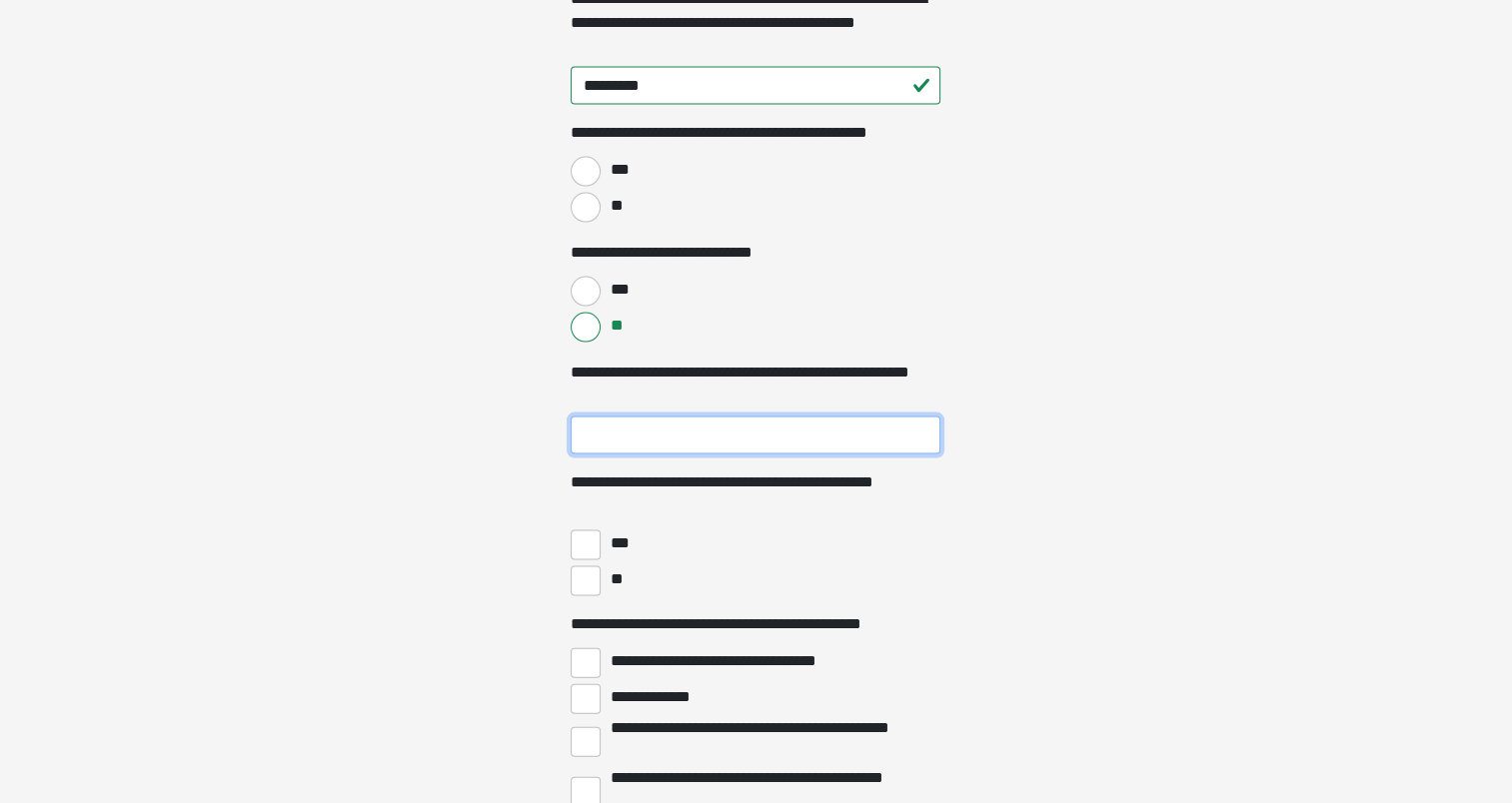 click on "**********" at bounding box center (756, 435) 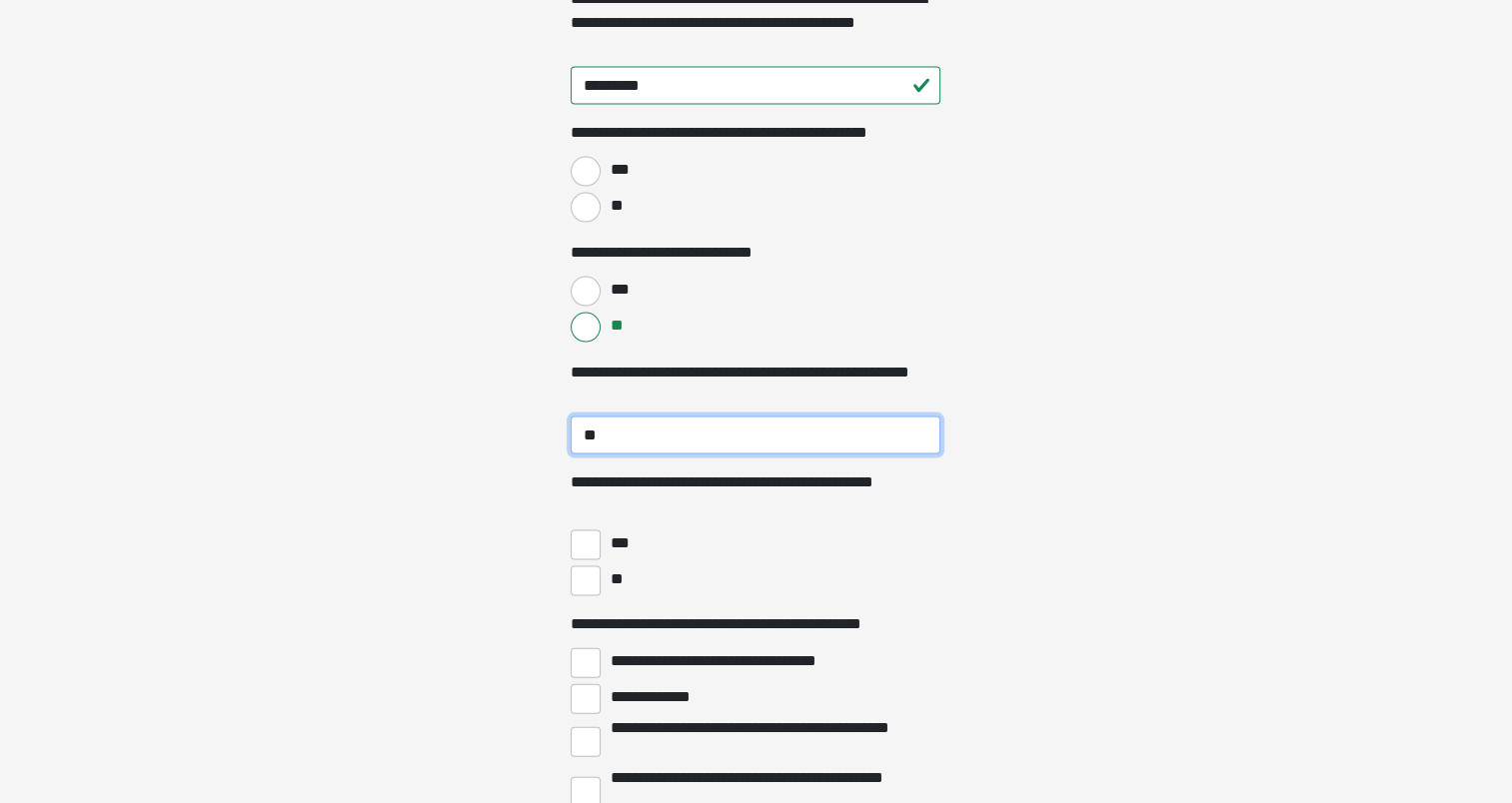 type on "**" 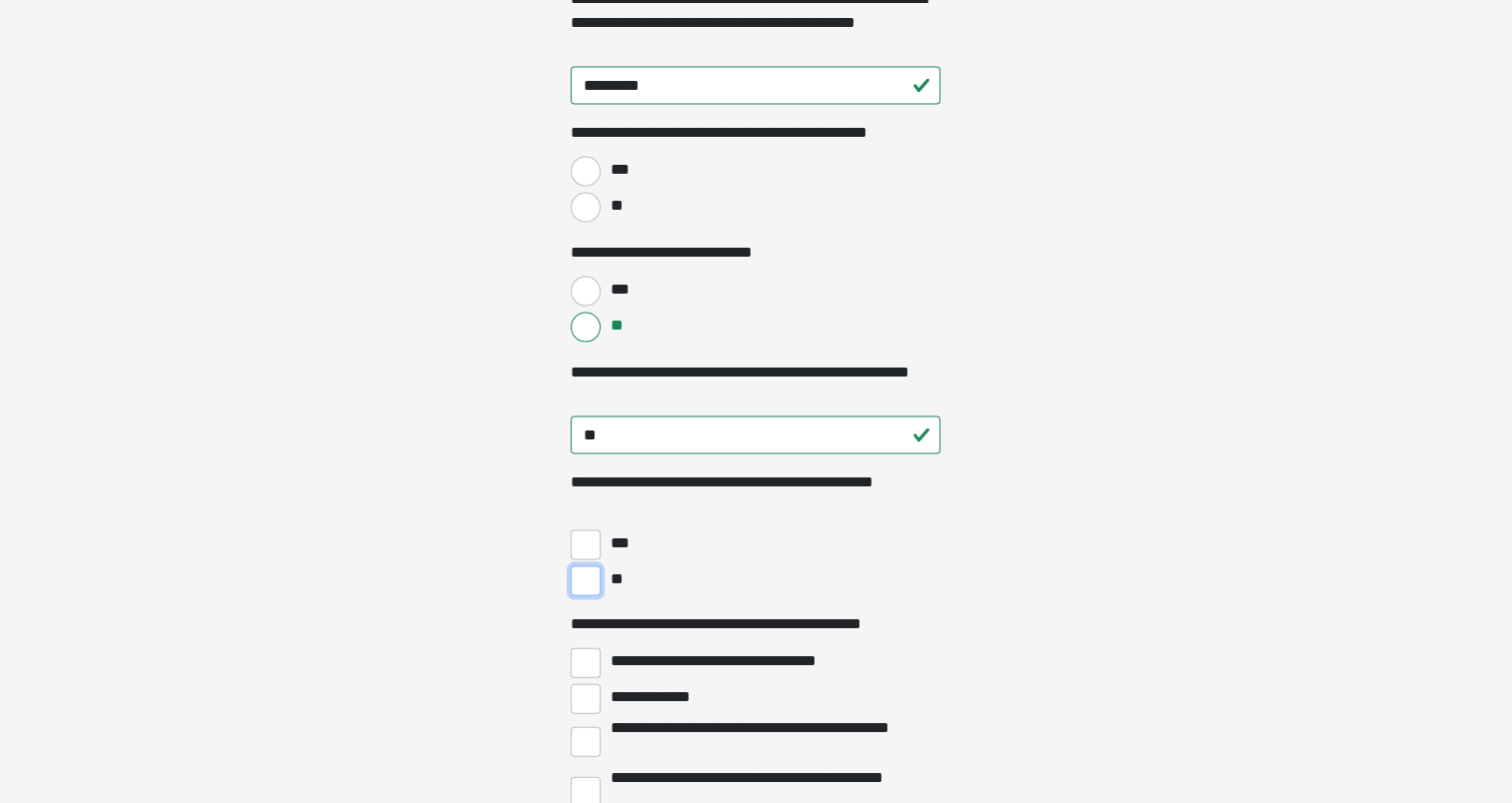 click on "**" at bounding box center (586, 581) 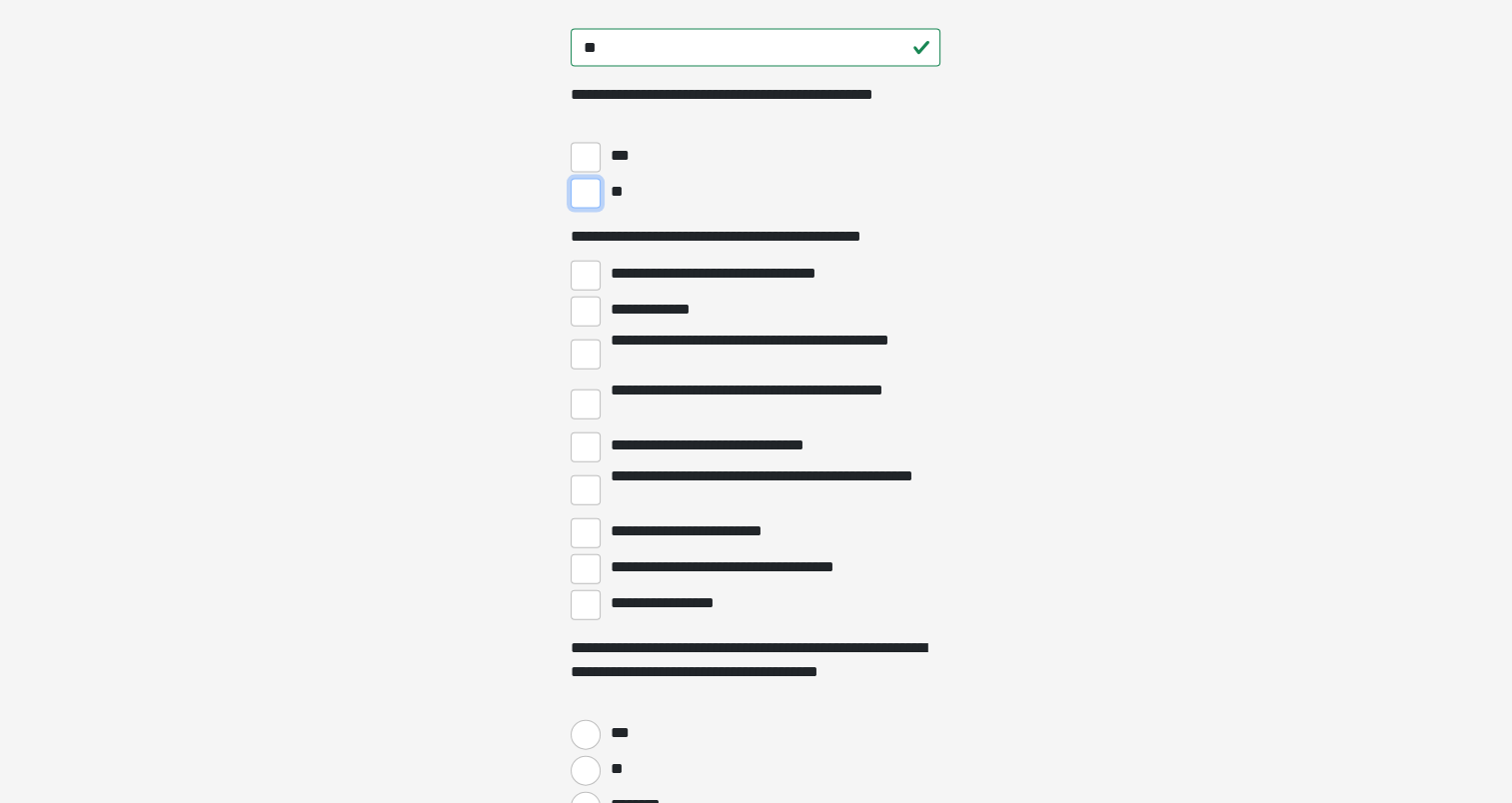 scroll, scrollTop: 4490, scrollLeft: 0, axis: vertical 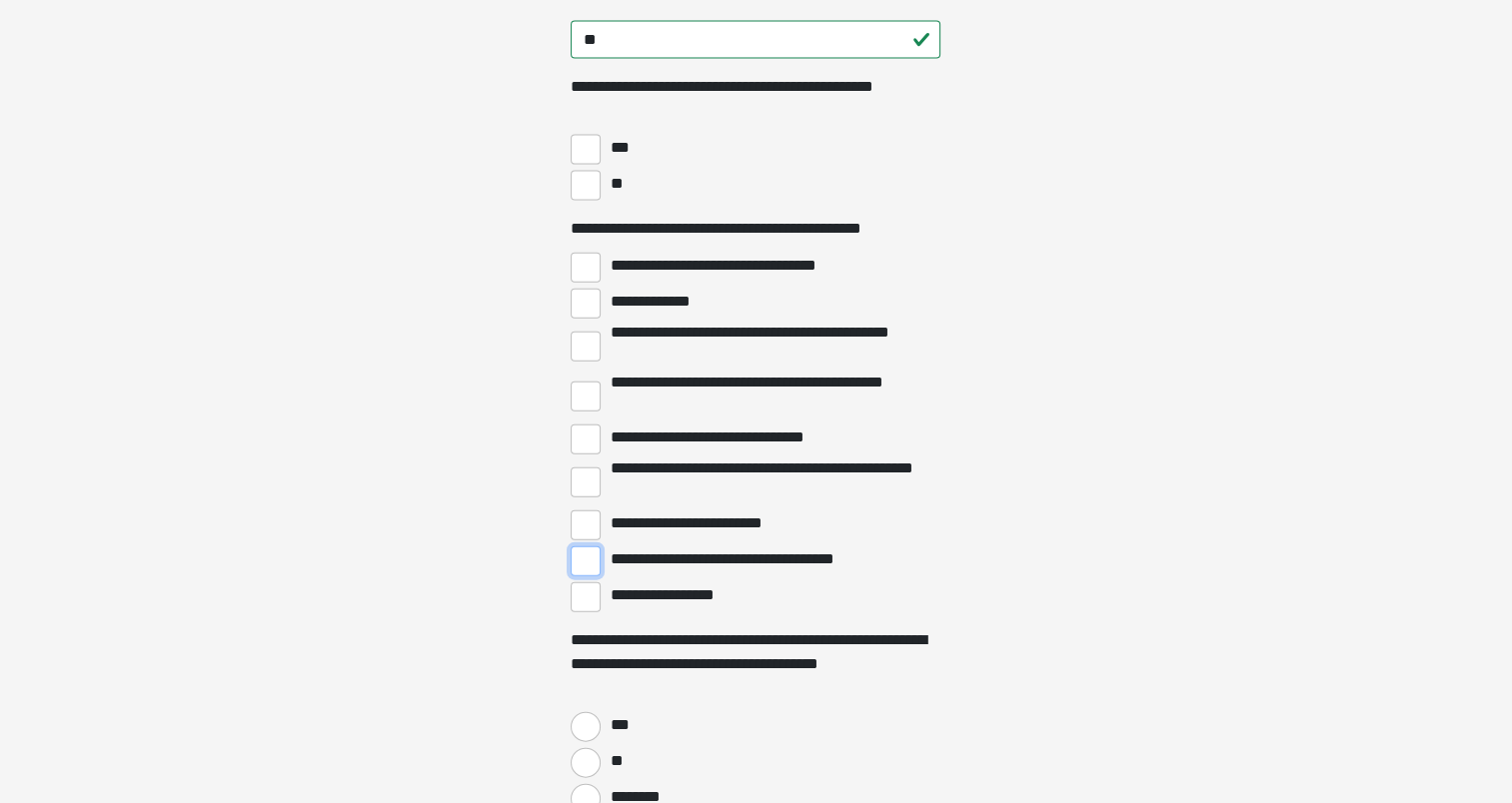 click on "**********" at bounding box center [586, 561] 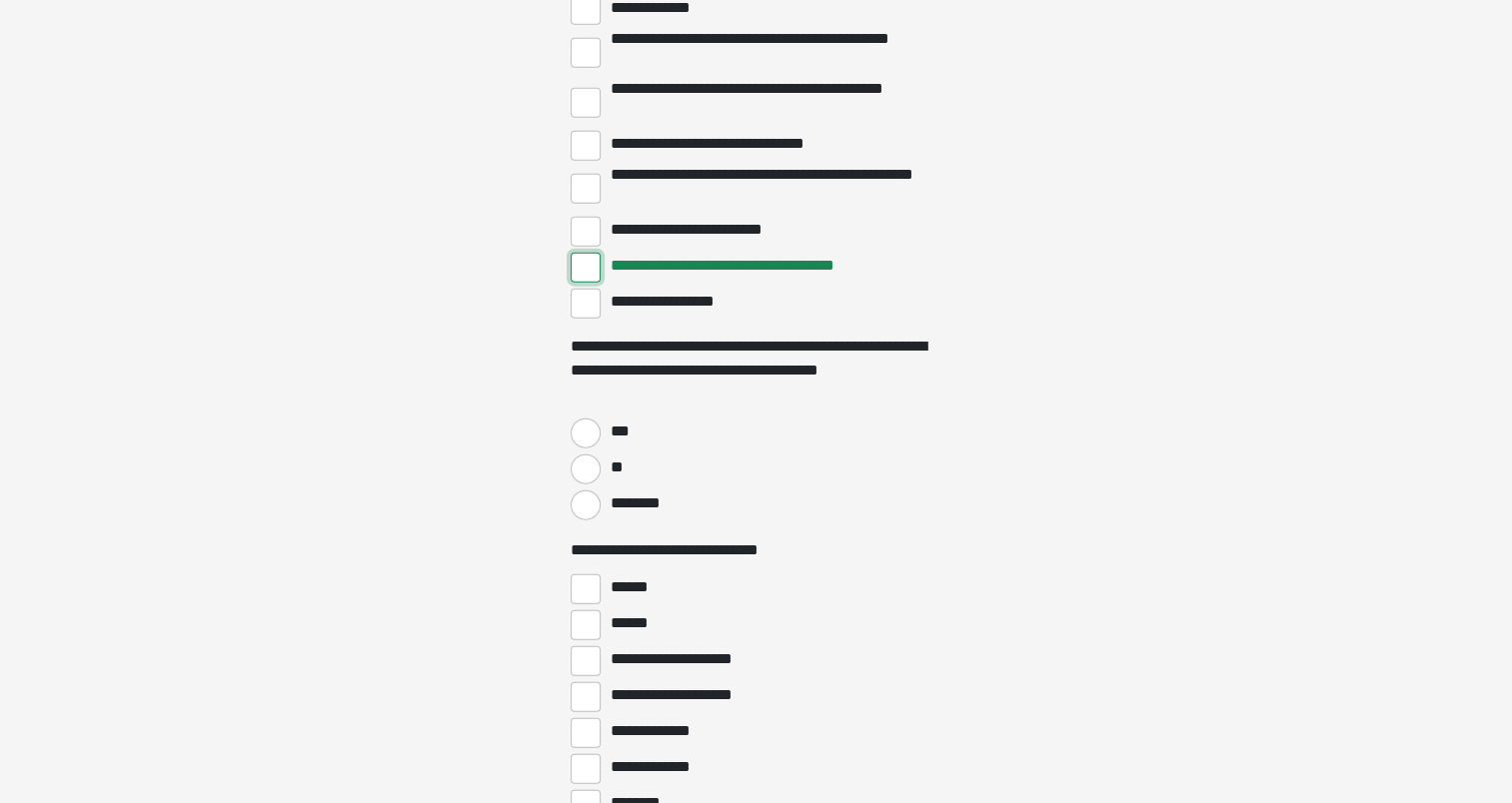 scroll, scrollTop: 4828, scrollLeft: 0, axis: vertical 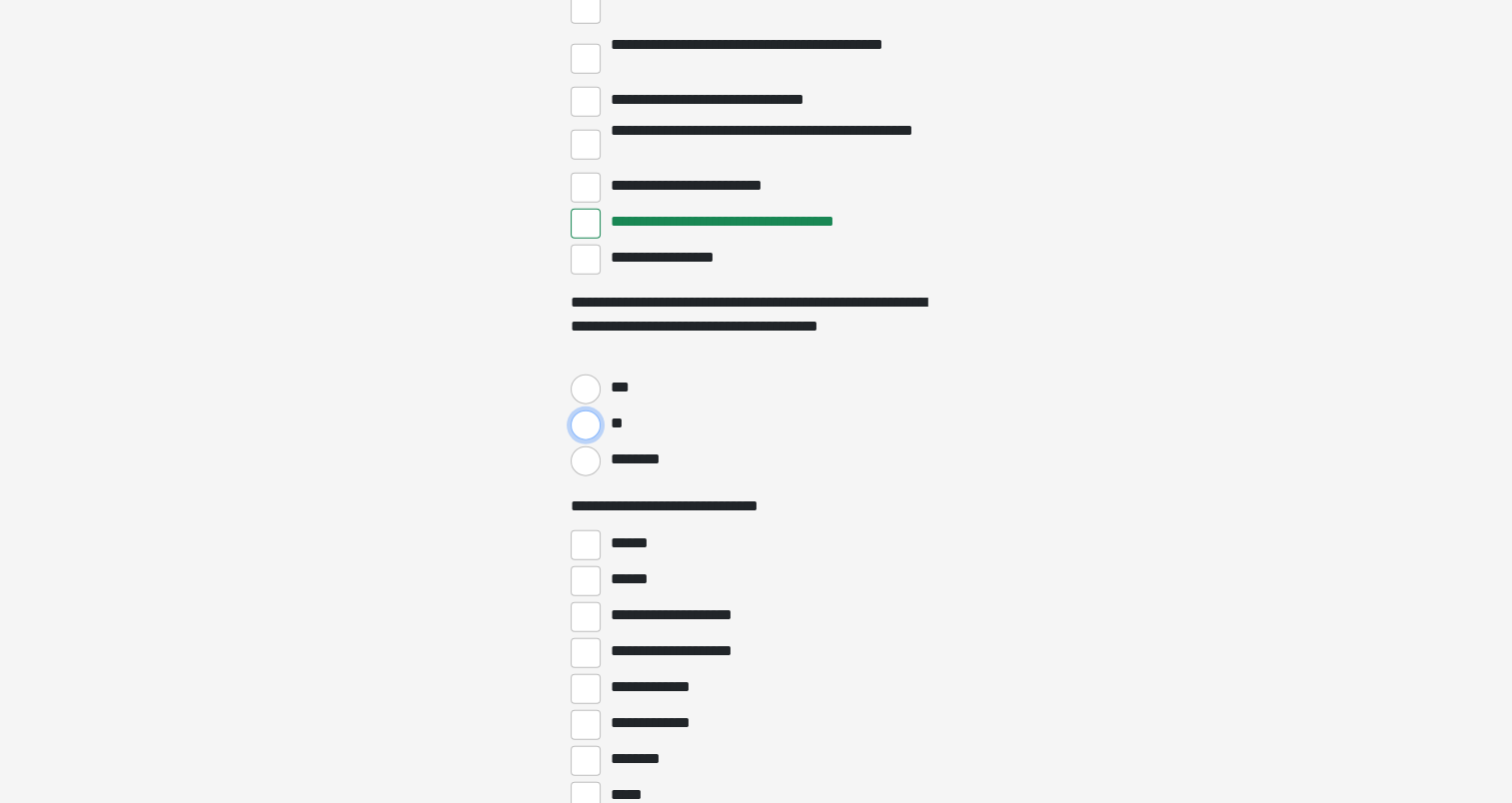 click on "**" at bounding box center (586, 425) 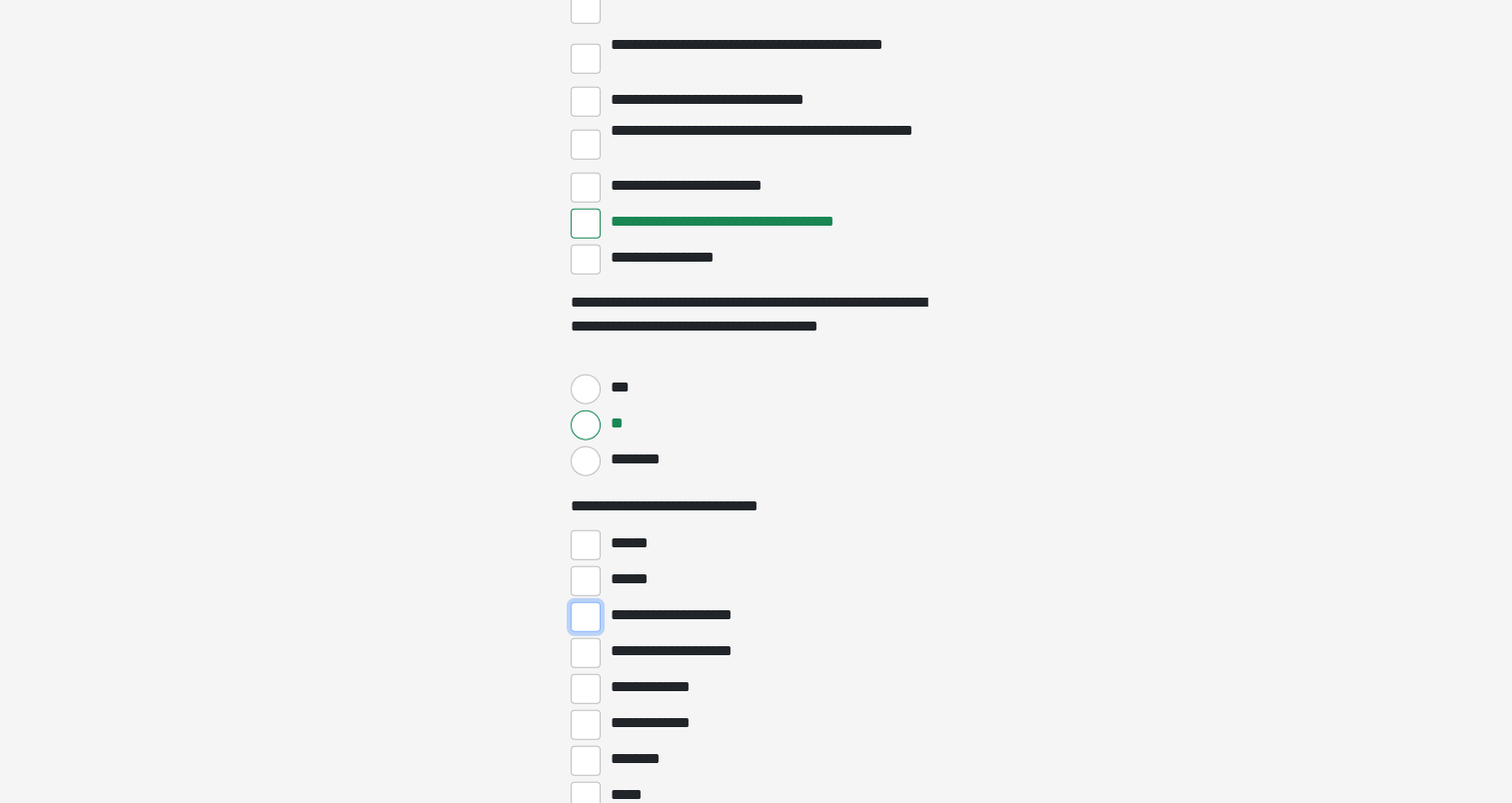 click on "**********" at bounding box center [586, 617] 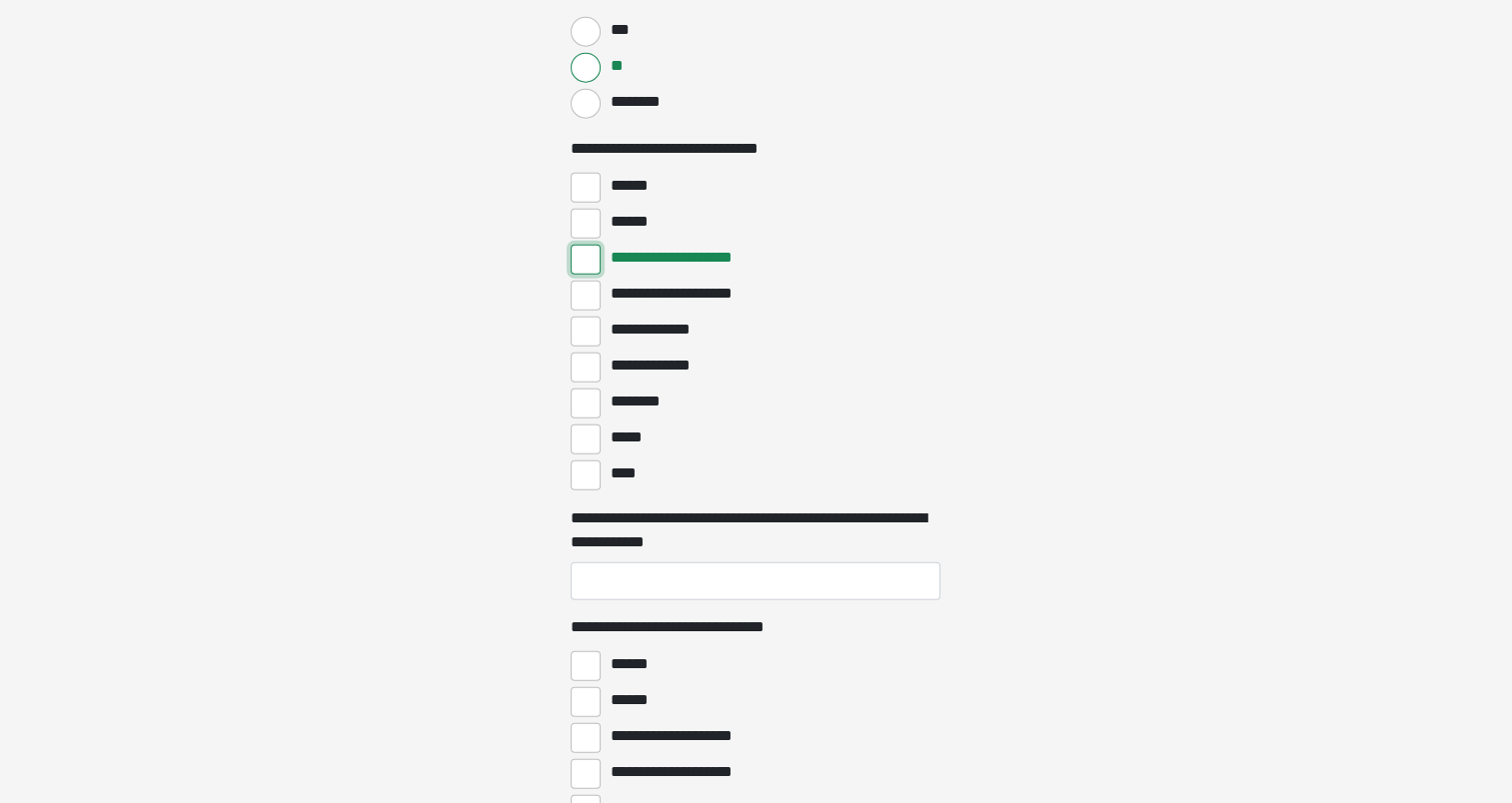 scroll, scrollTop: 5202, scrollLeft: 0, axis: vertical 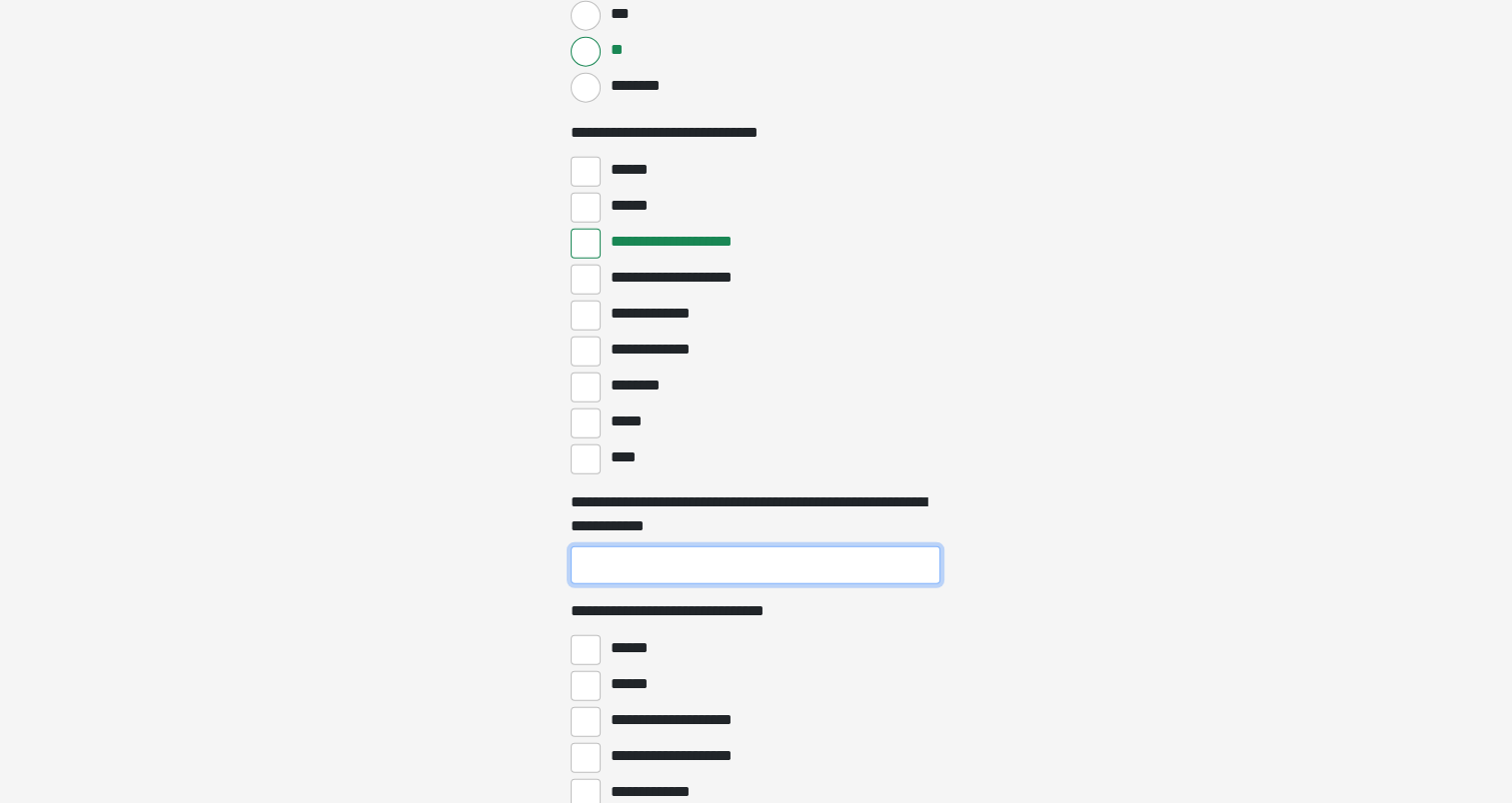 click on "**********" at bounding box center [756, 565] 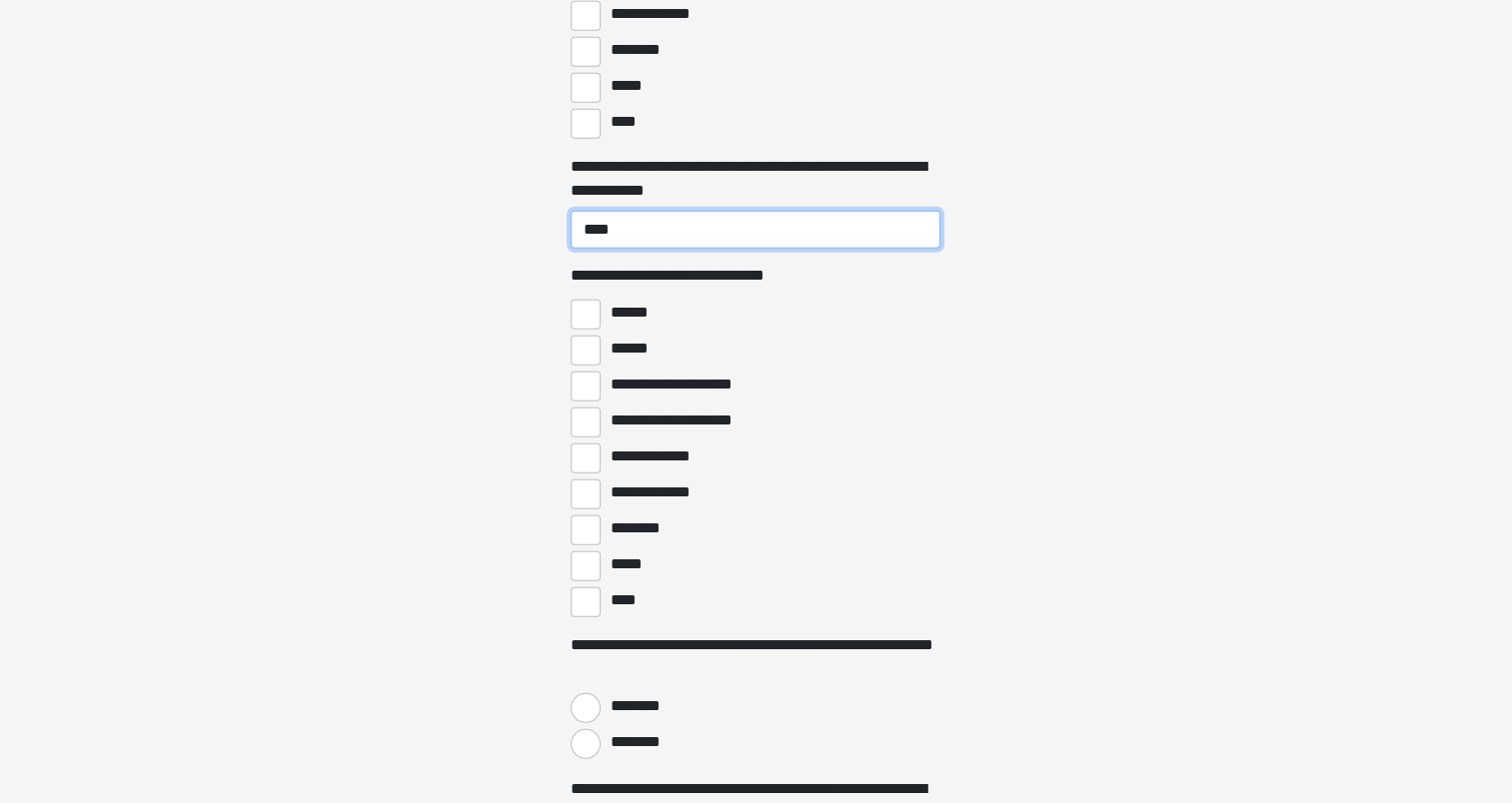 scroll, scrollTop: 5544, scrollLeft: 0, axis: vertical 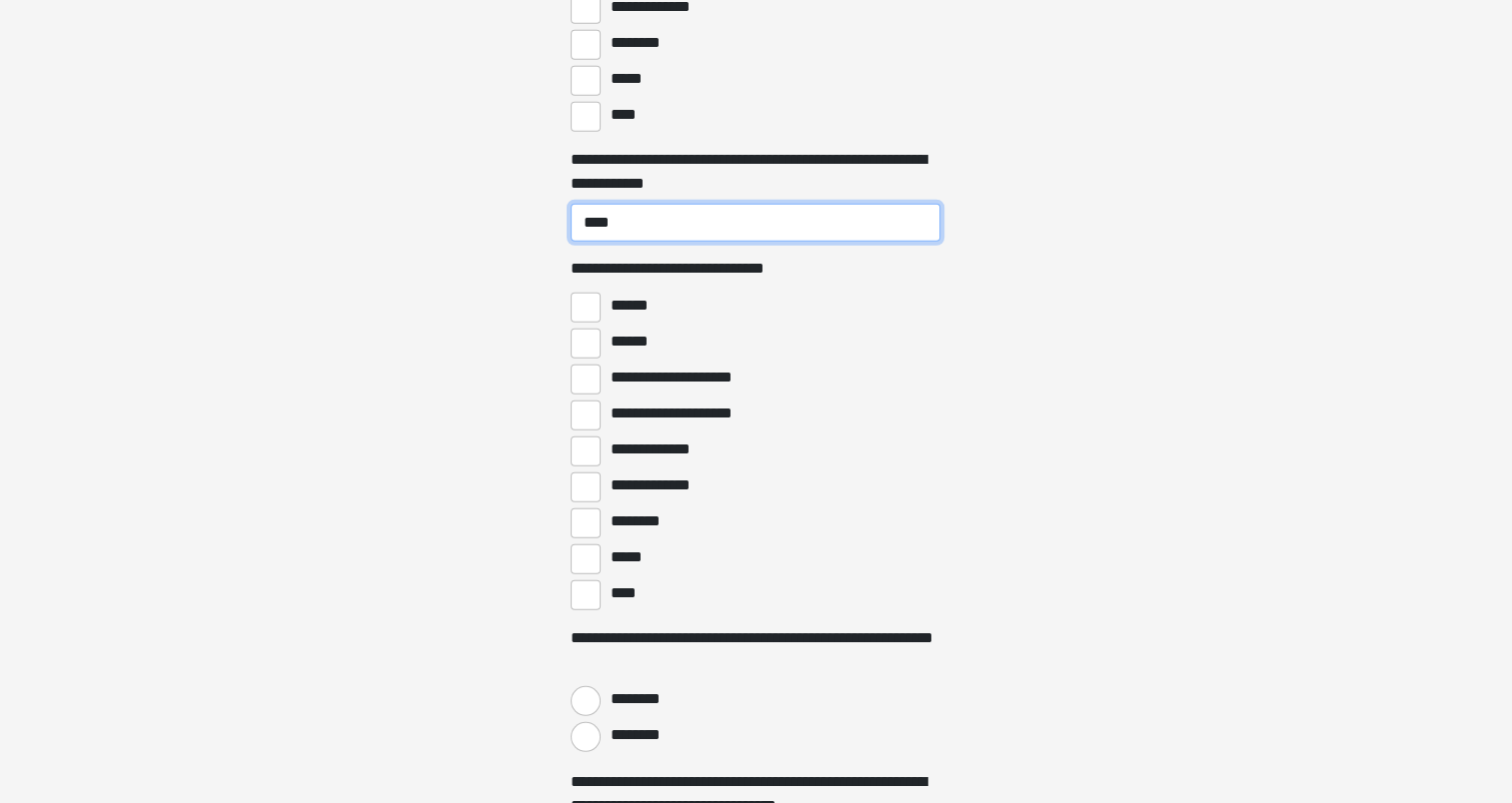 type on "****" 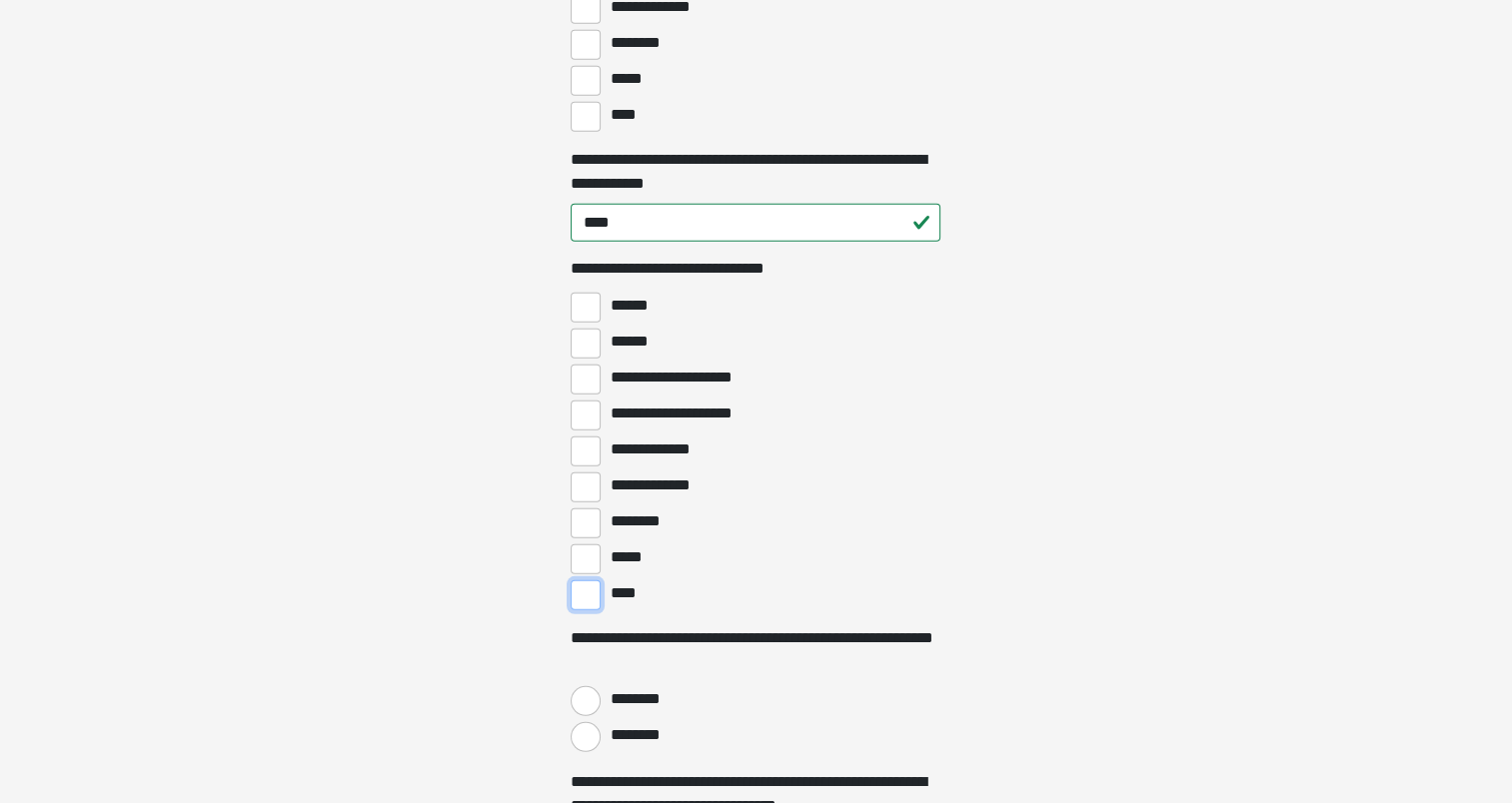 click on "****" at bounding box center (586, 595) 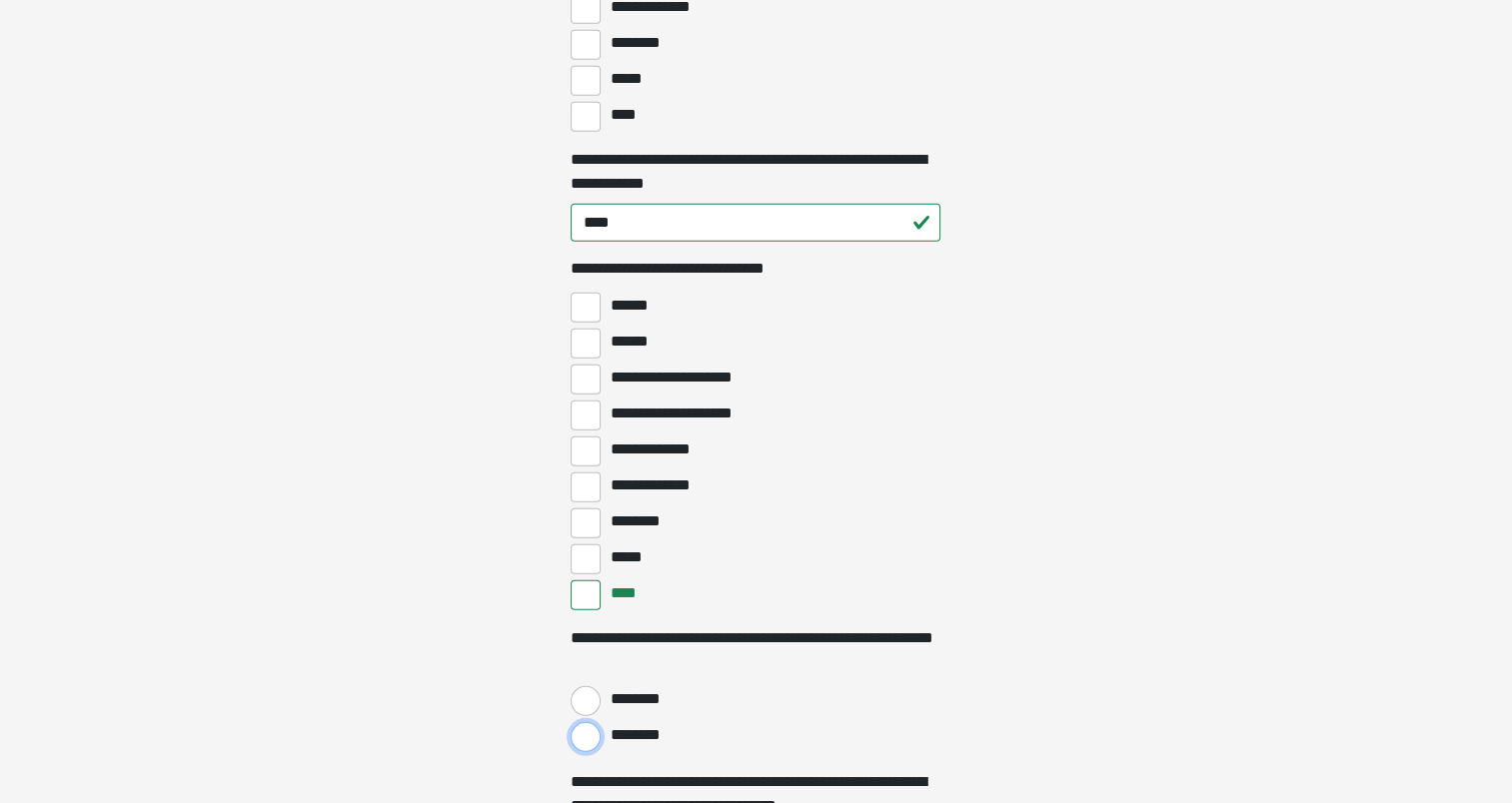 click on "********" at bounding box center (586, 737) 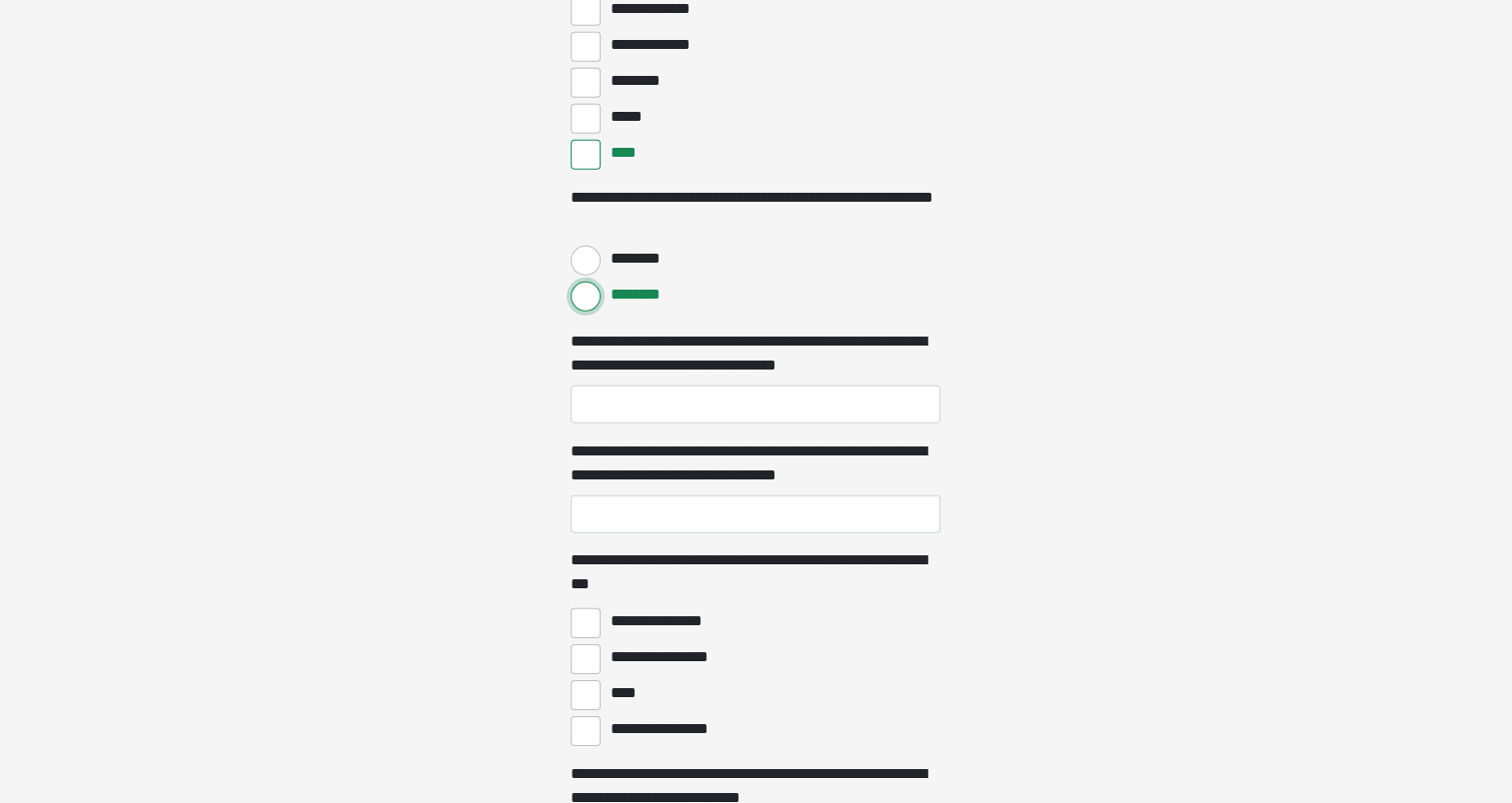 scroll, scrollTop: 5992, scrollLeft: 0, axis: vertical 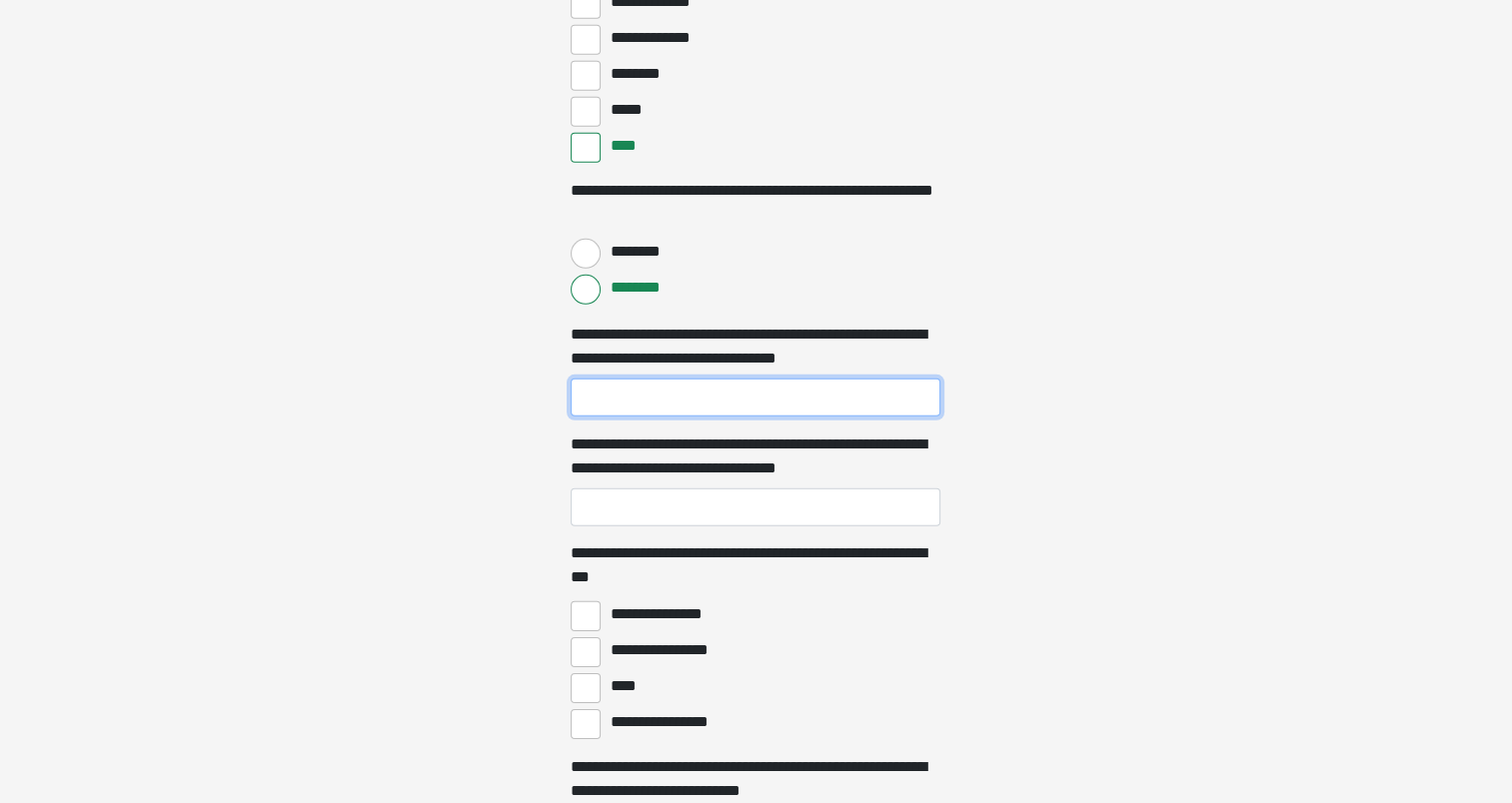 click on "**********" at bounding box center [756, 398] 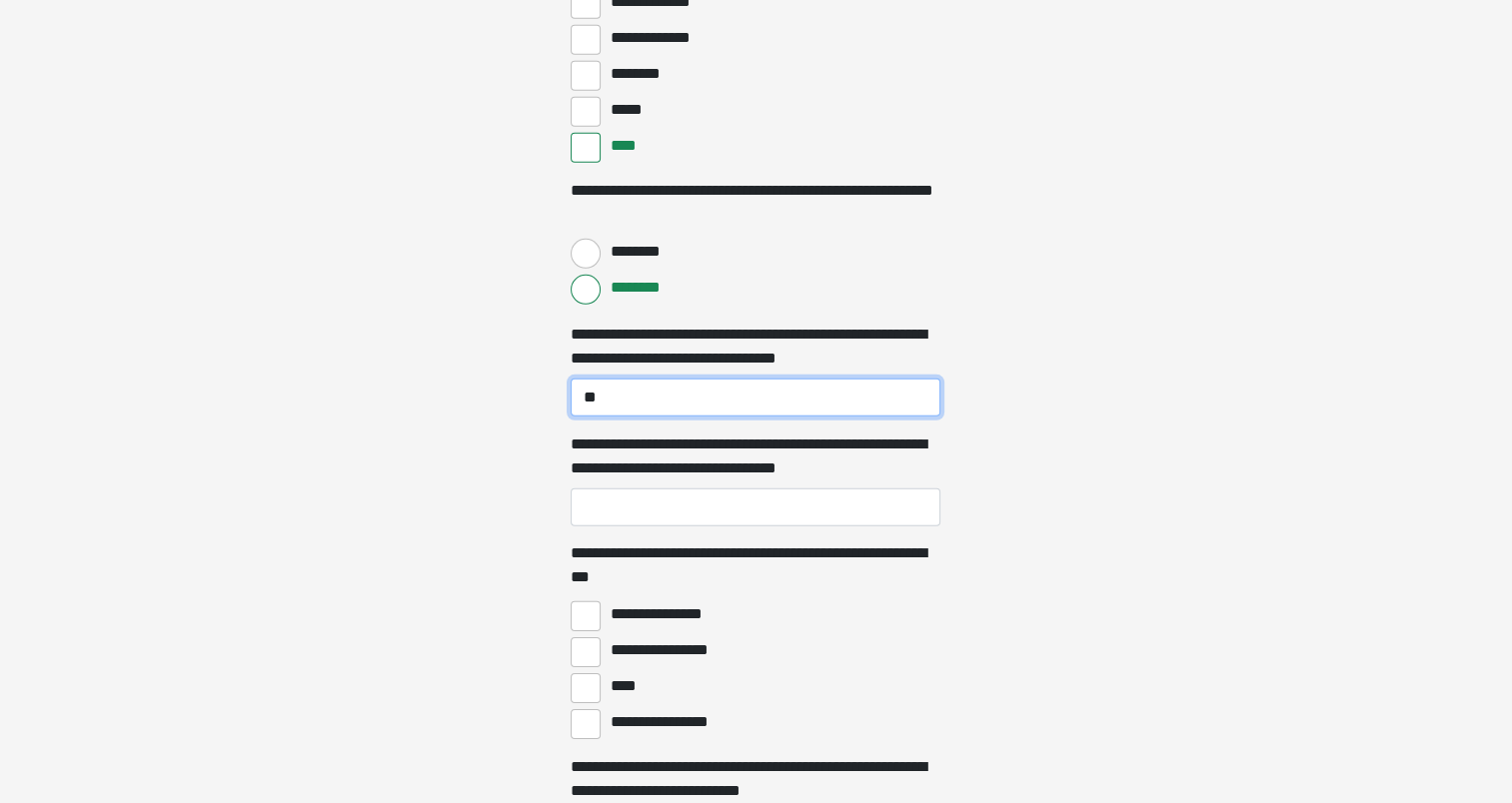 type on "**" 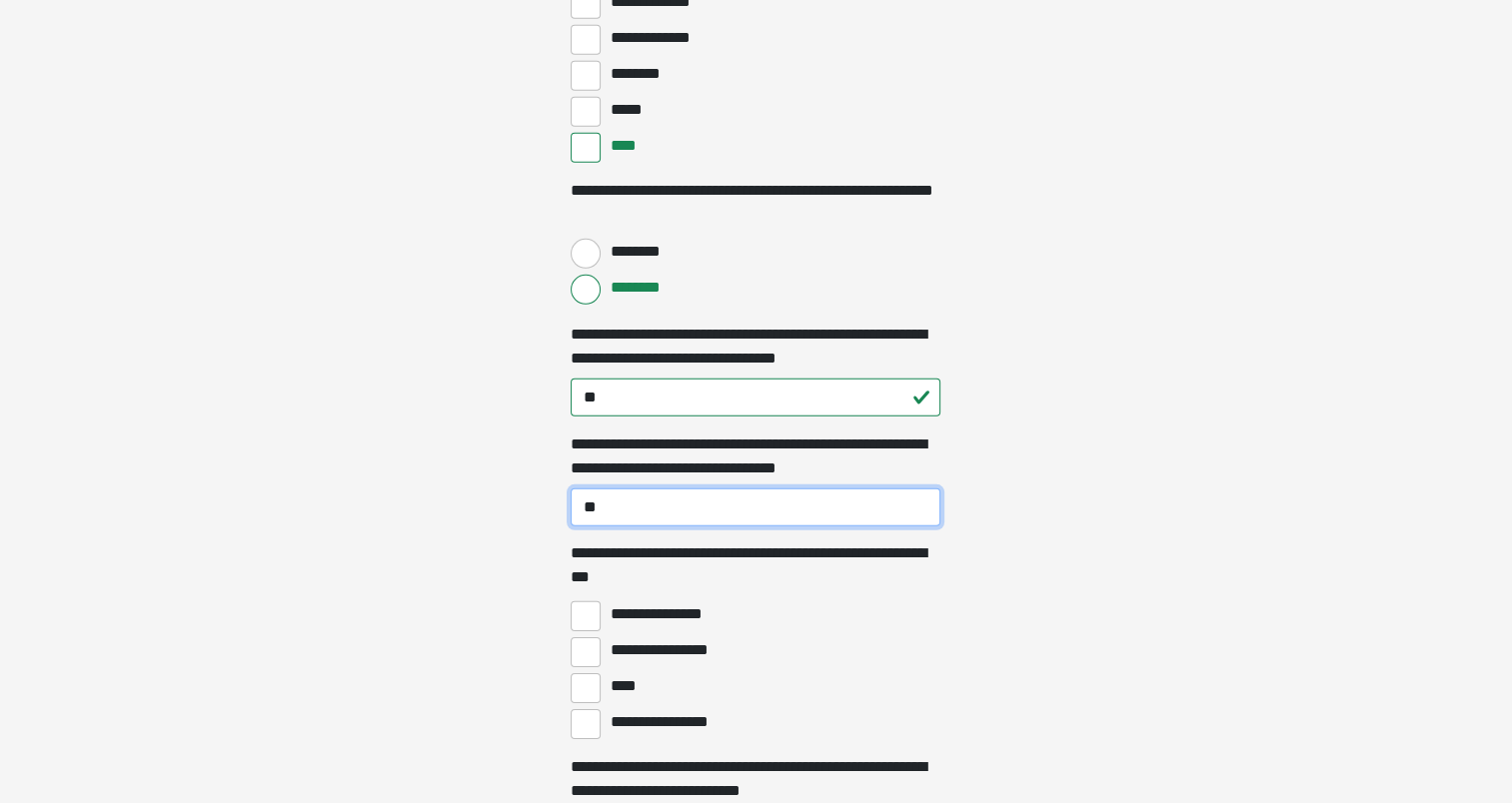 type on "**" 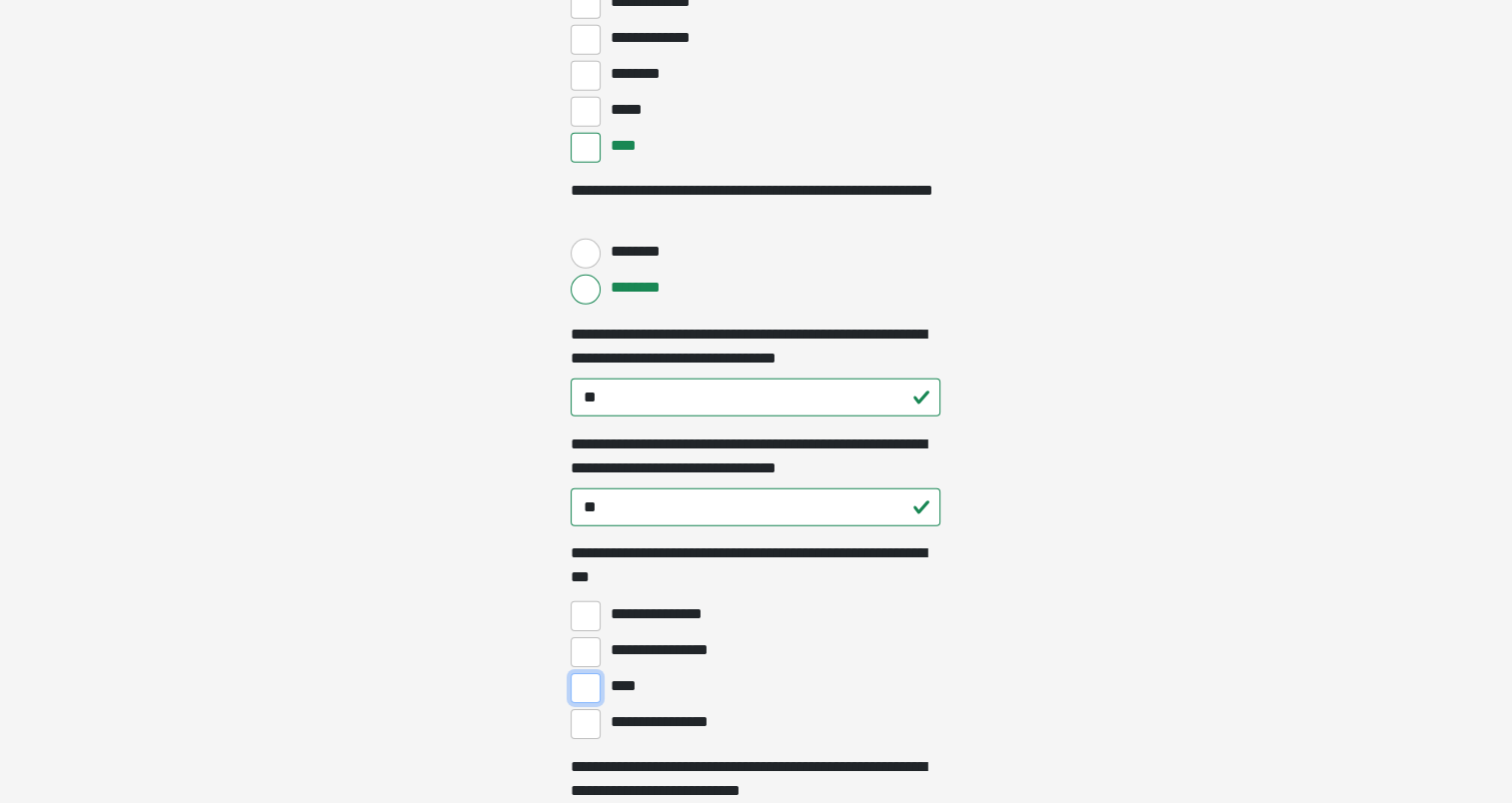 click on "****" at bounding box center [586, 688] 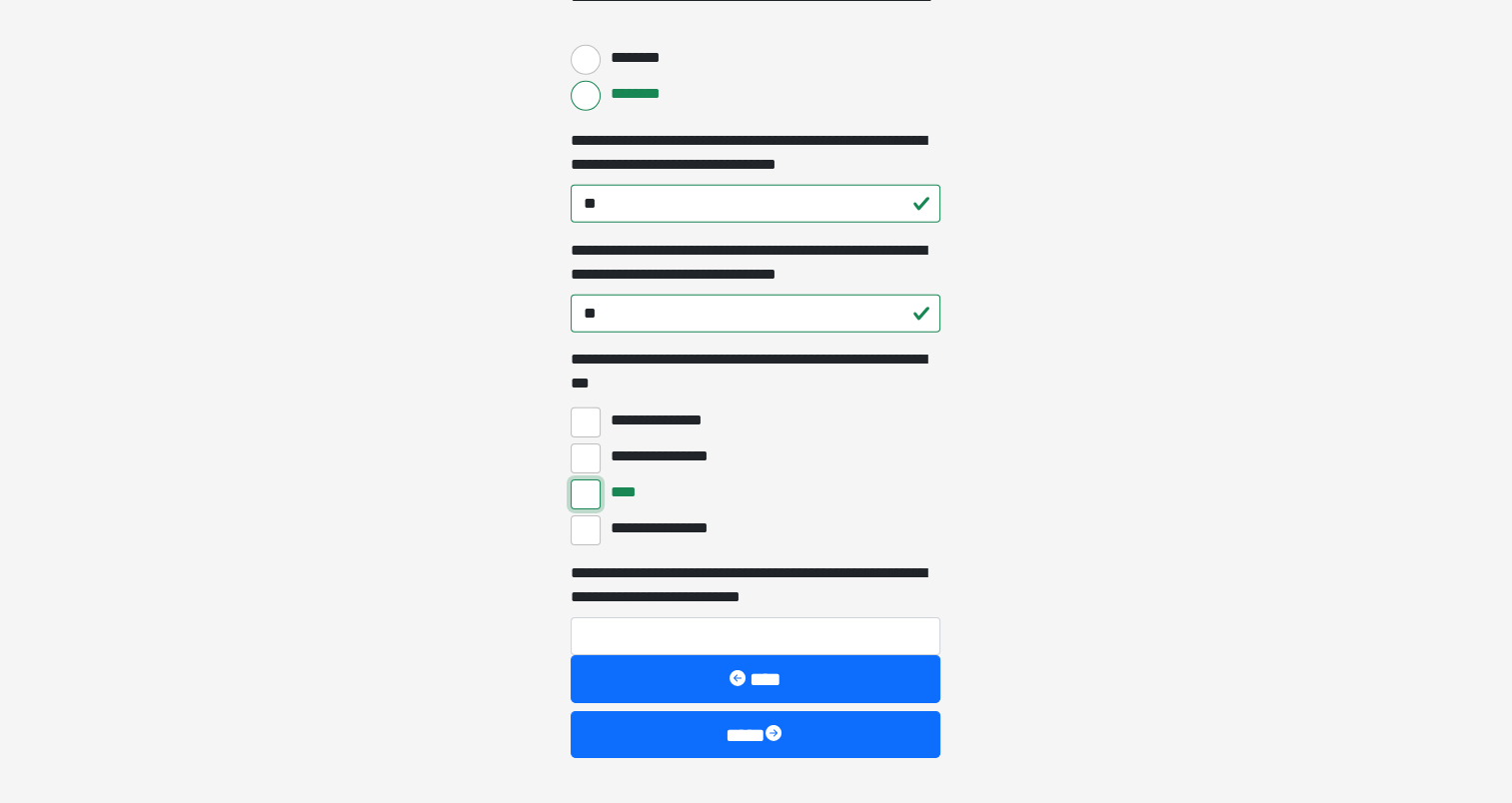 scroll, scrollTop: 6259, scrollLeft: 0, axis: vertical 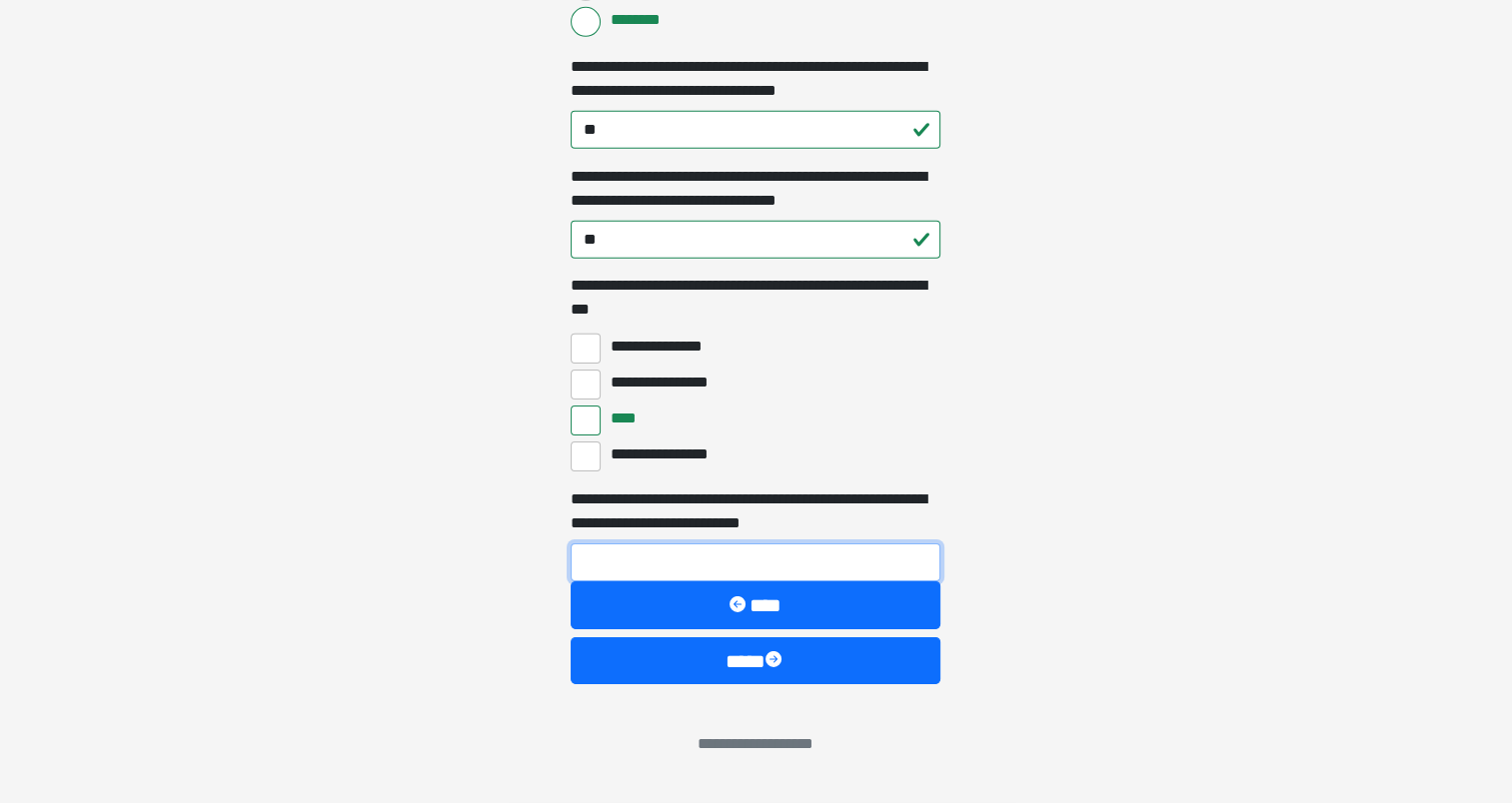 click on "**********" at bounding box center [756, 562] 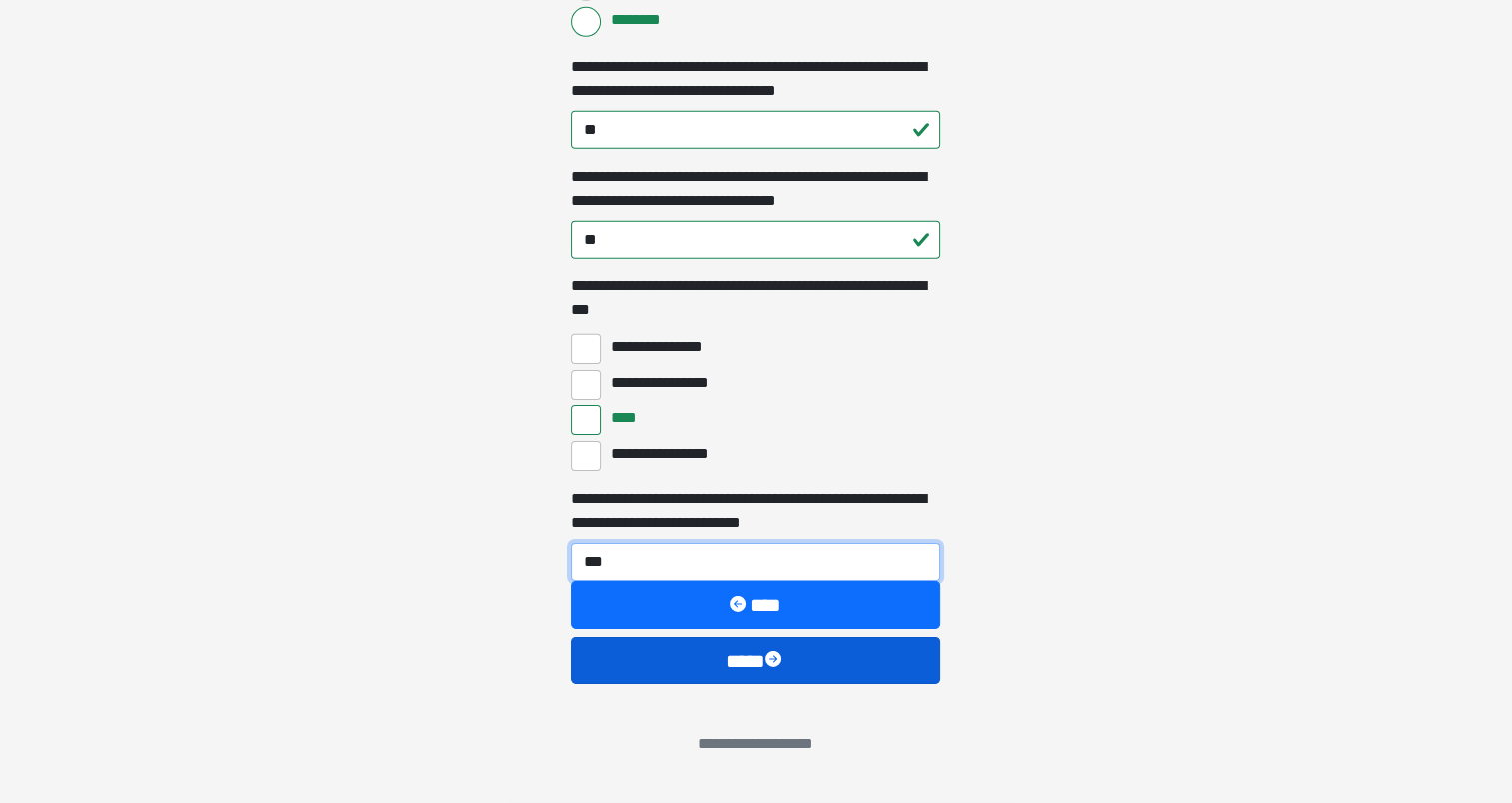 type on "***" 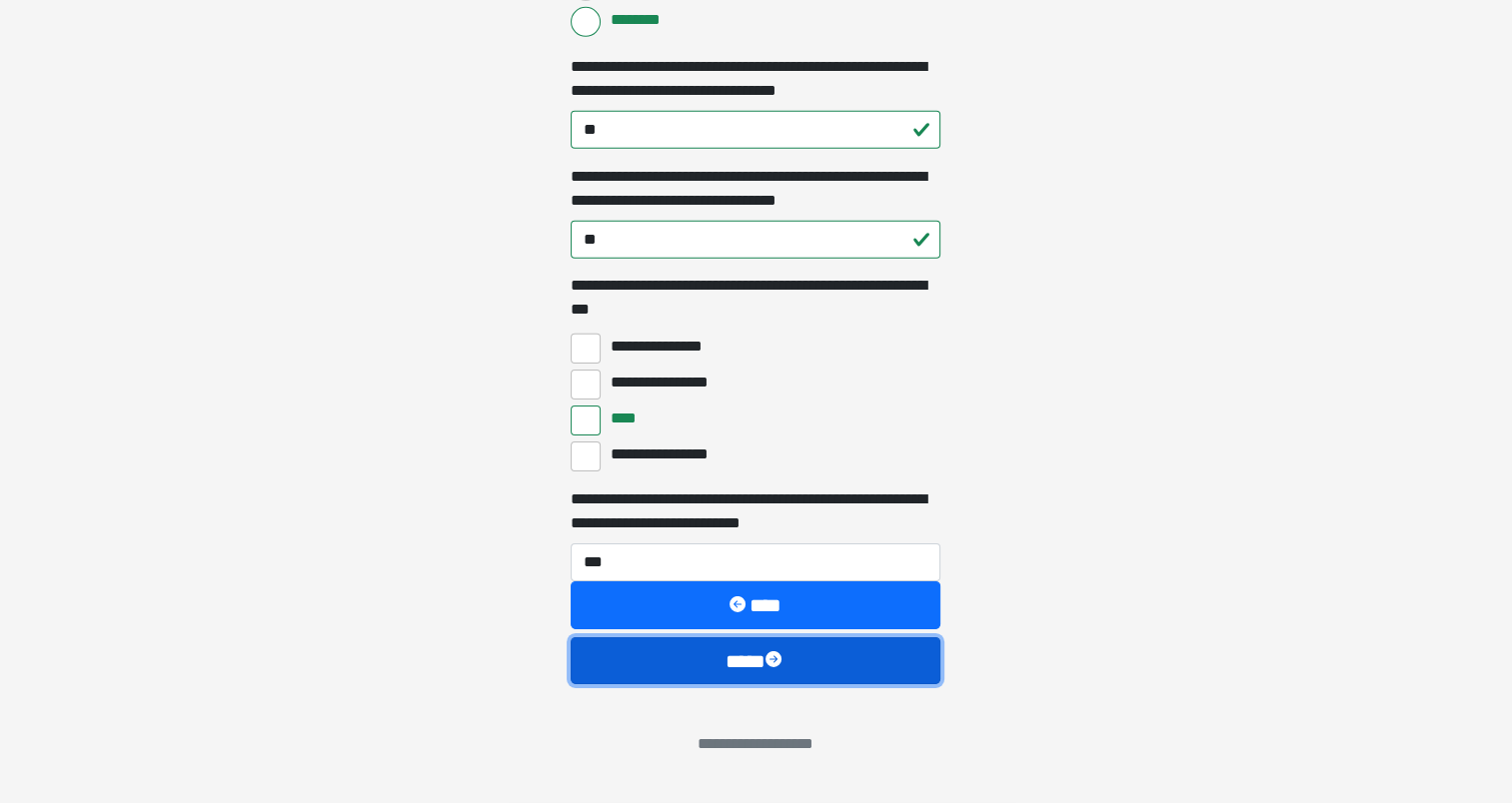 click on "****" at bounding box center (756, 661) 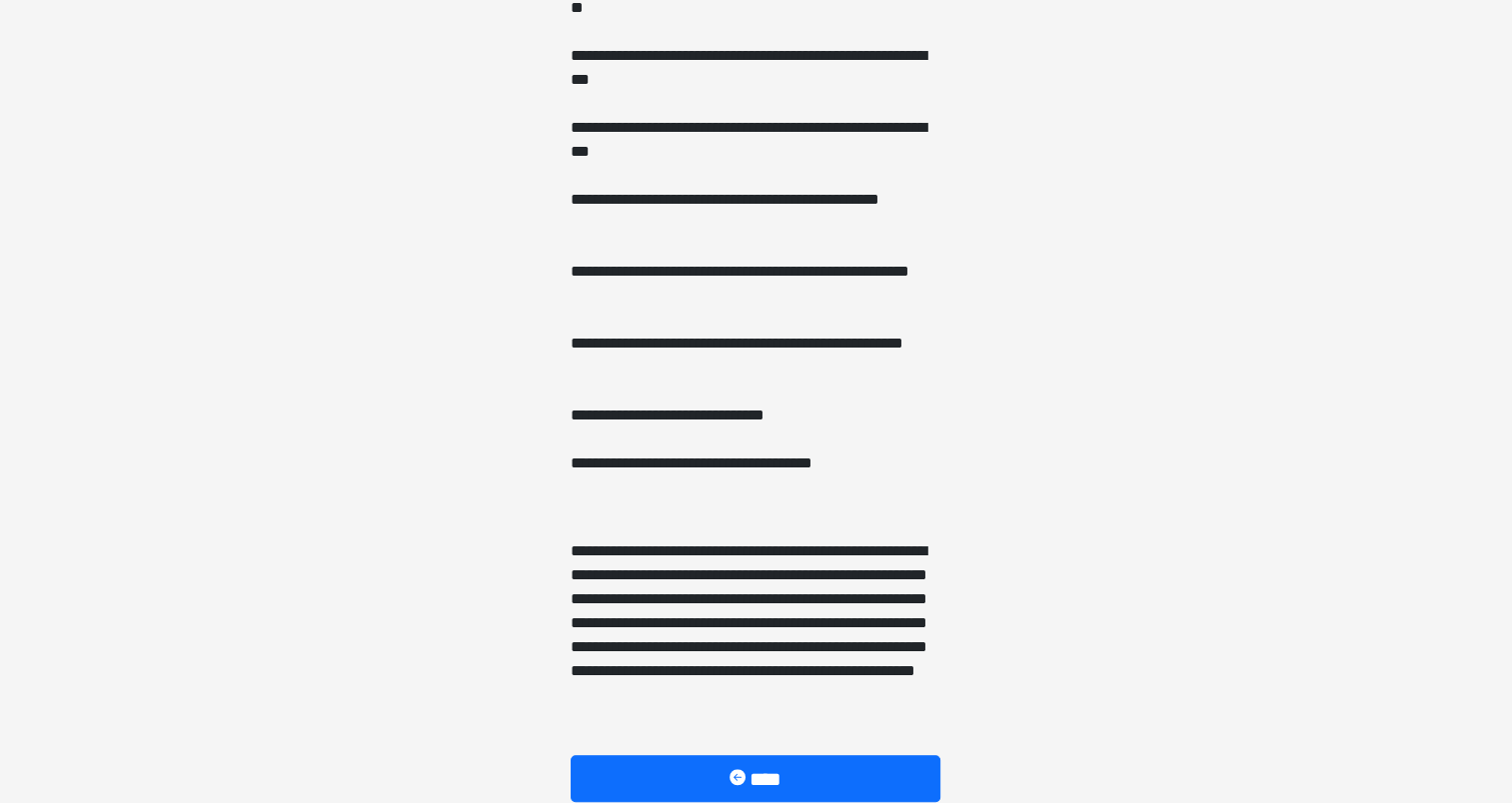 scroll, scrollTop: 1422, scrollLeft: 0, axis: vertical 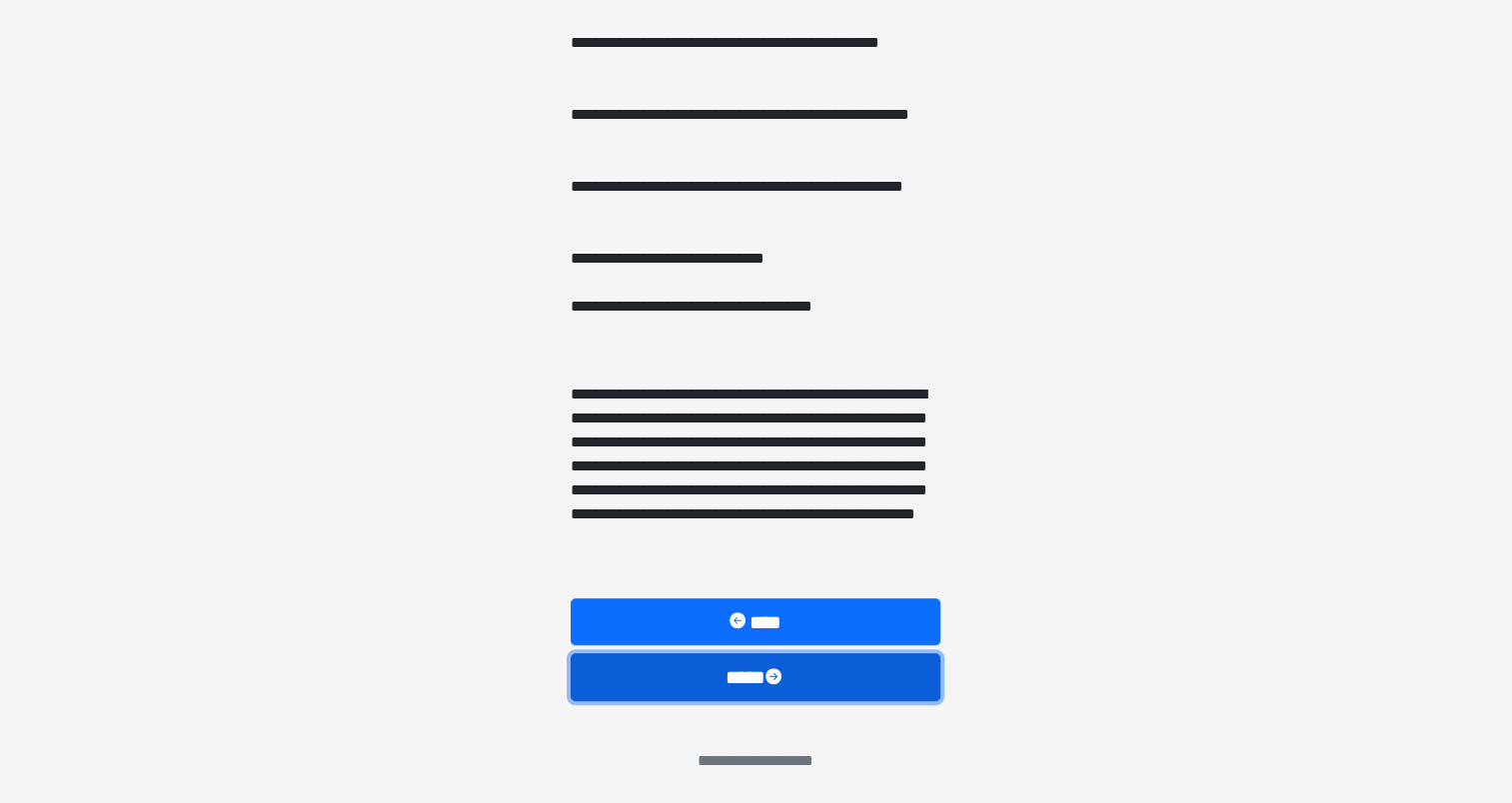 click on "****" at bounding box center (756, 677) 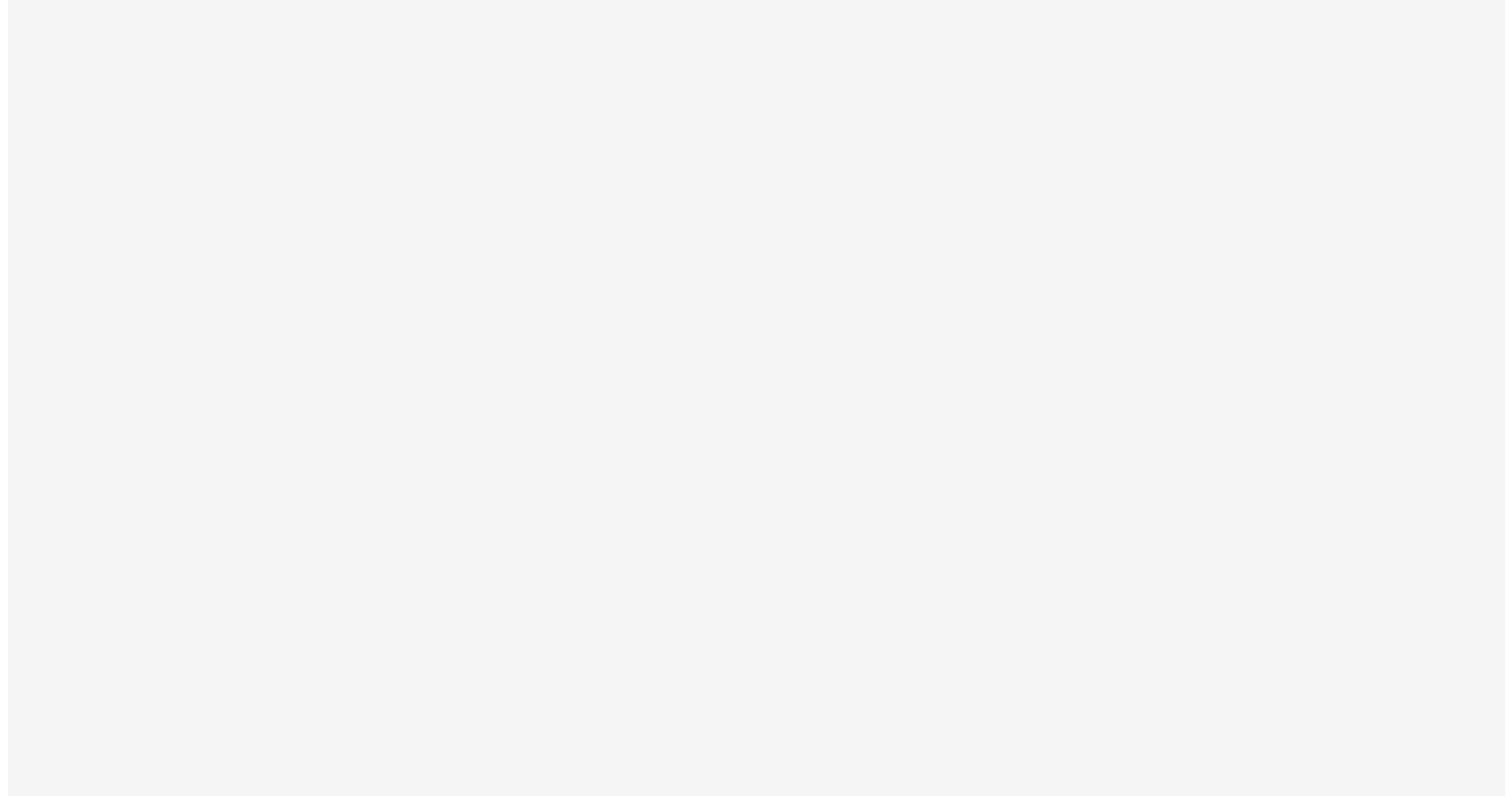 scroll, scrollTop: 0, scrollLeft: 0, axis: both 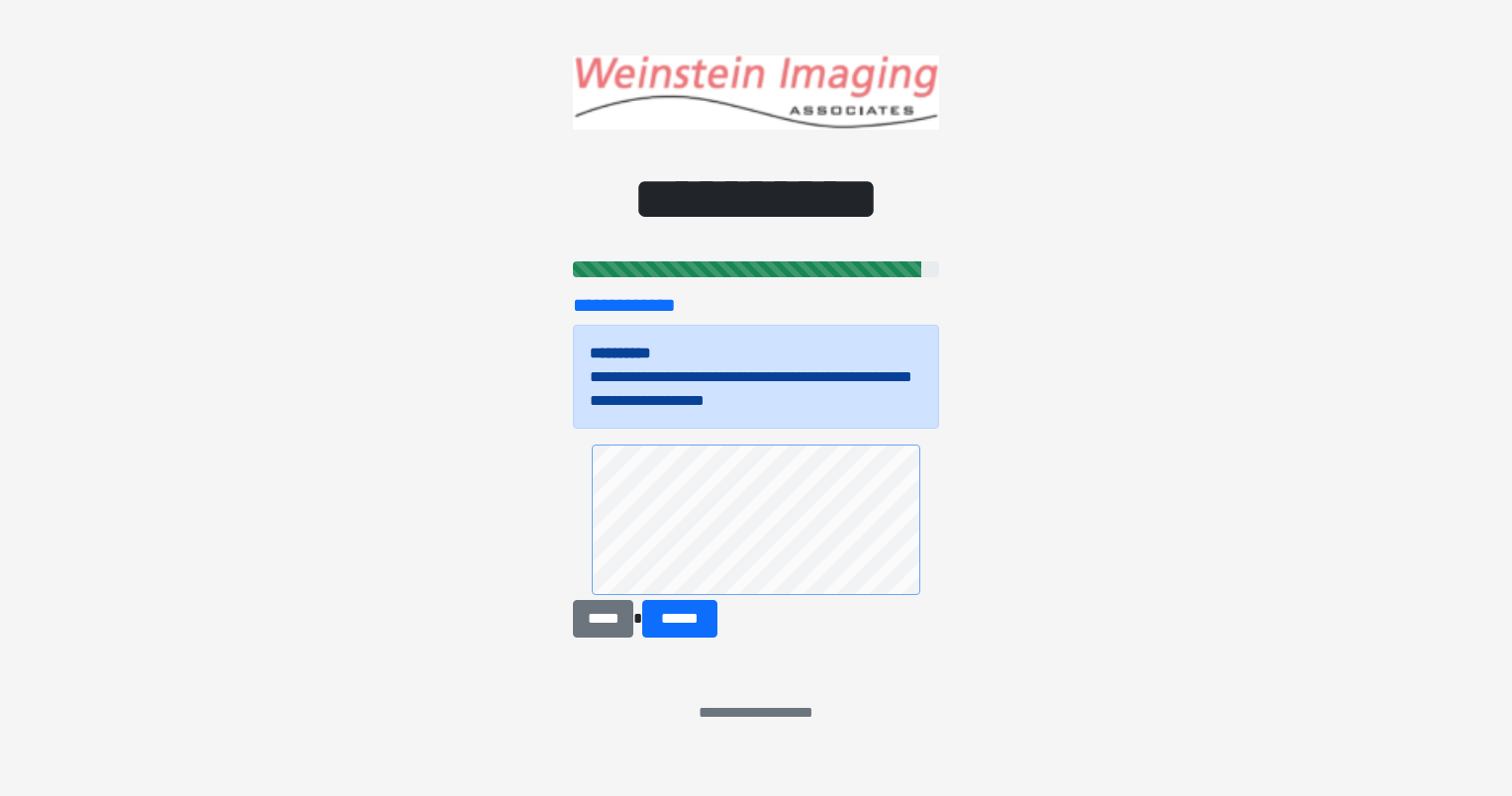 click on "**********" at bounding box center [756, 481] 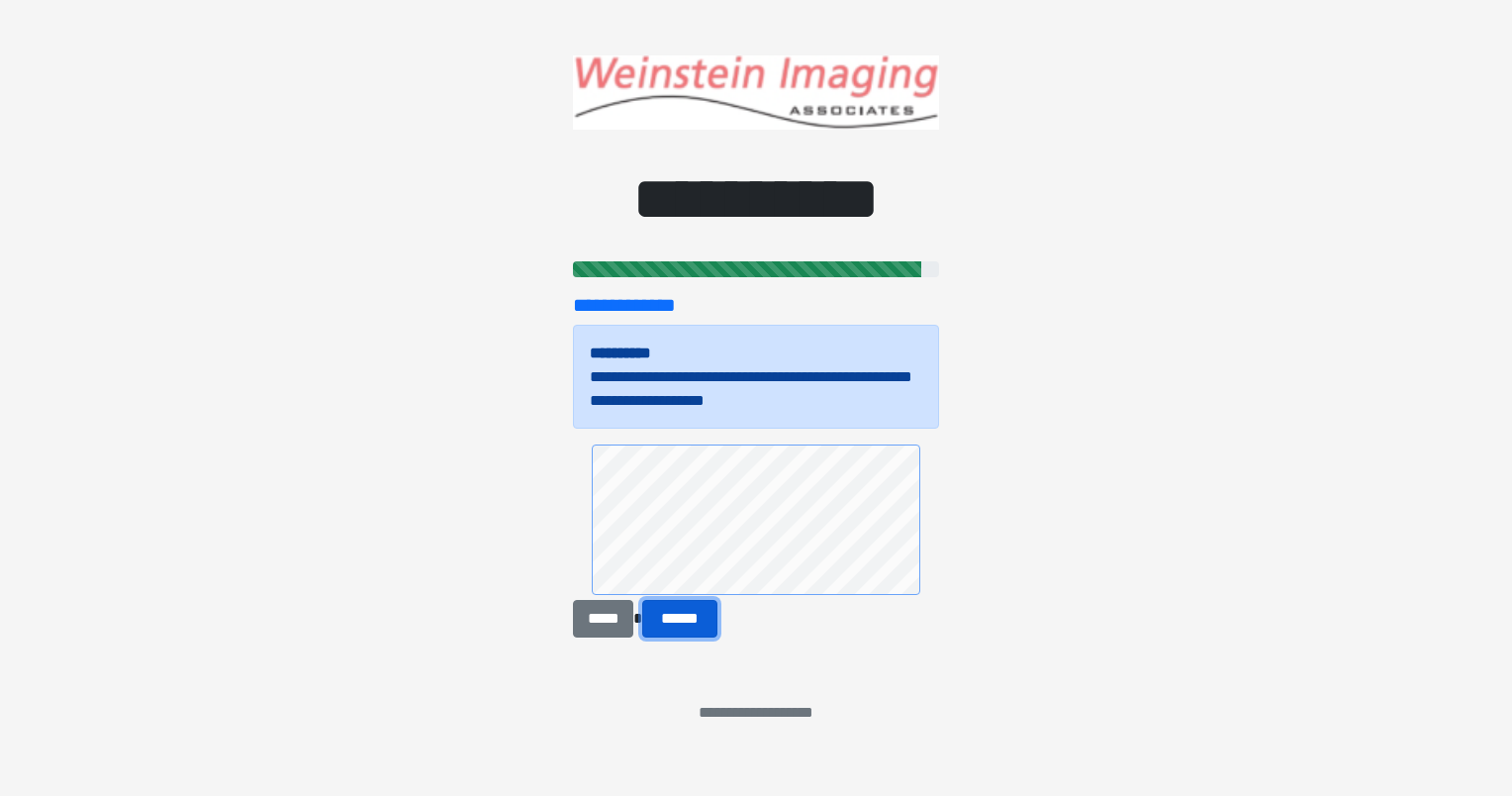 click on "******" at bounding box center [680, 619] 